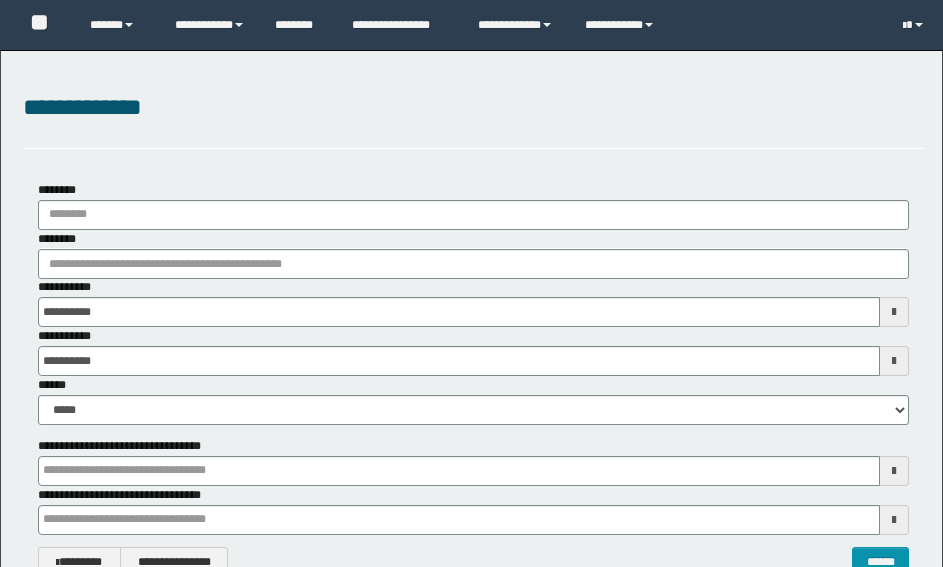 scroll, scrollTop: 0, scrollLeft: 0, axis: both 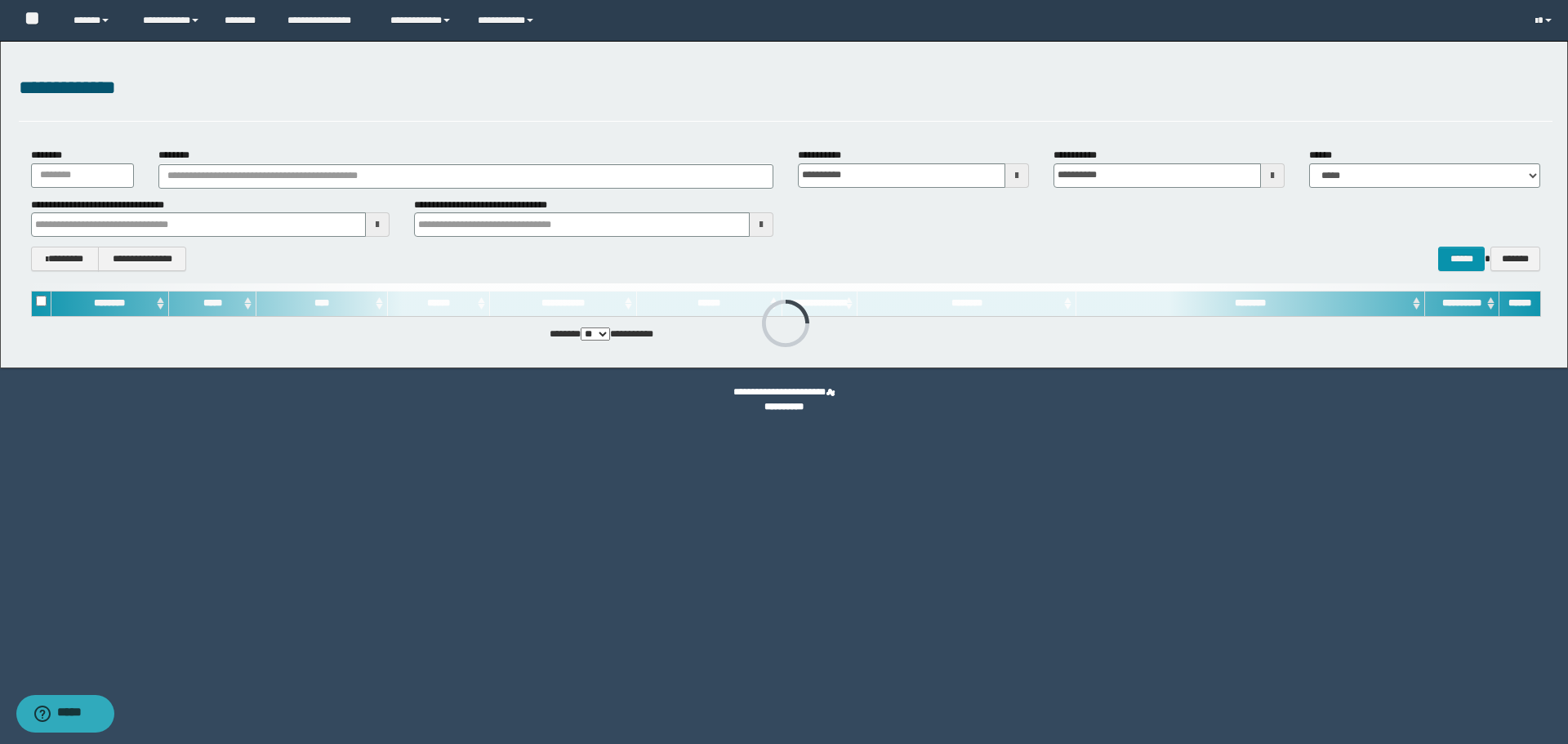 click on "********" at bounding box center [466, 167] 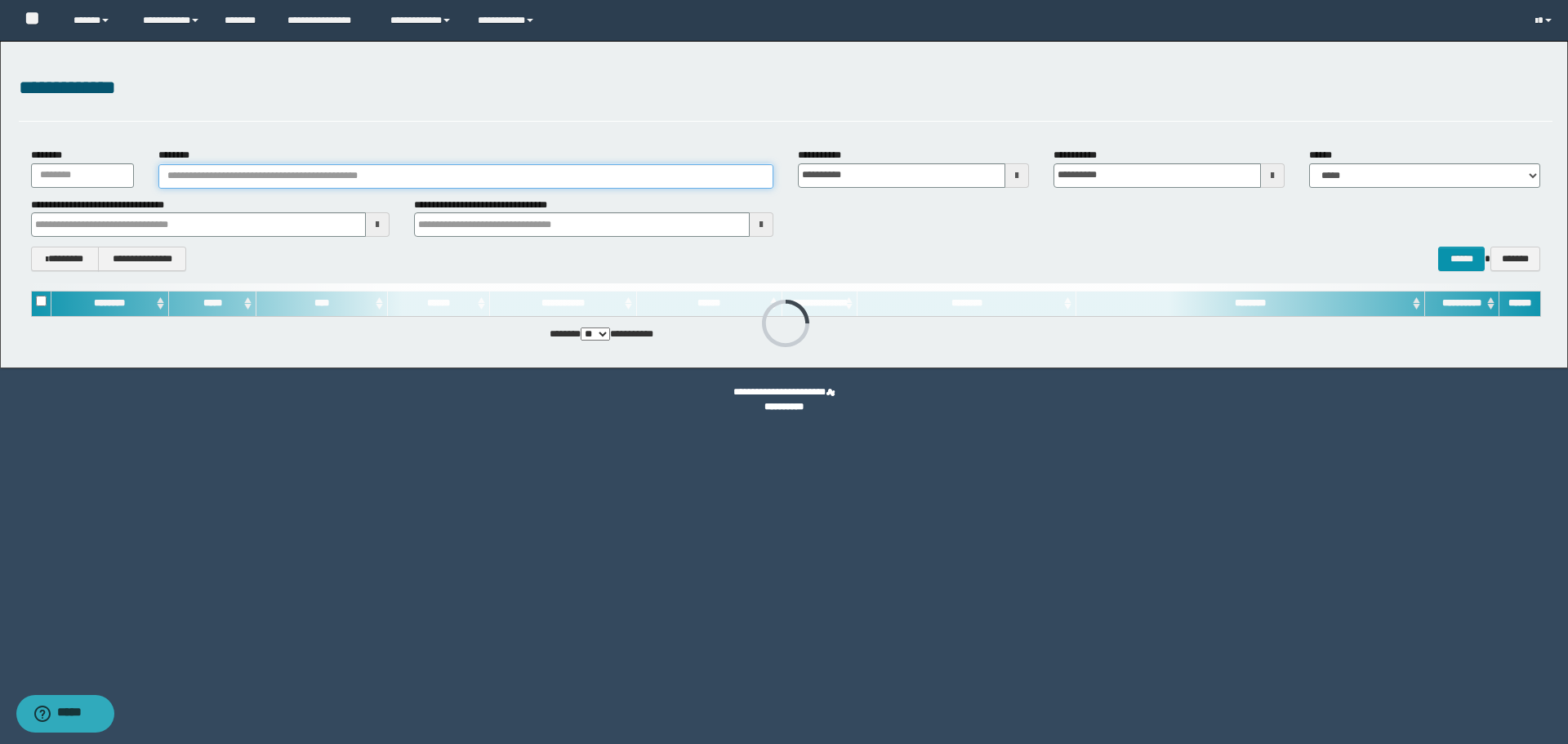 click on "********" at bounding box center (466, 176) 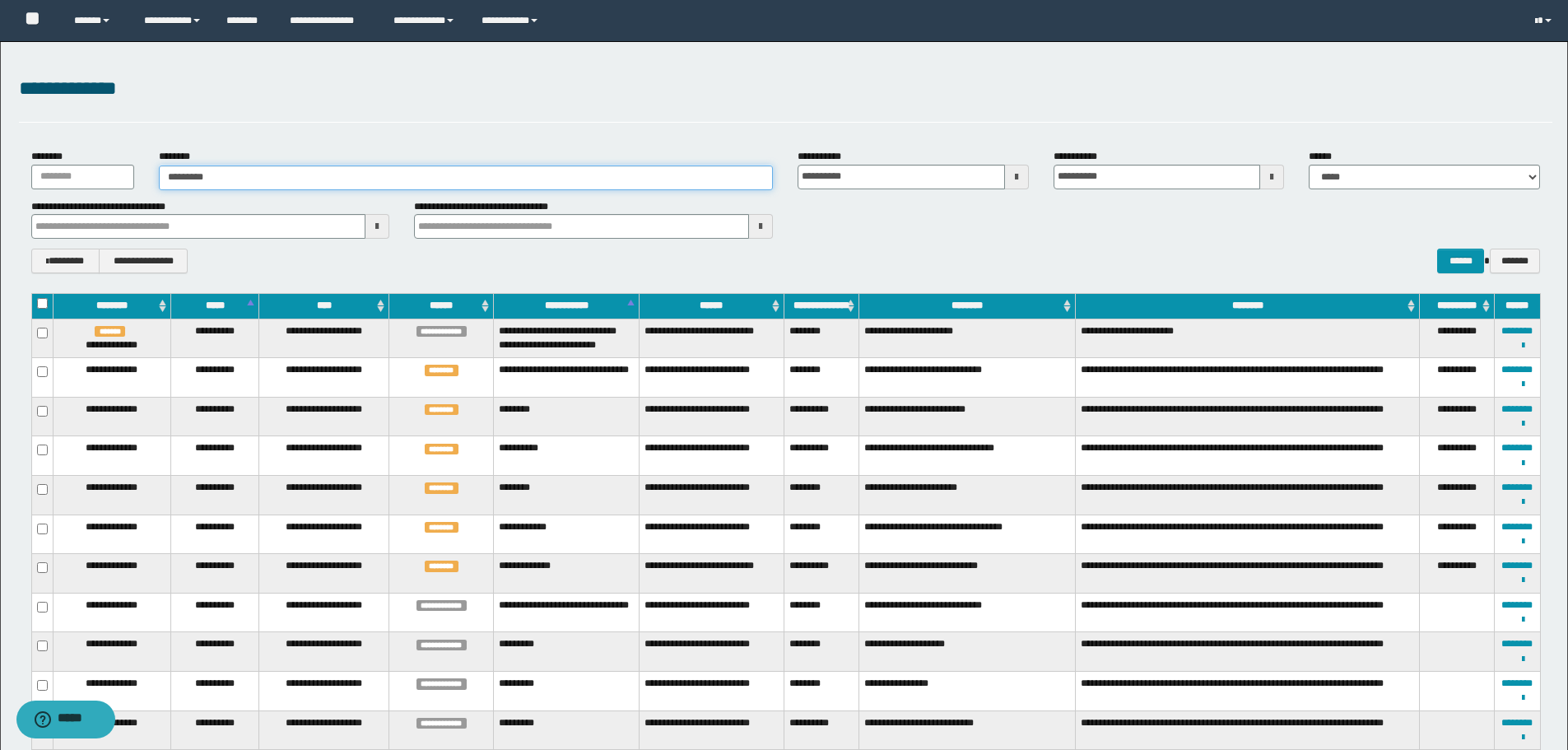 type on "********" 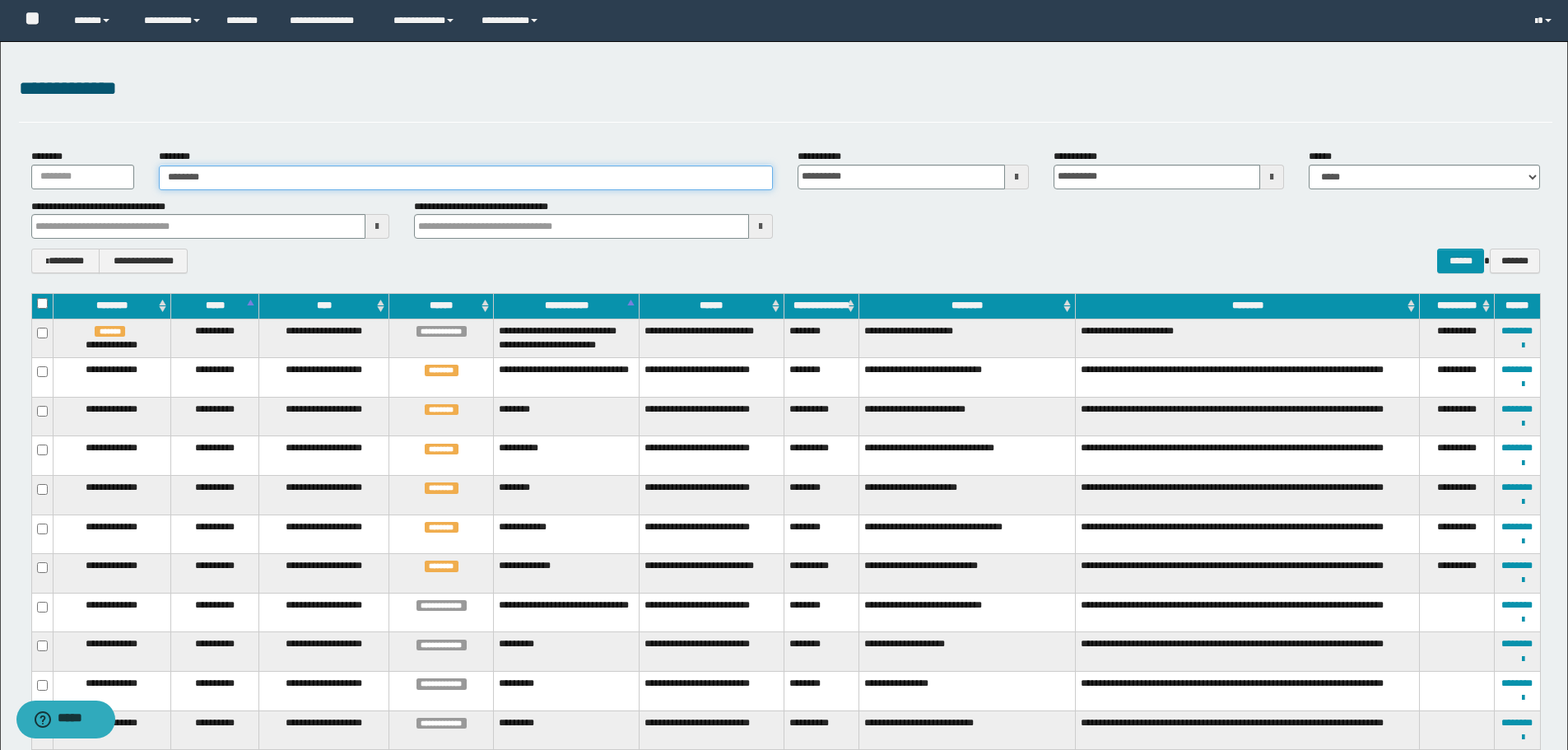 type on "********" 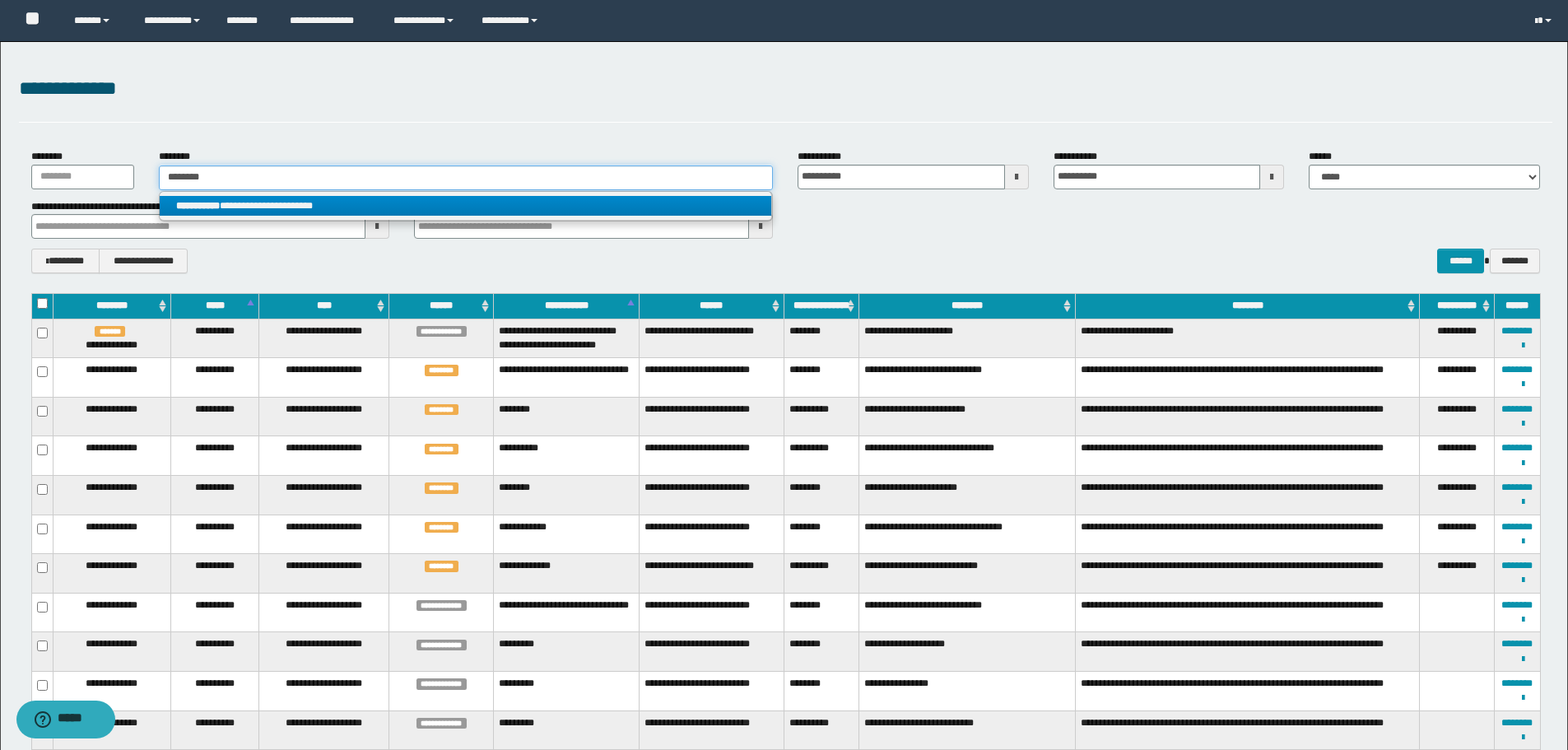 type on "********" 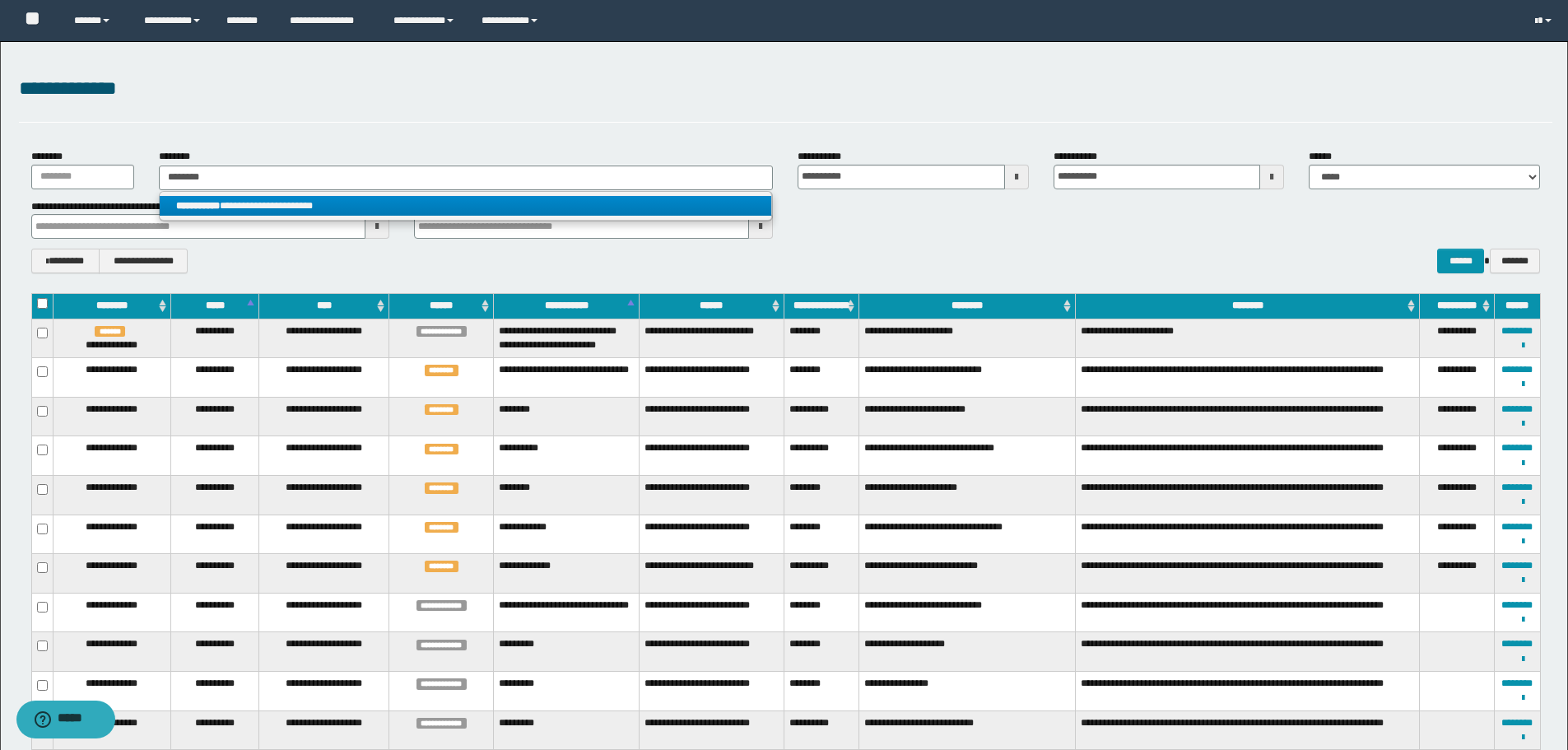 drag, startPoint x: 377, startPoint y: 195, endPoint x: 315, endPoint y: 196, distance: 62.00806 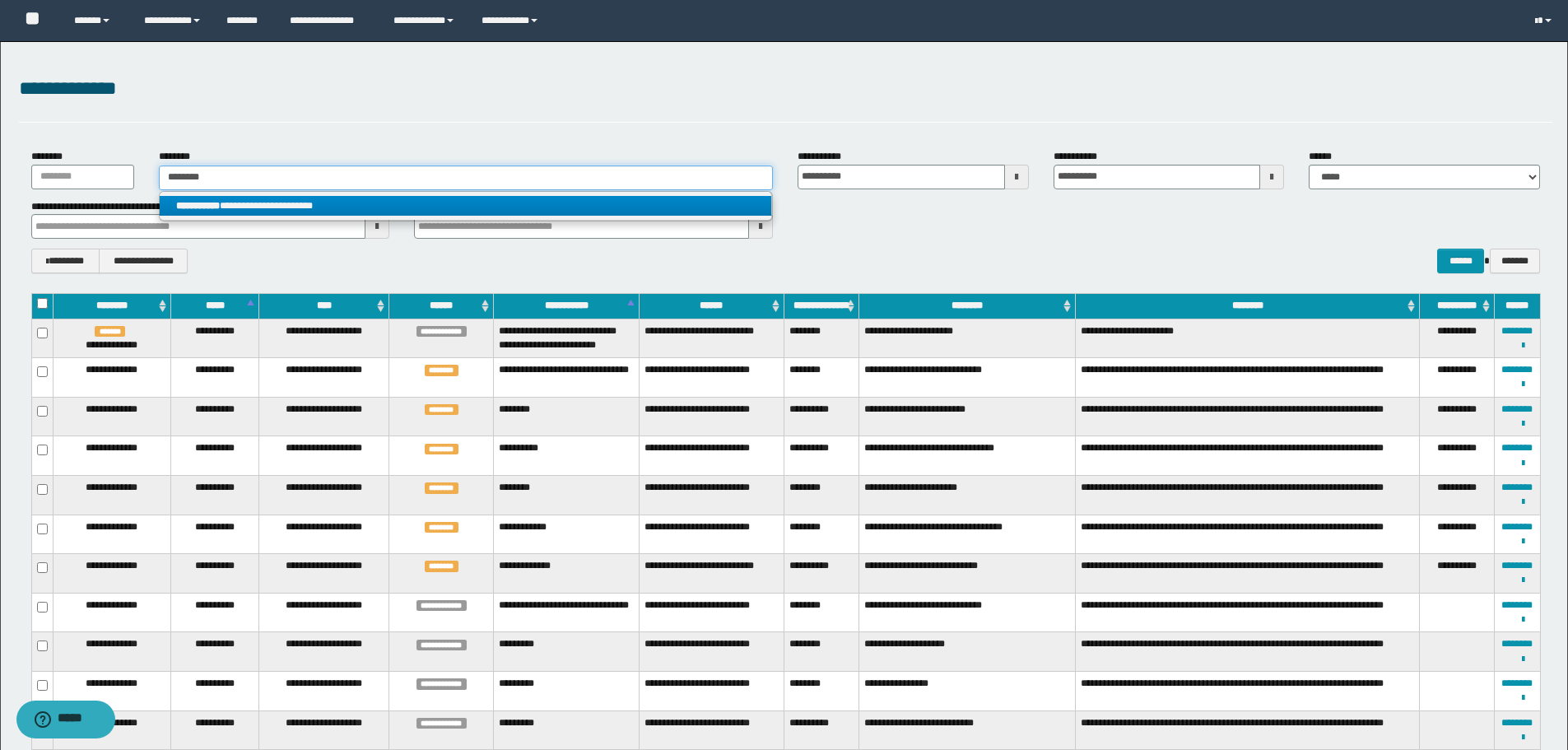 type 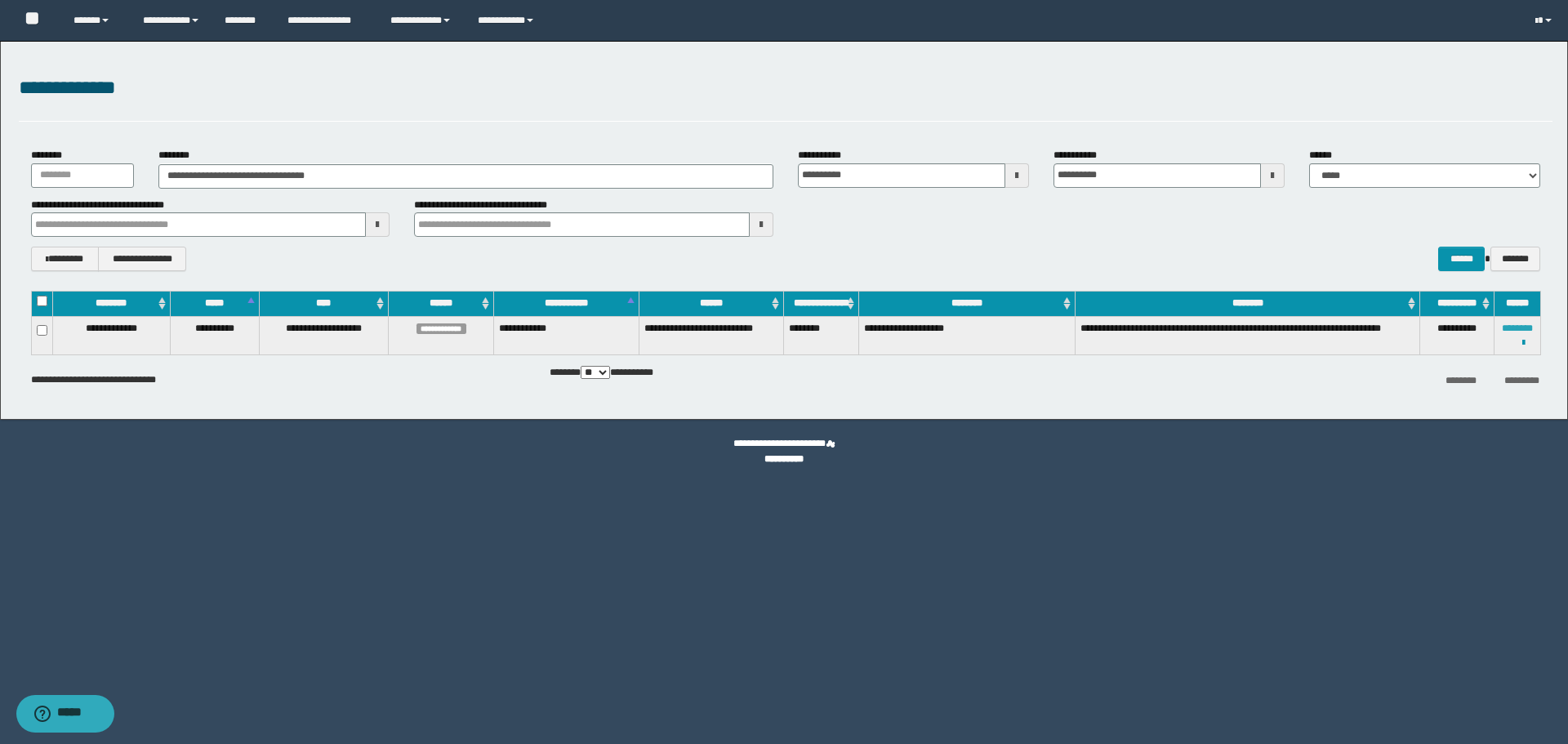 click on "********" at bounding box center [1517, 328] 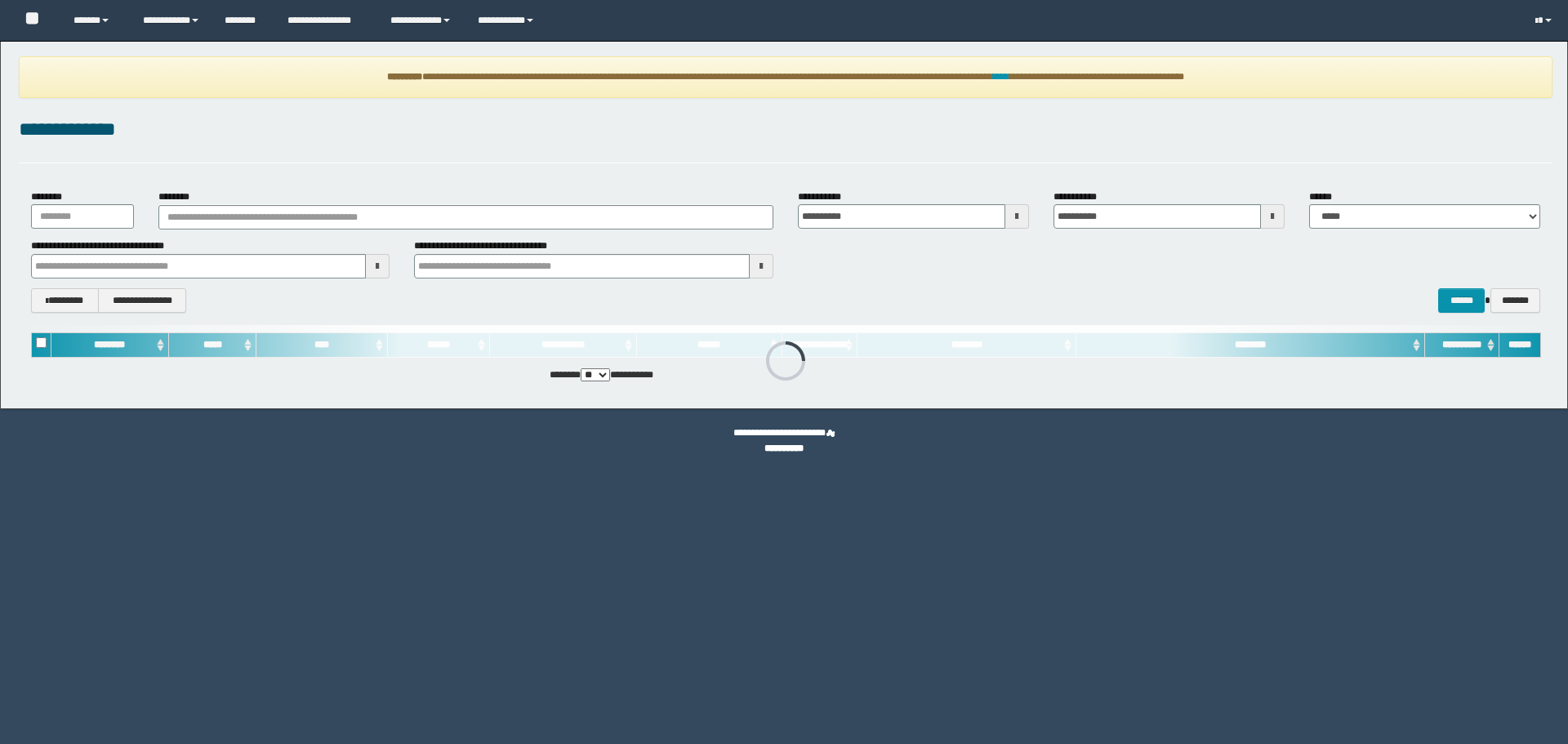 scroll, scrollTop: 0, scrollLeft: 0, axis: both 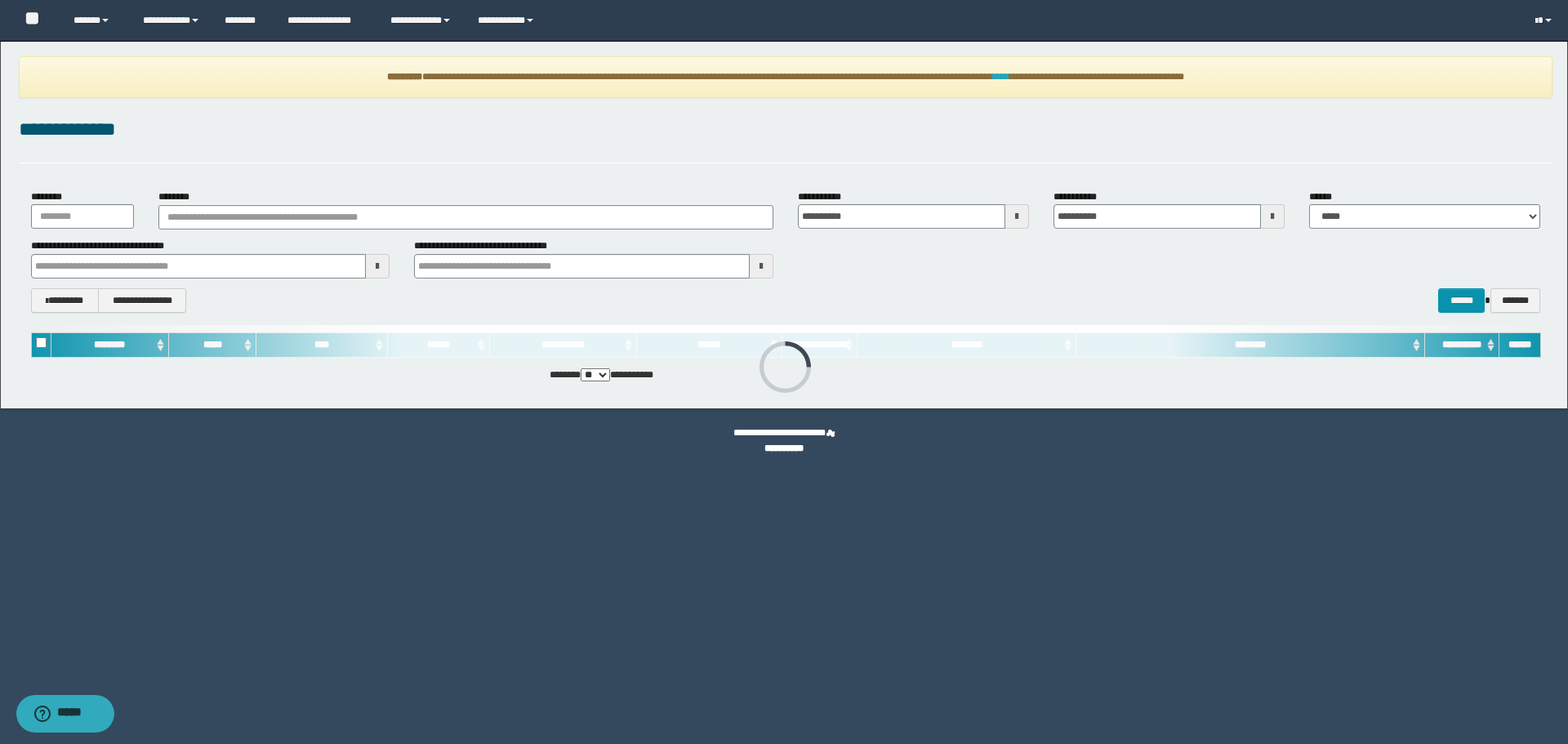 click on "****" at bounding box center [1001, 77] 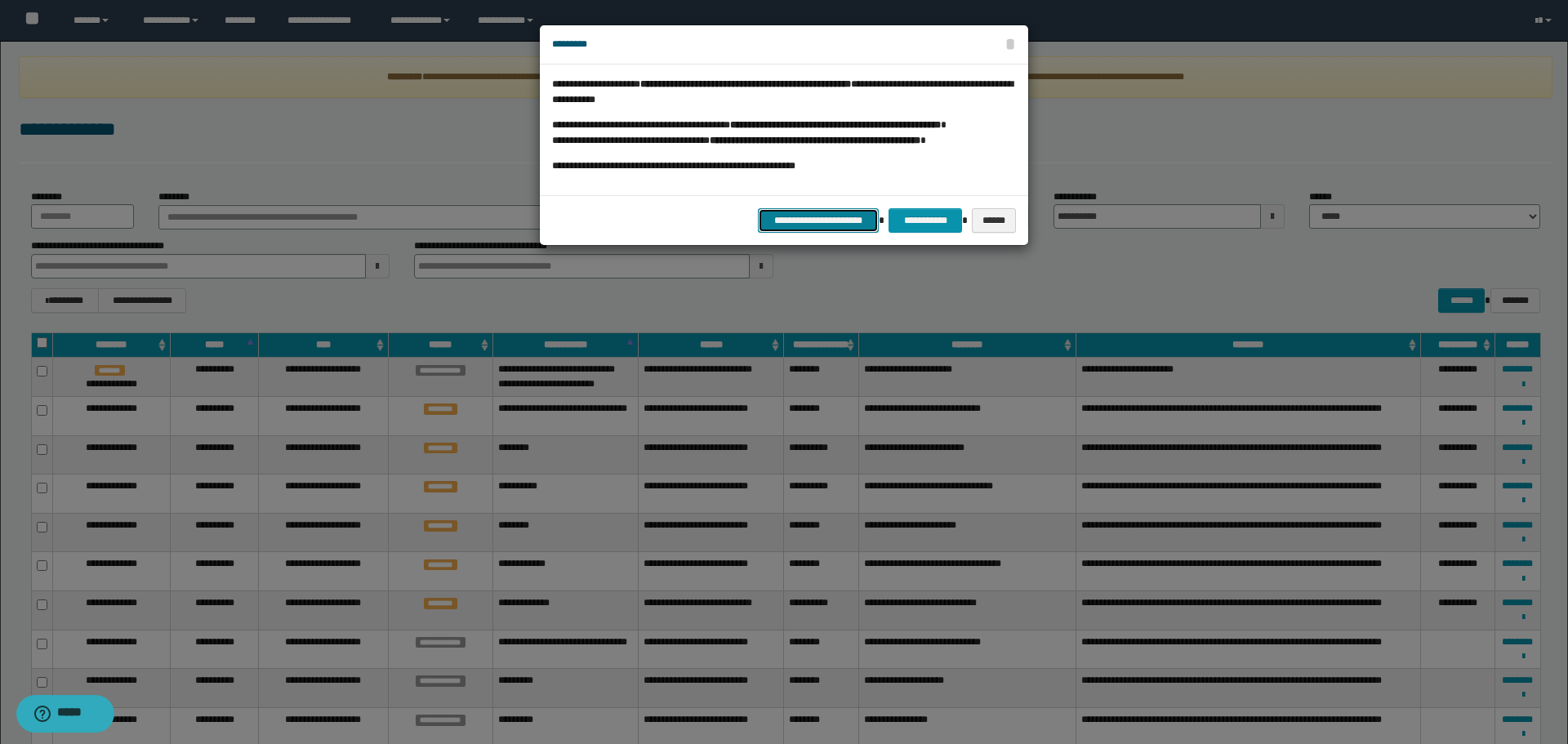 click on "**********" at bounding box center (818, 221) 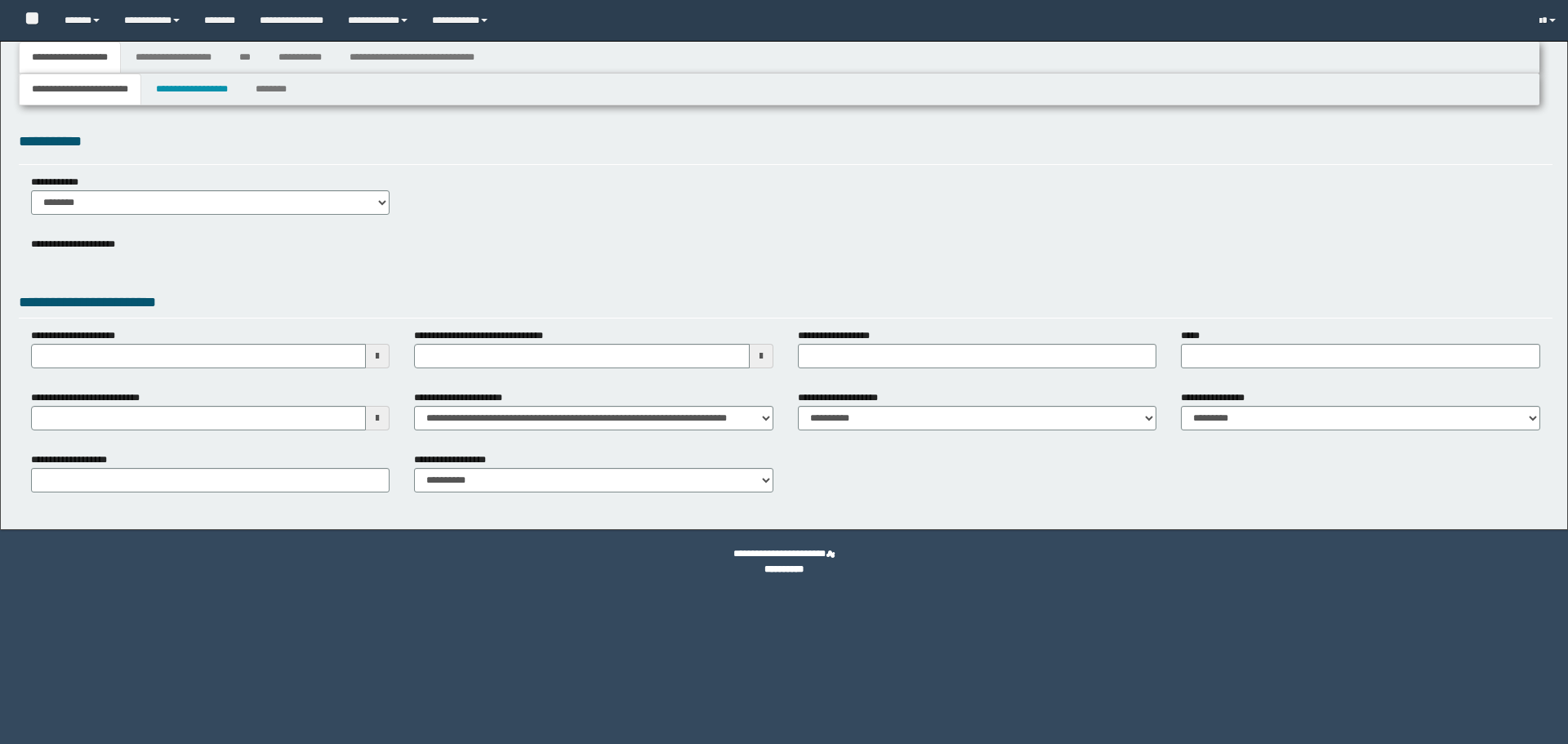 type 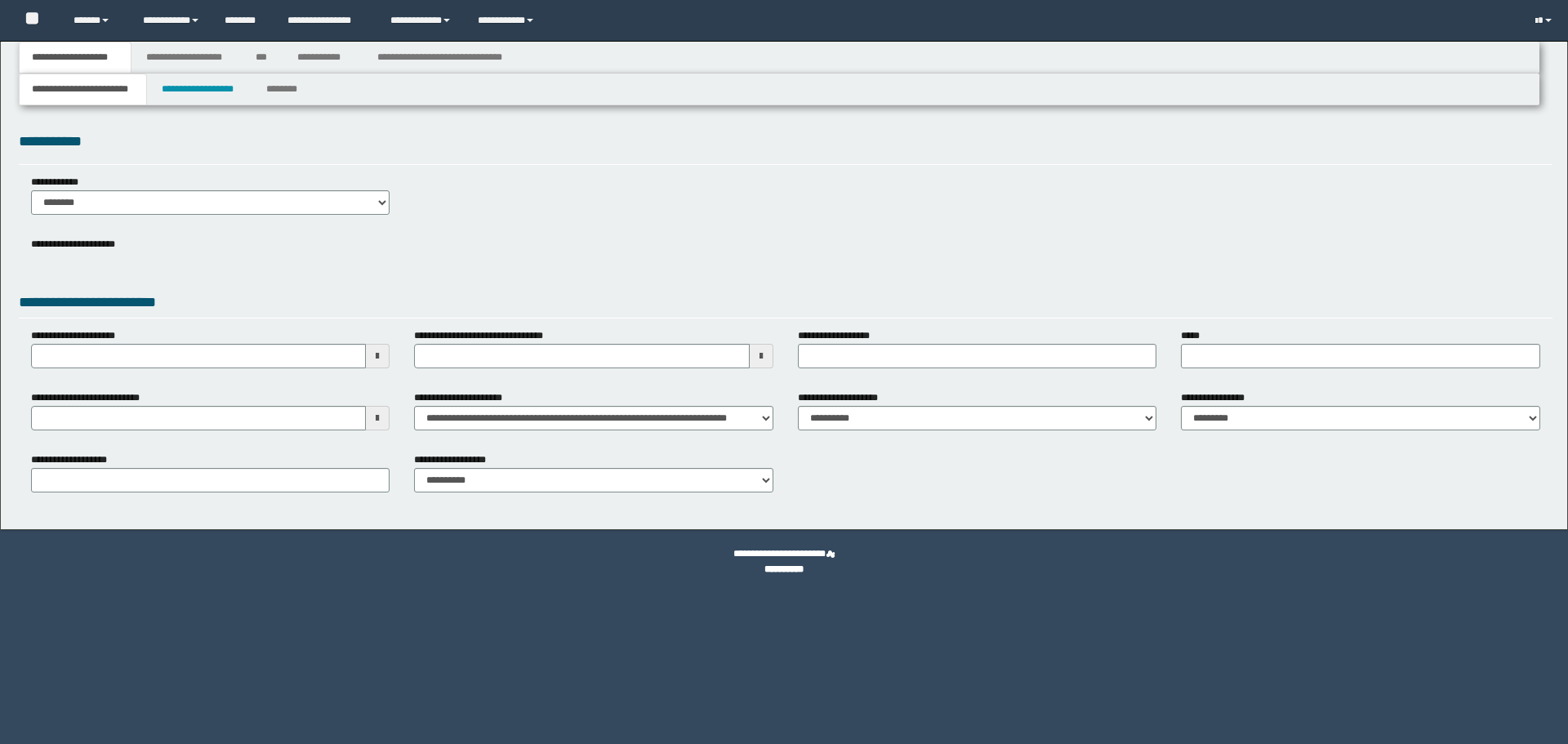 scroll, scrollTop: 0, scrollLeft: 0, axis: both 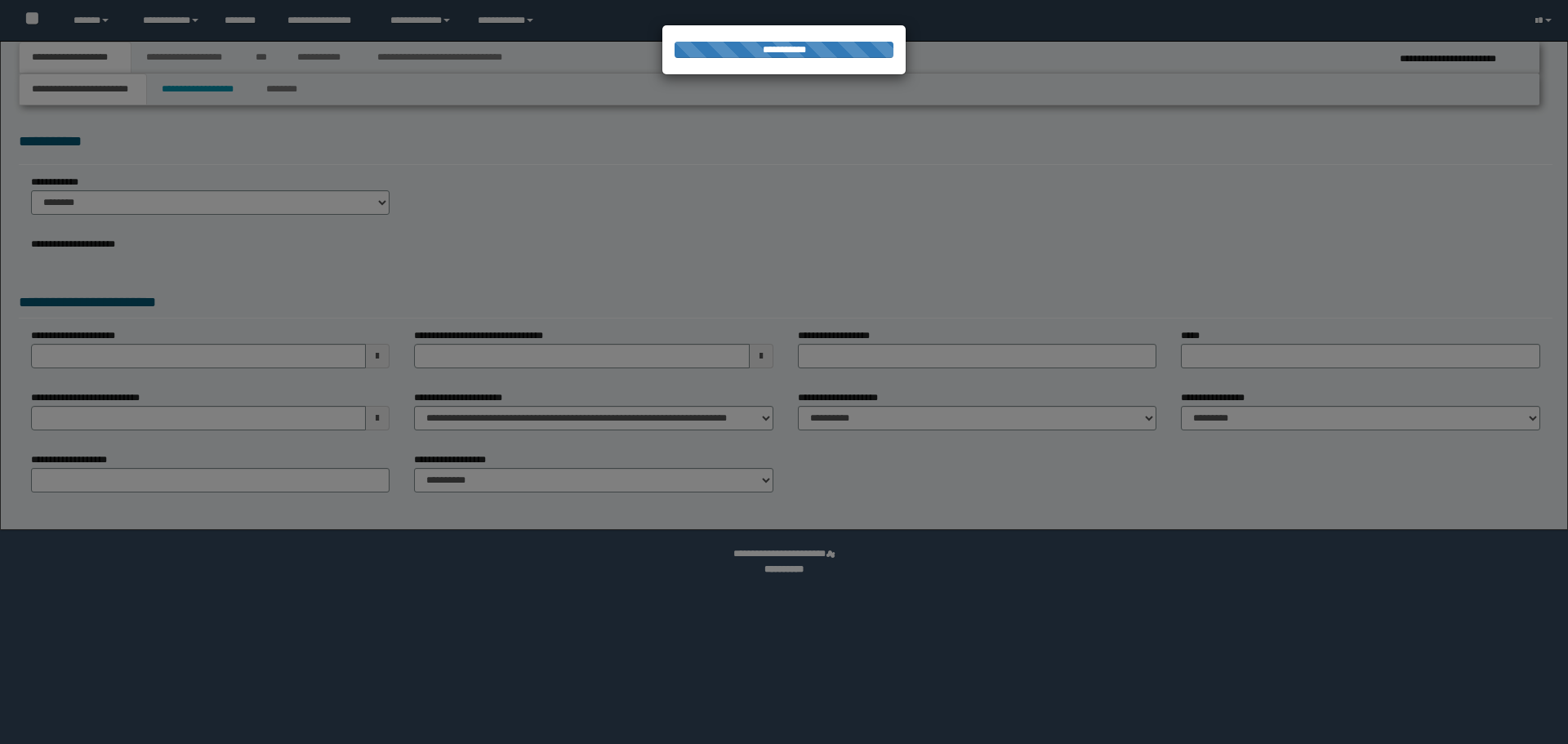 type on "**********" 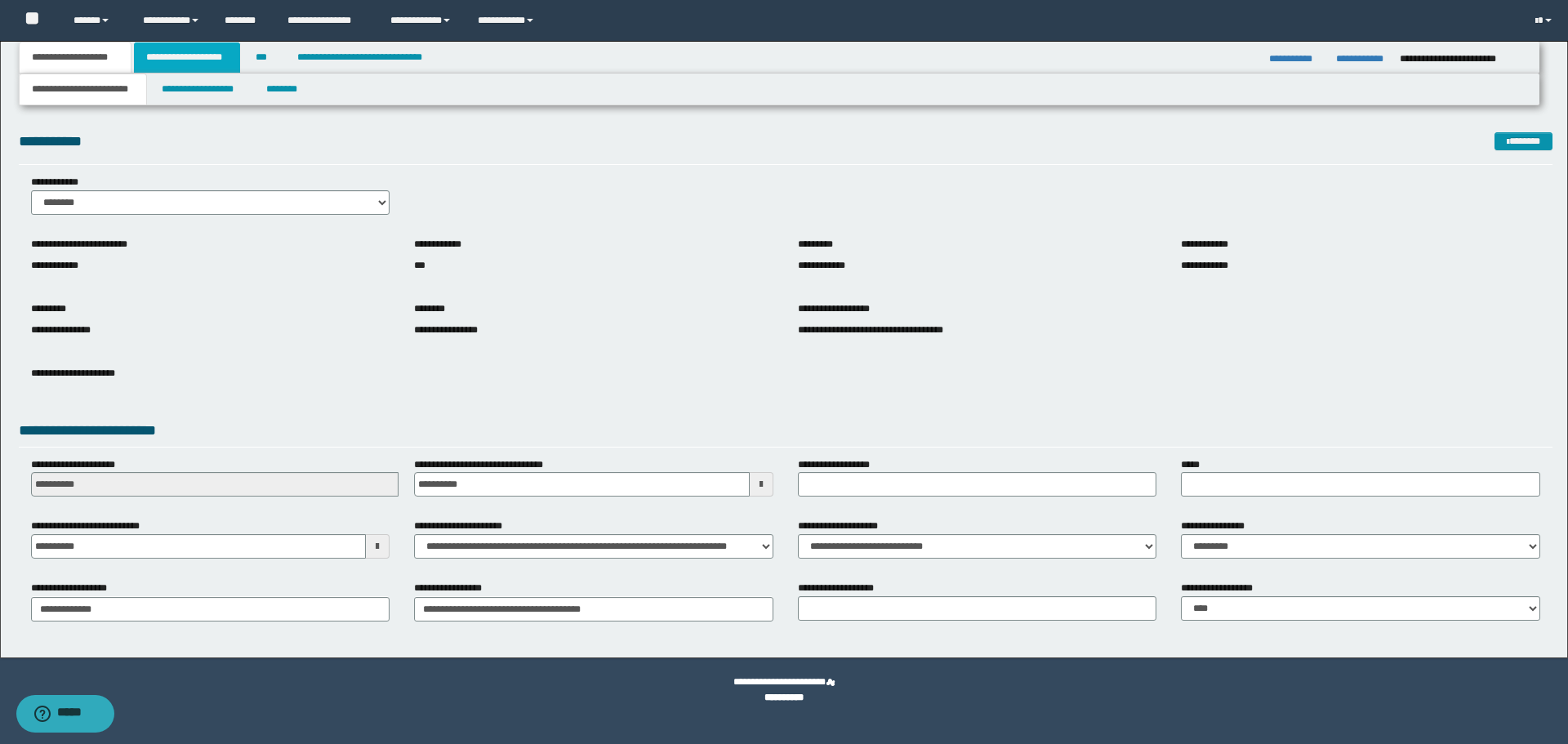 click on "**********" at bounding box center (187, 57) 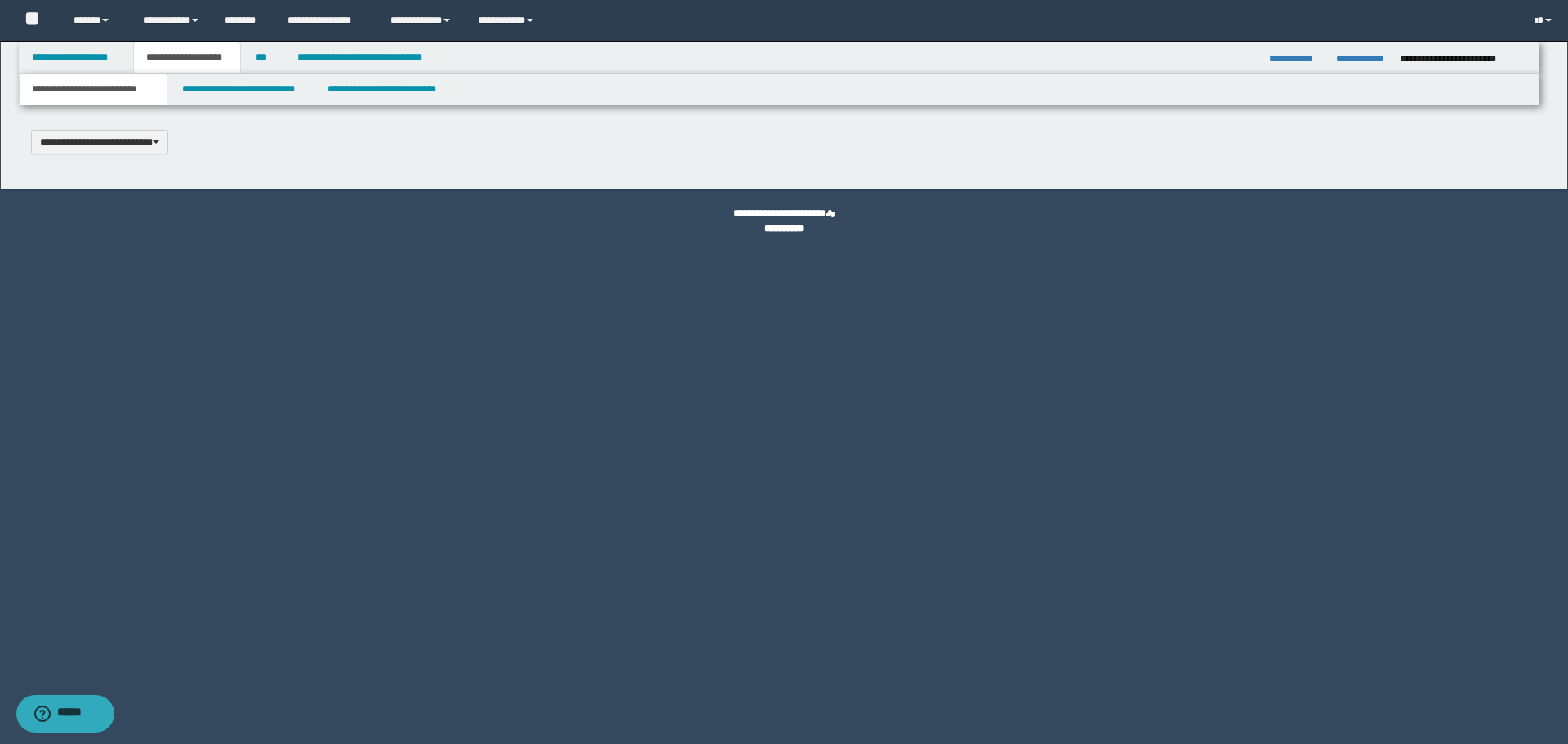 type 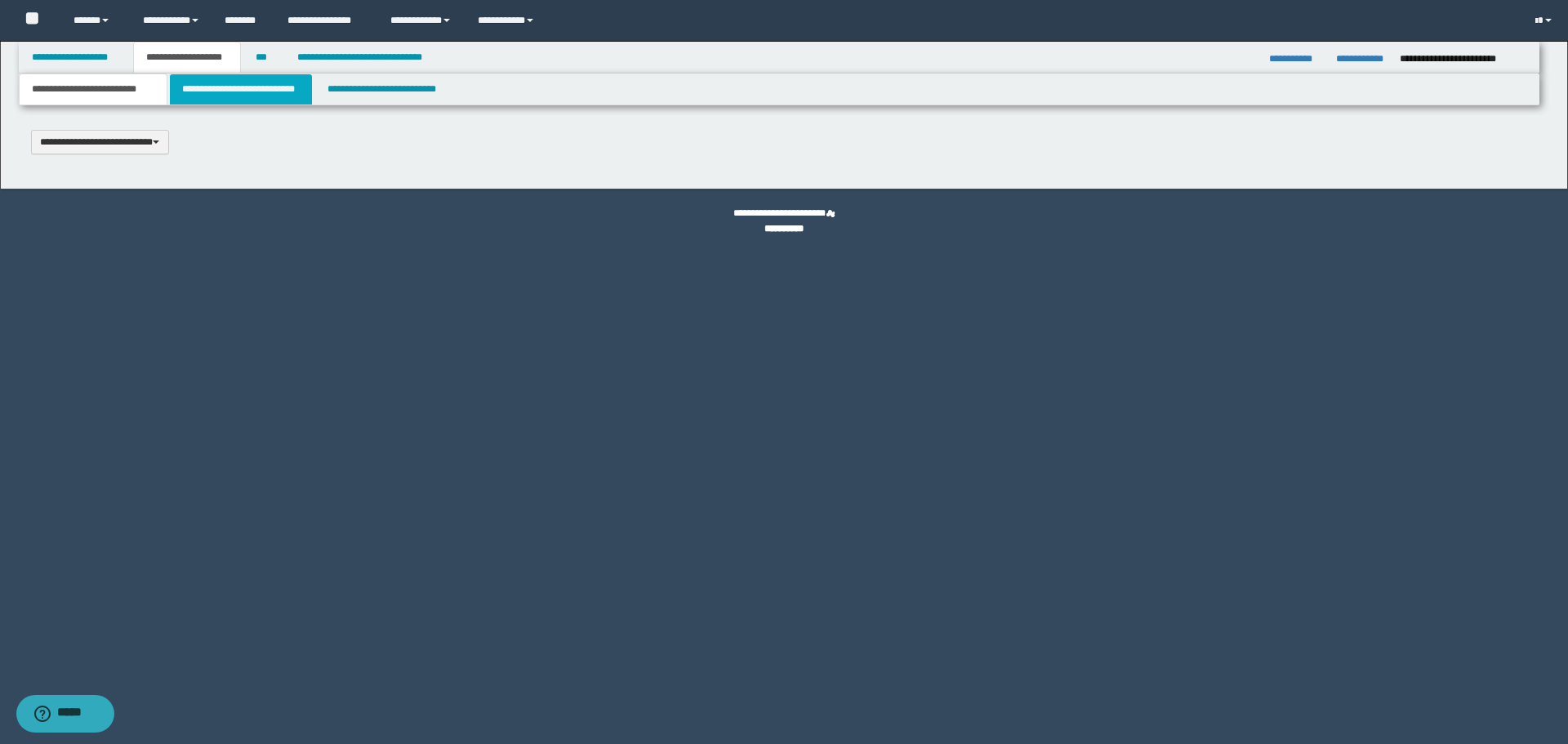 scroll, scrollTop: 0, scrollLeft: 0, axis: both 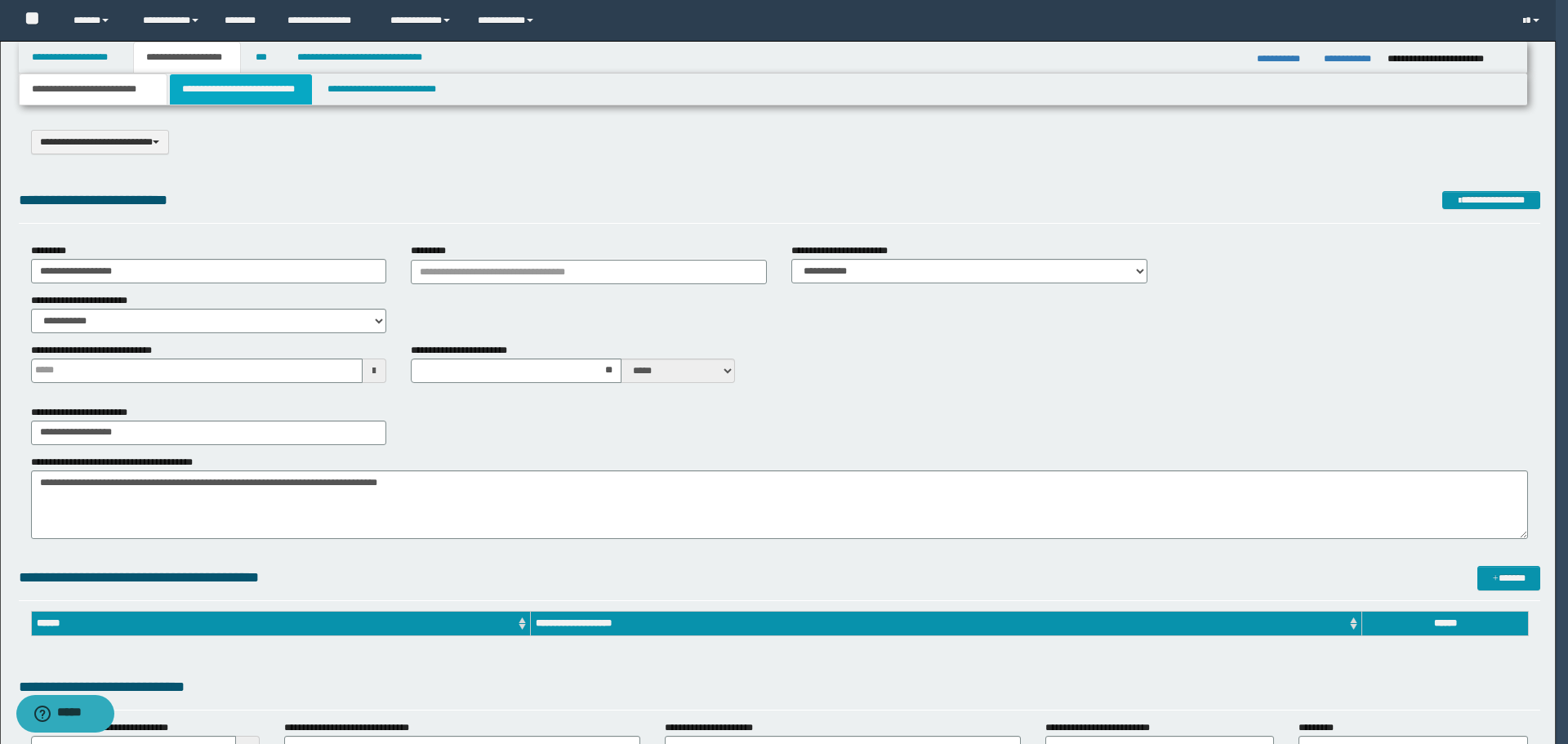 click on "**********" at bounding box center (241, 89) 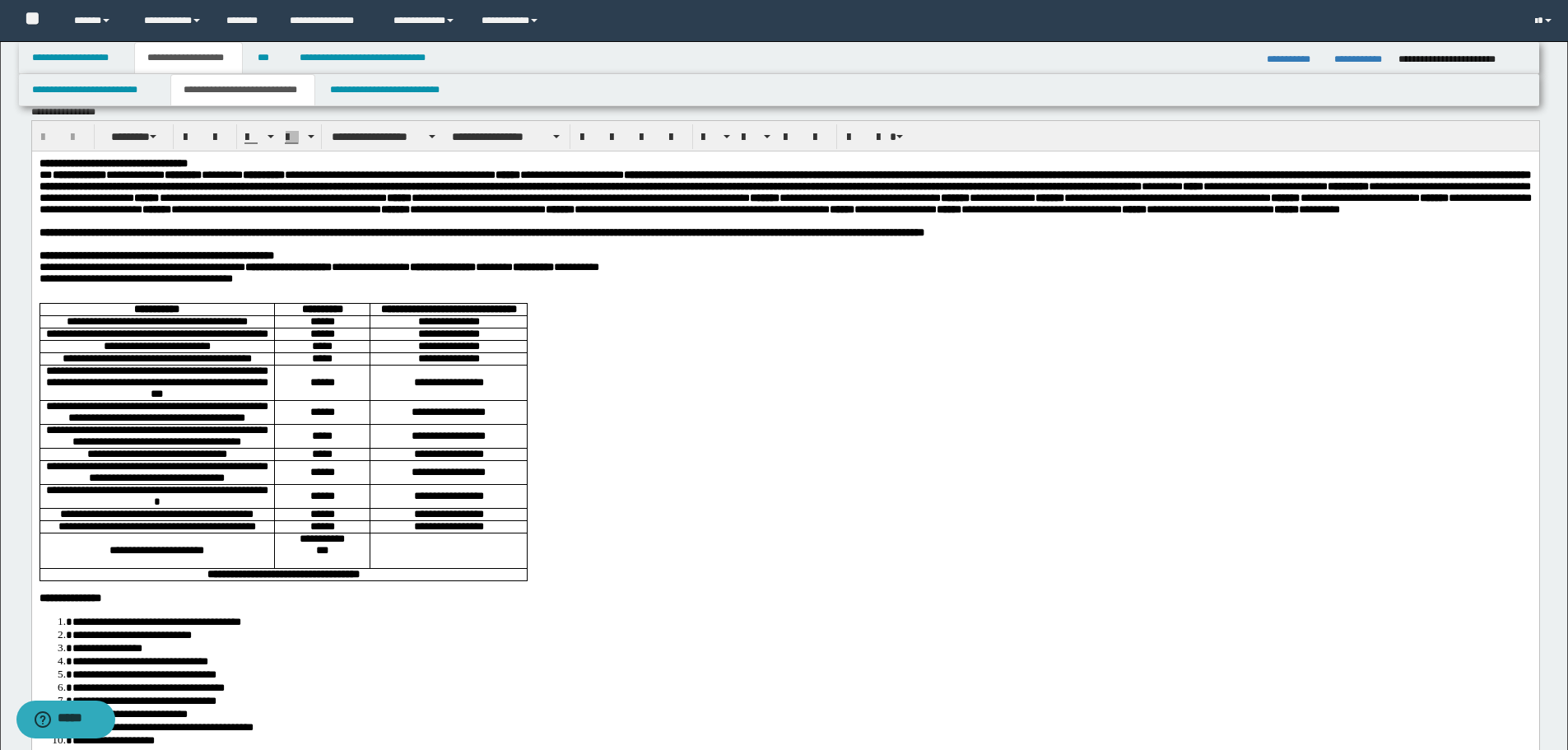 scroll, scrollTop: 0, scrollLeft: 0, axis: both 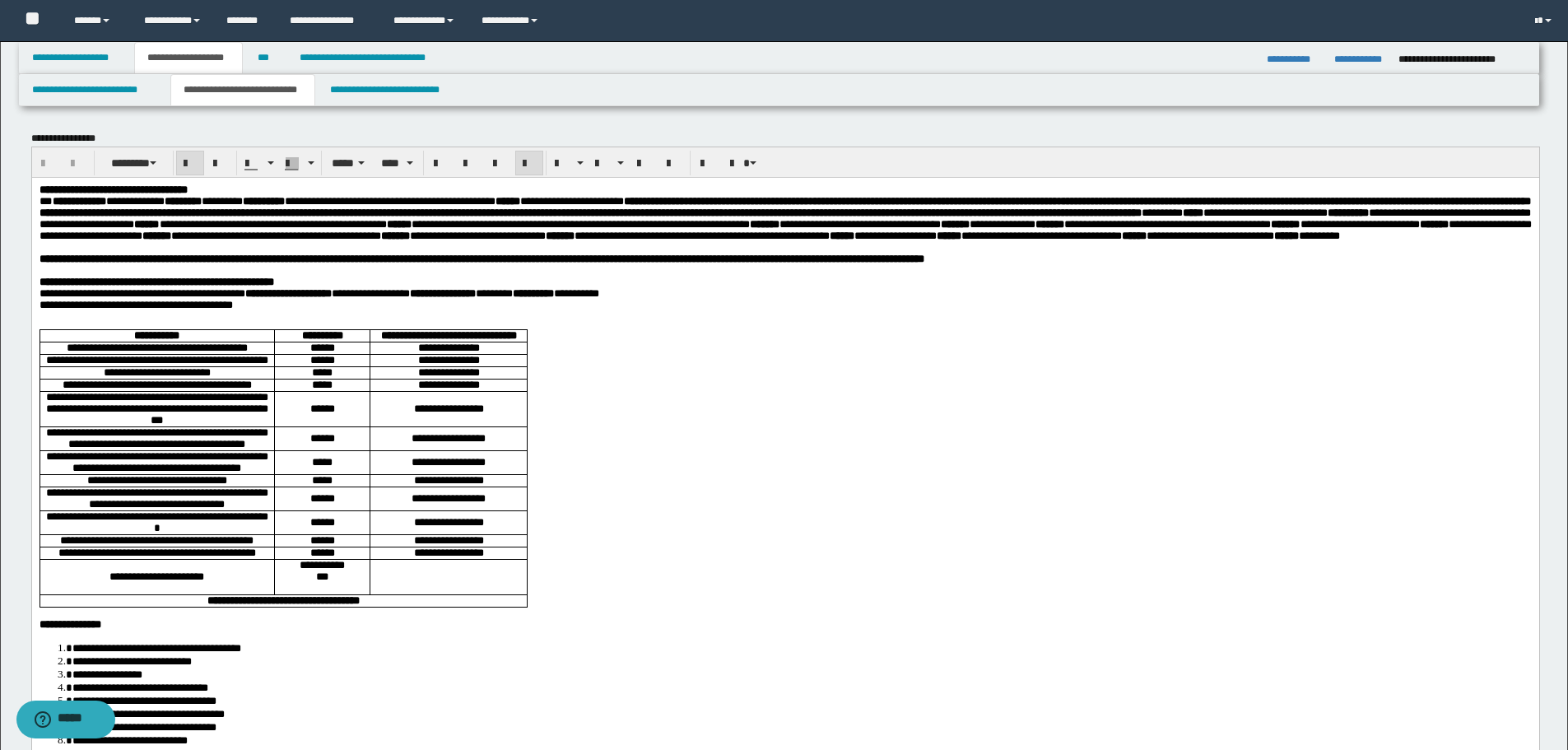 click on "**********" at bounding box center (784, 259) 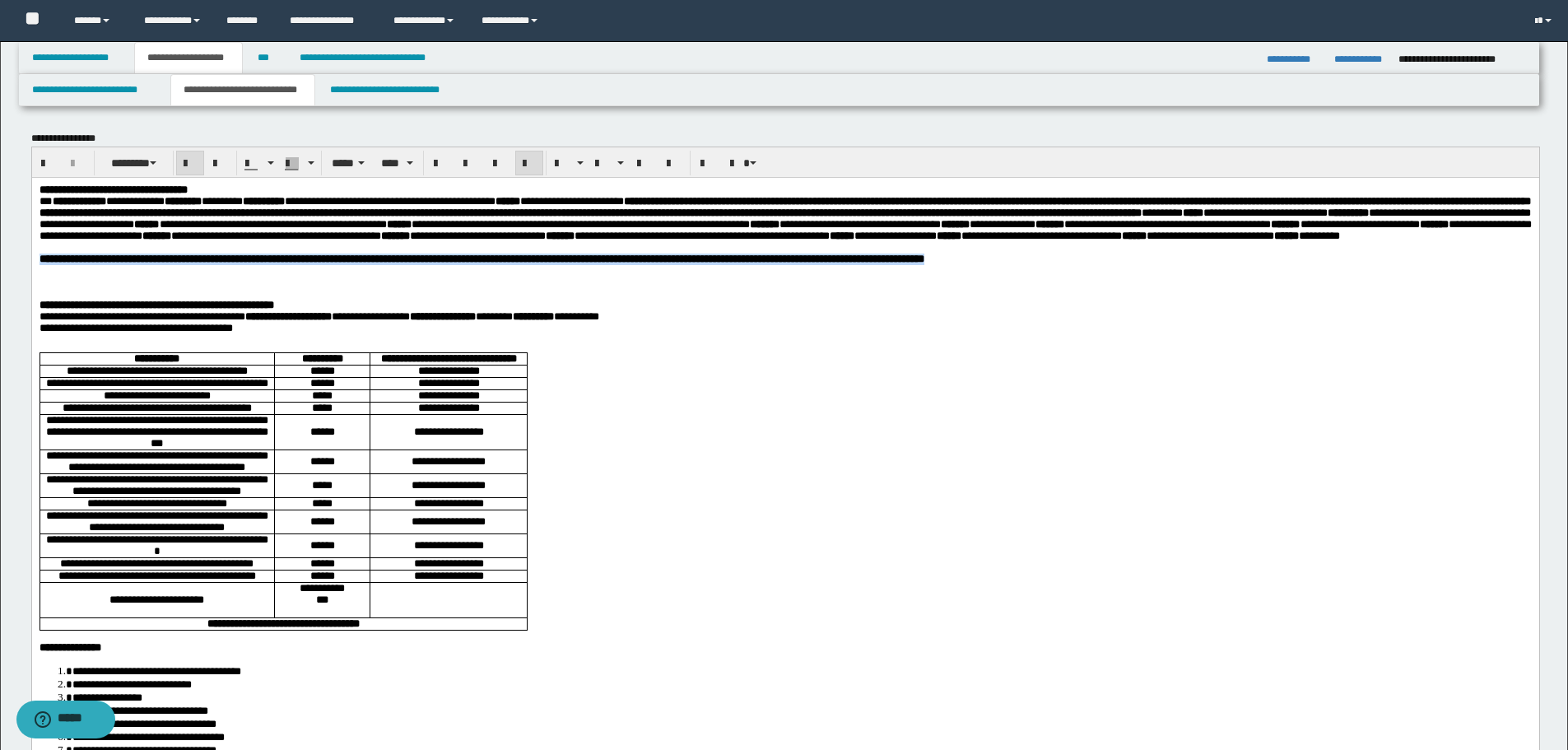 drag, startPoint x: 1203, startPoint y: 286, endPoint x: -1, endPoint y: 281, distance: 1204.0104 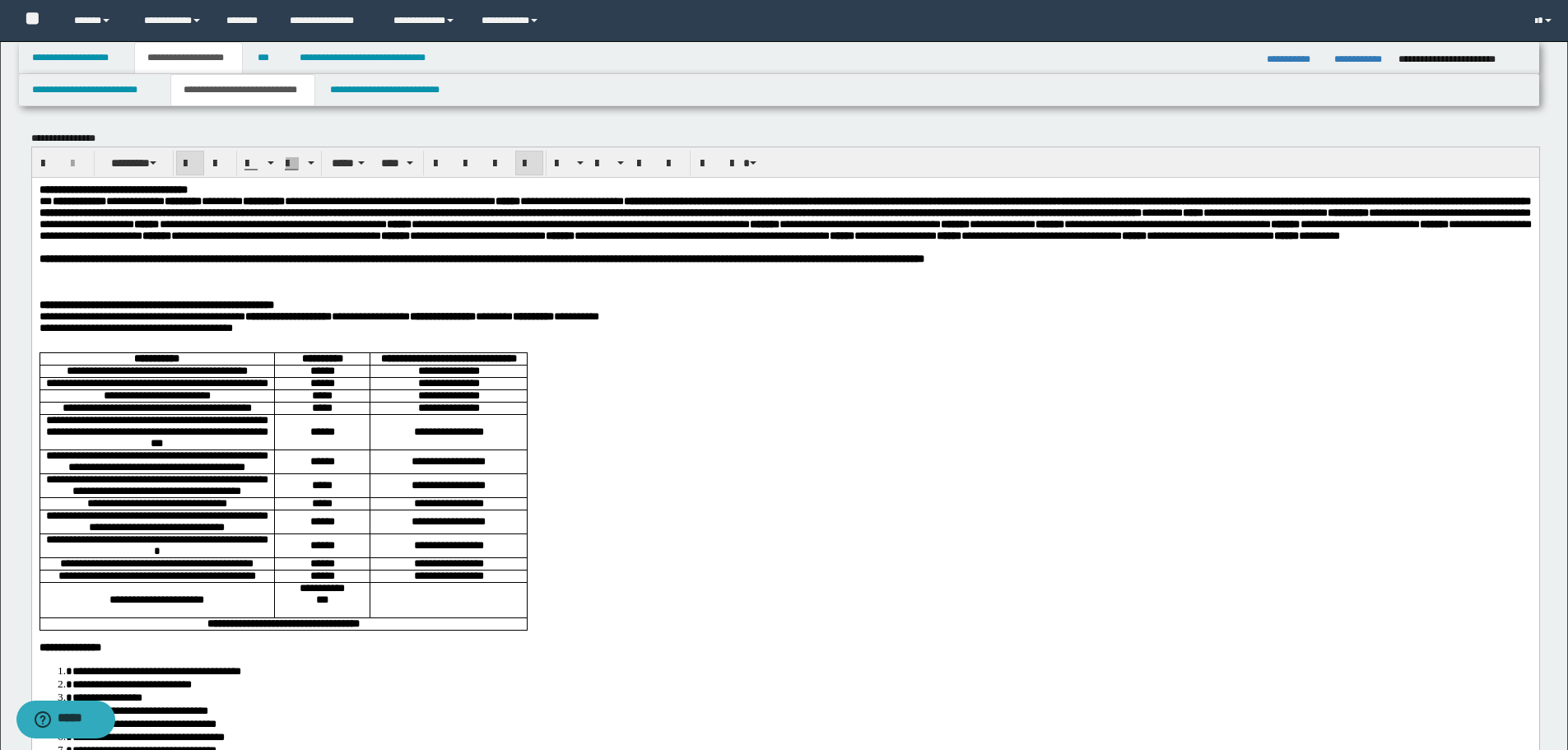 click at bounding box center (784, 282) 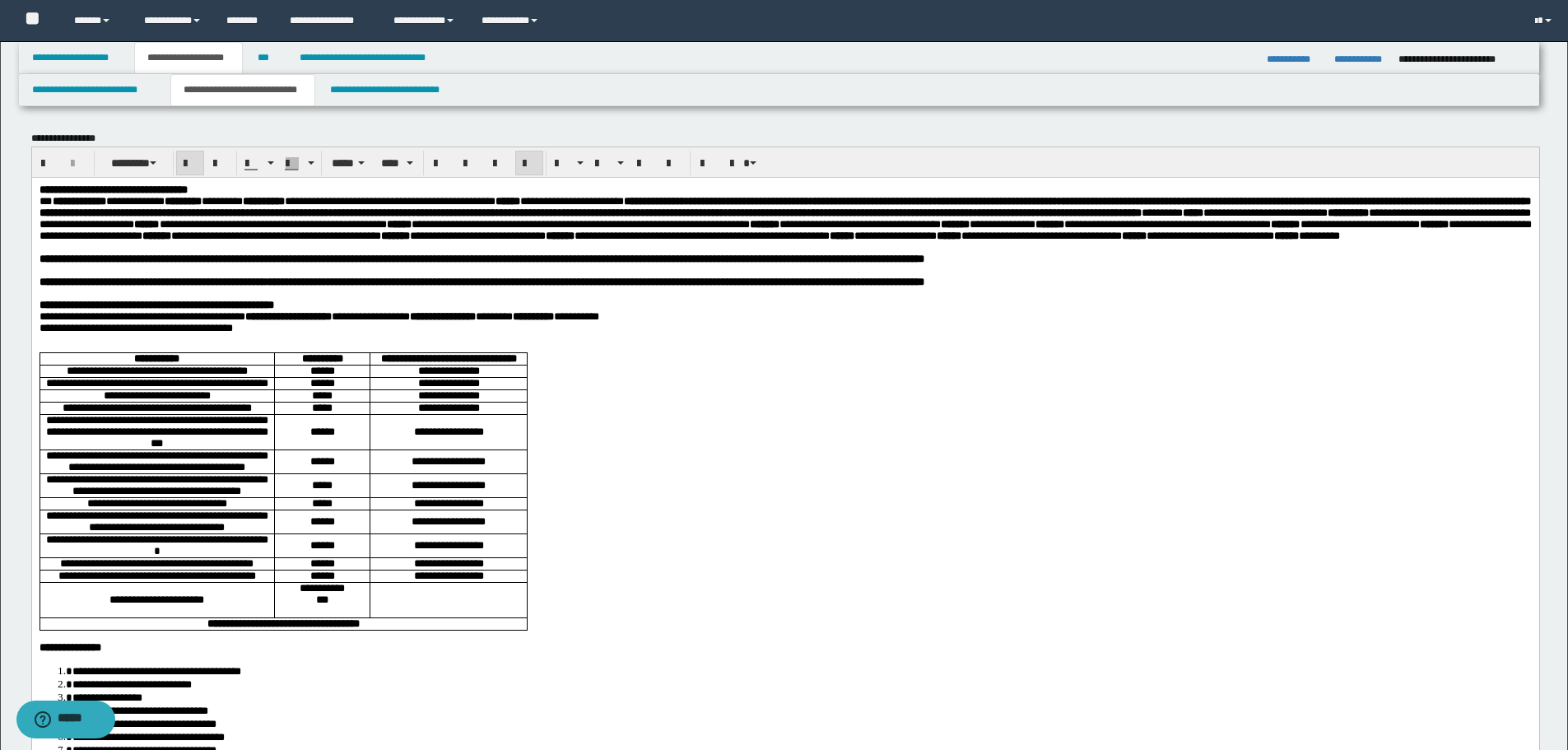 click on "**********" at bounding box center (151, 281) 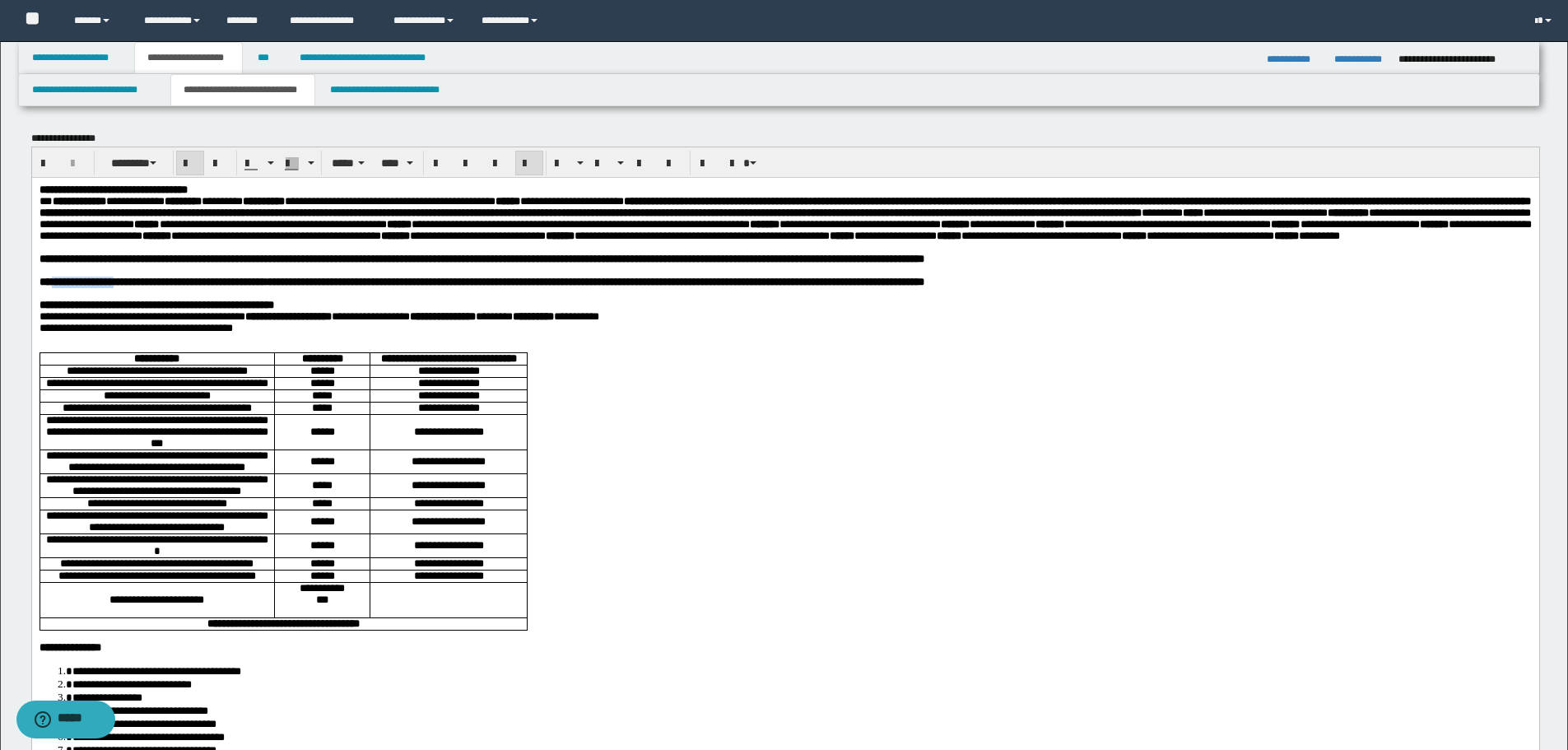 click on "**********" at bounding box center [151, 281] 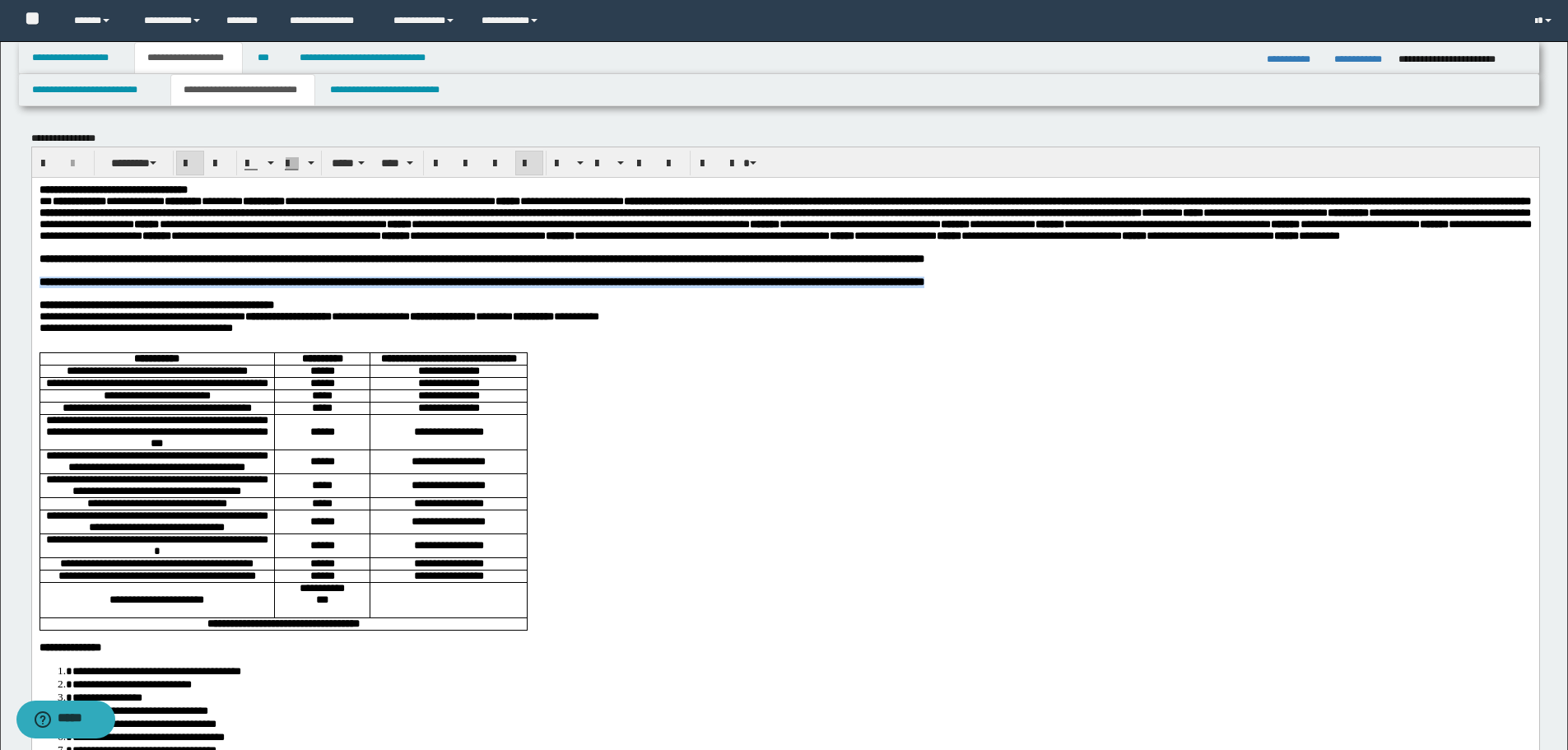click on "**********" at bounding box center [151, 281] 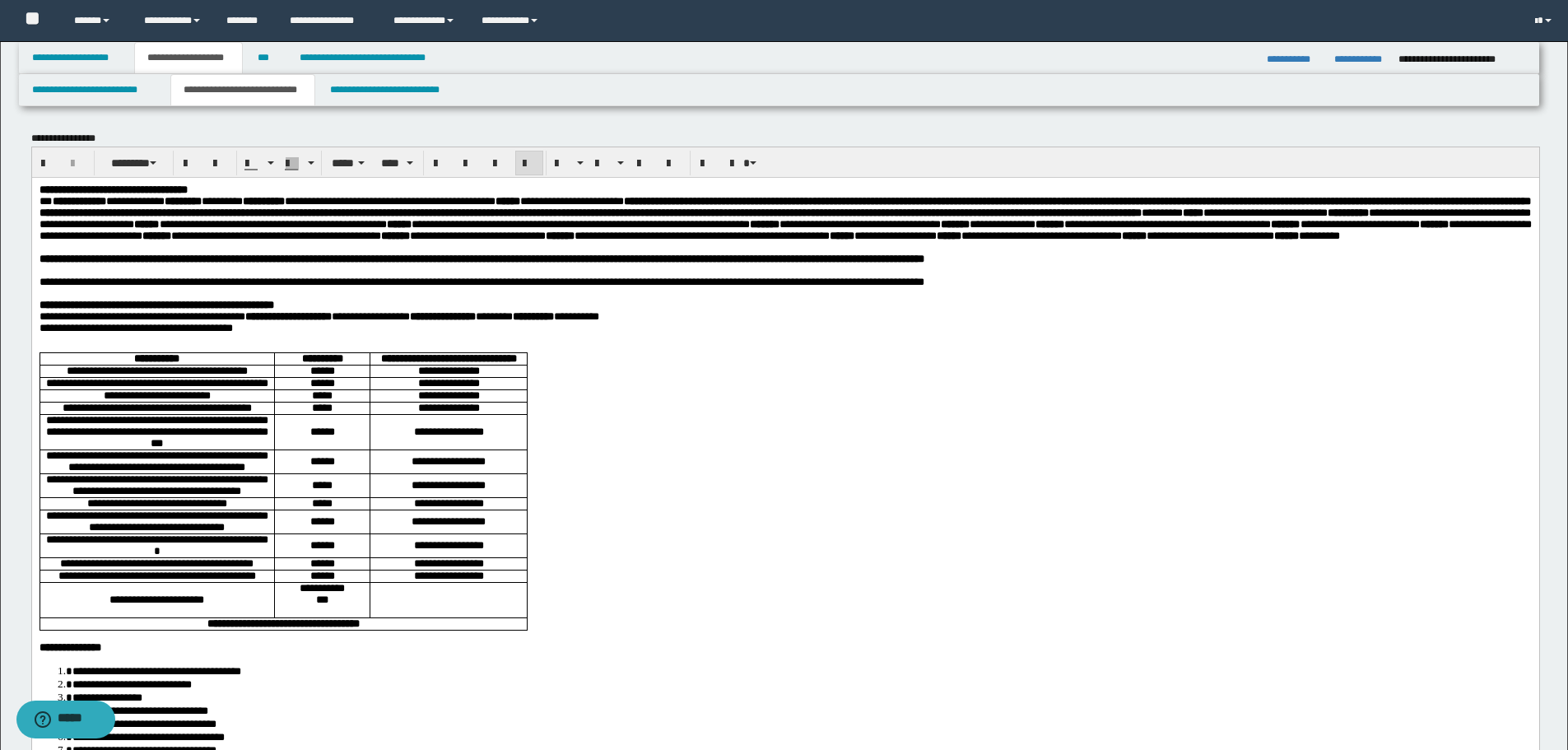 click at bounding box center [784, 293] 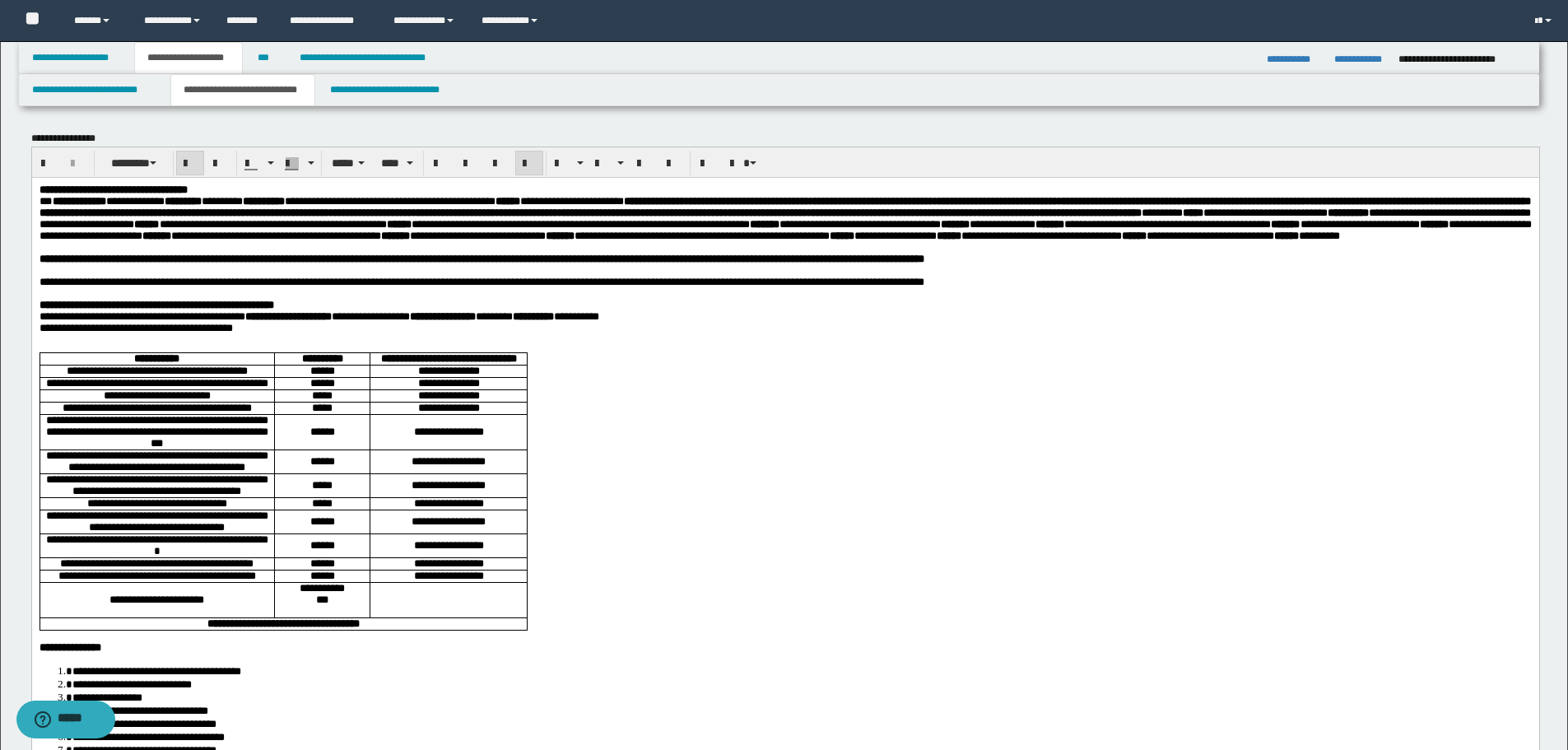 click on "**********" at bounding box center [481, 281] 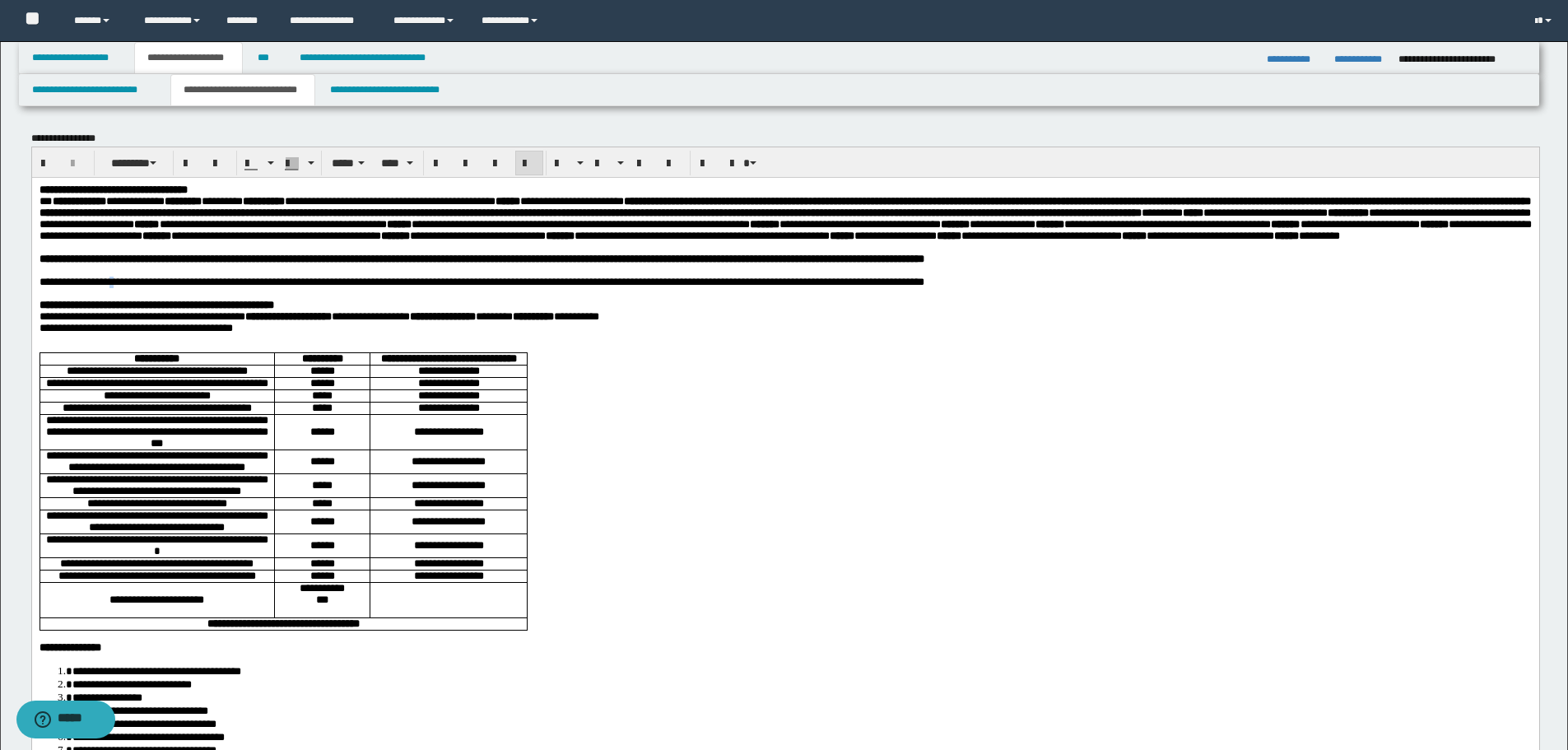 click on "**********" at bounding box center [481, 281] 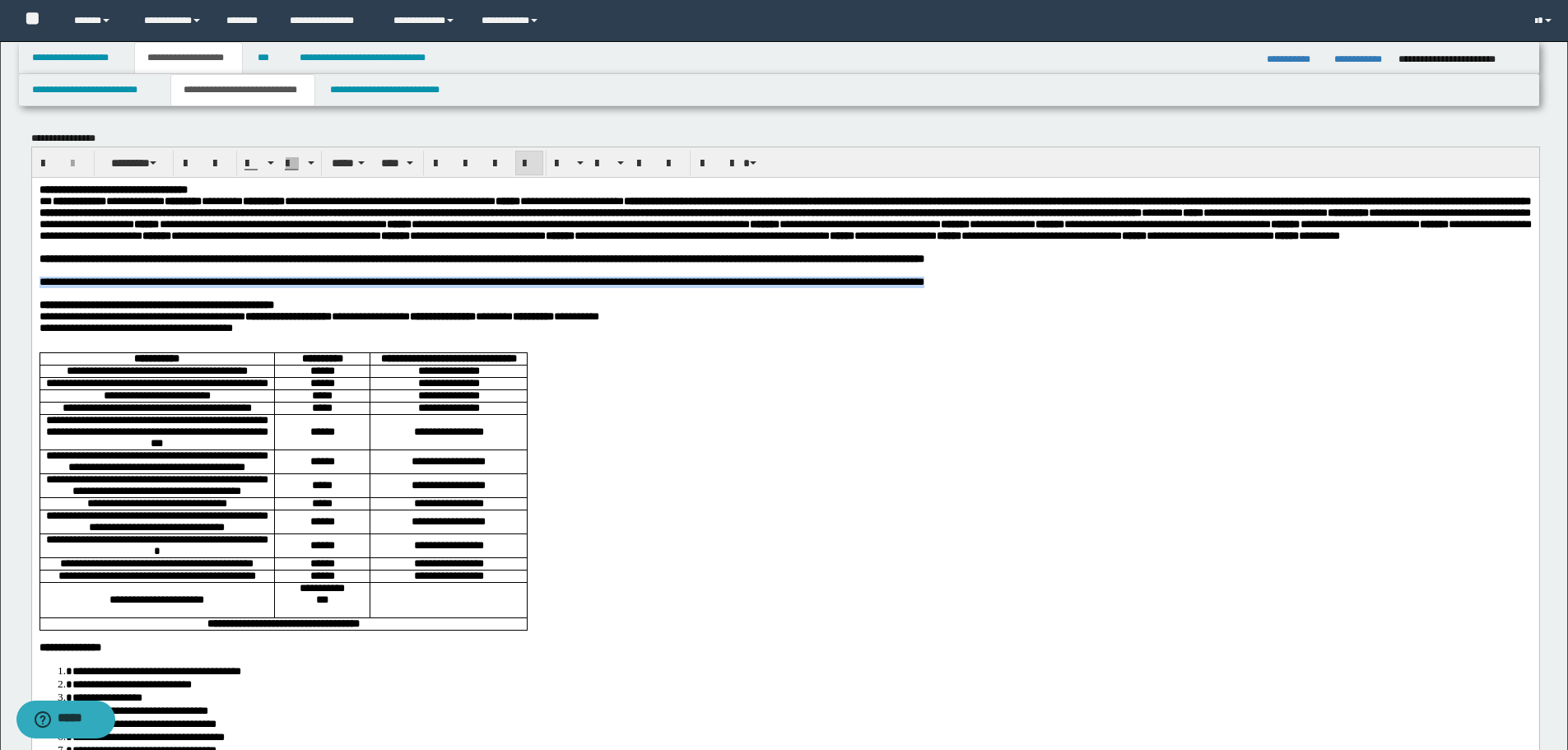 click on "**********" at bounding box center [481, 281] 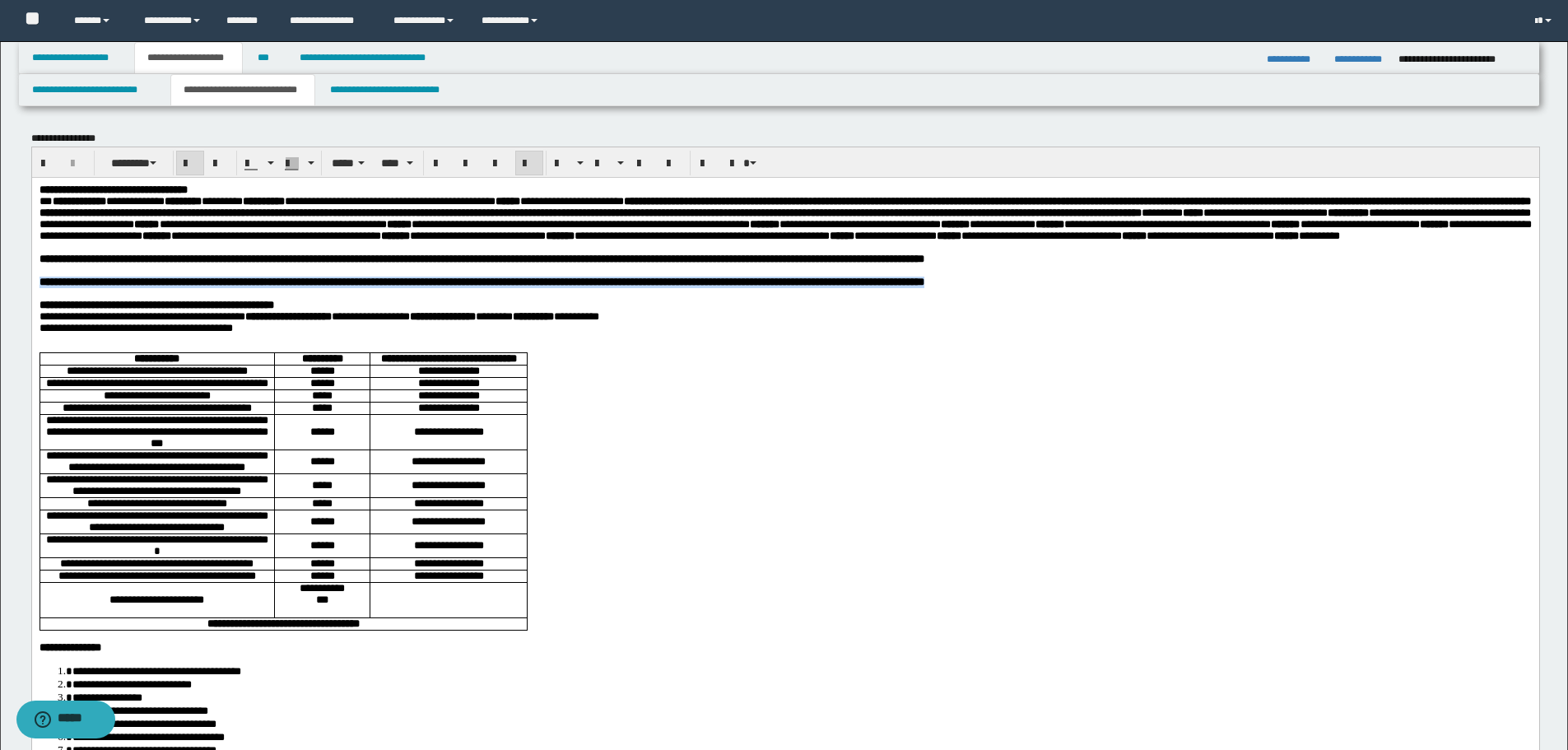 click on "**********" at bounding box center (784, 282) 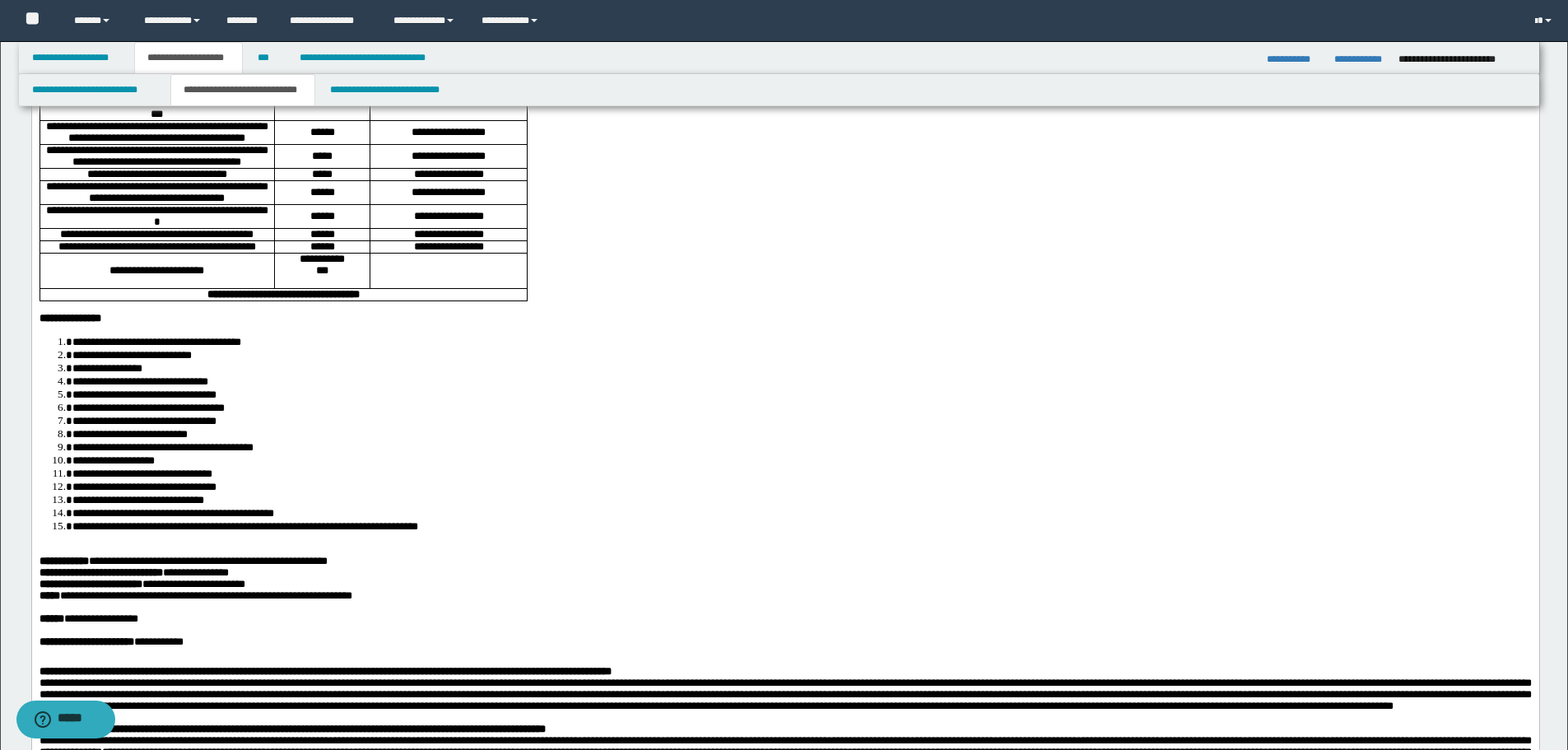 scroll, scrollTop: 0, scrollLeft: 0, axis: both 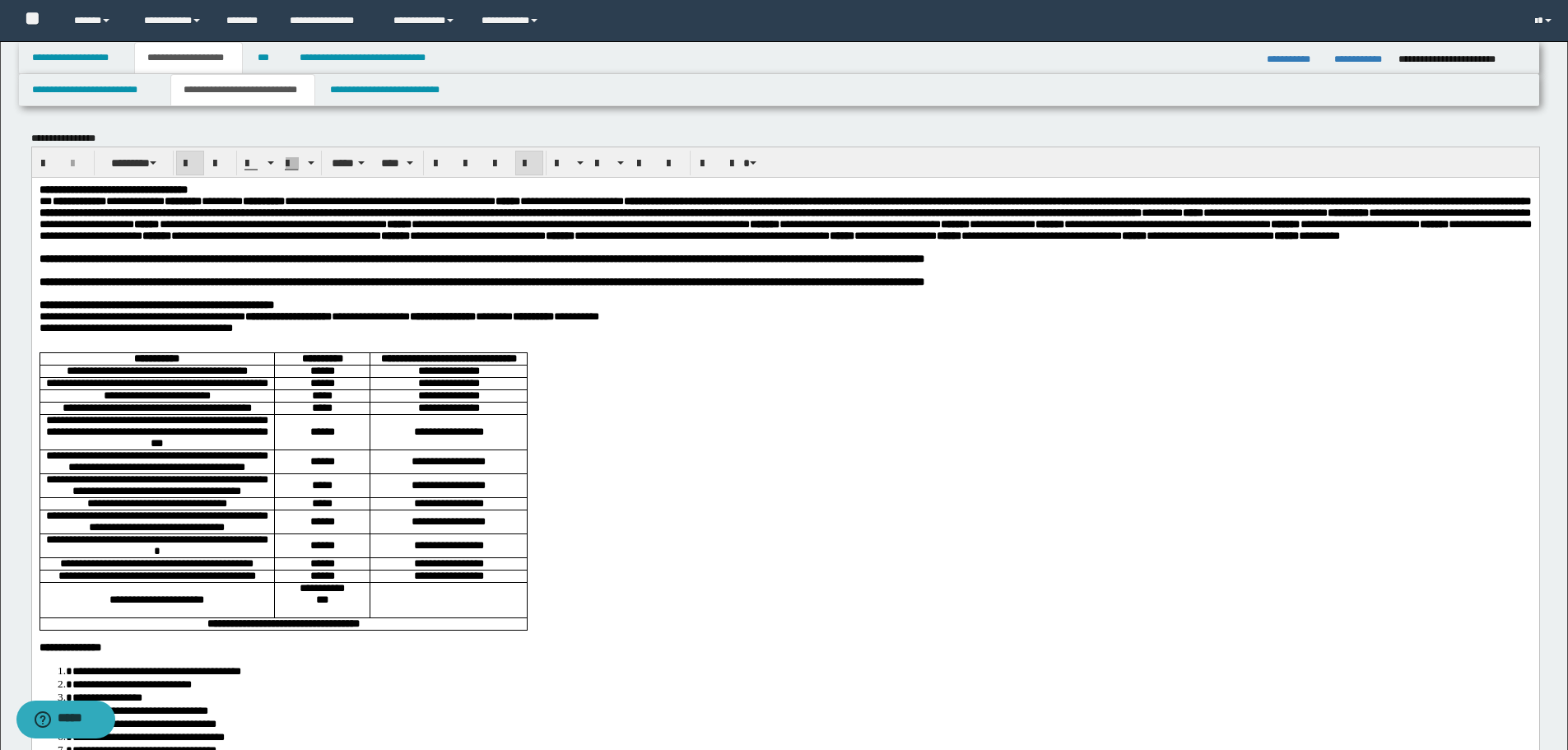 click at bounding box center (784, 293) 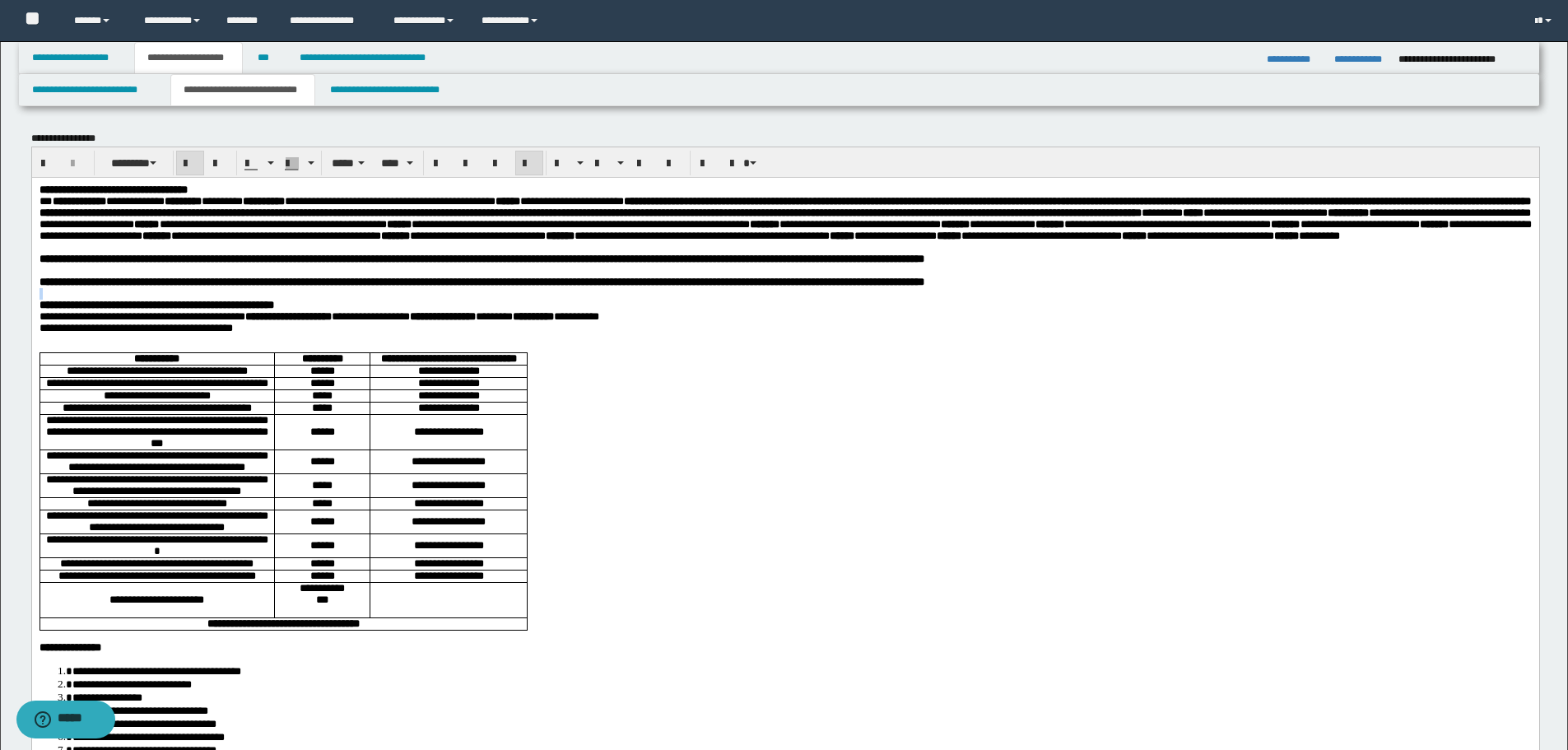 click at bounding box center [784, 293] 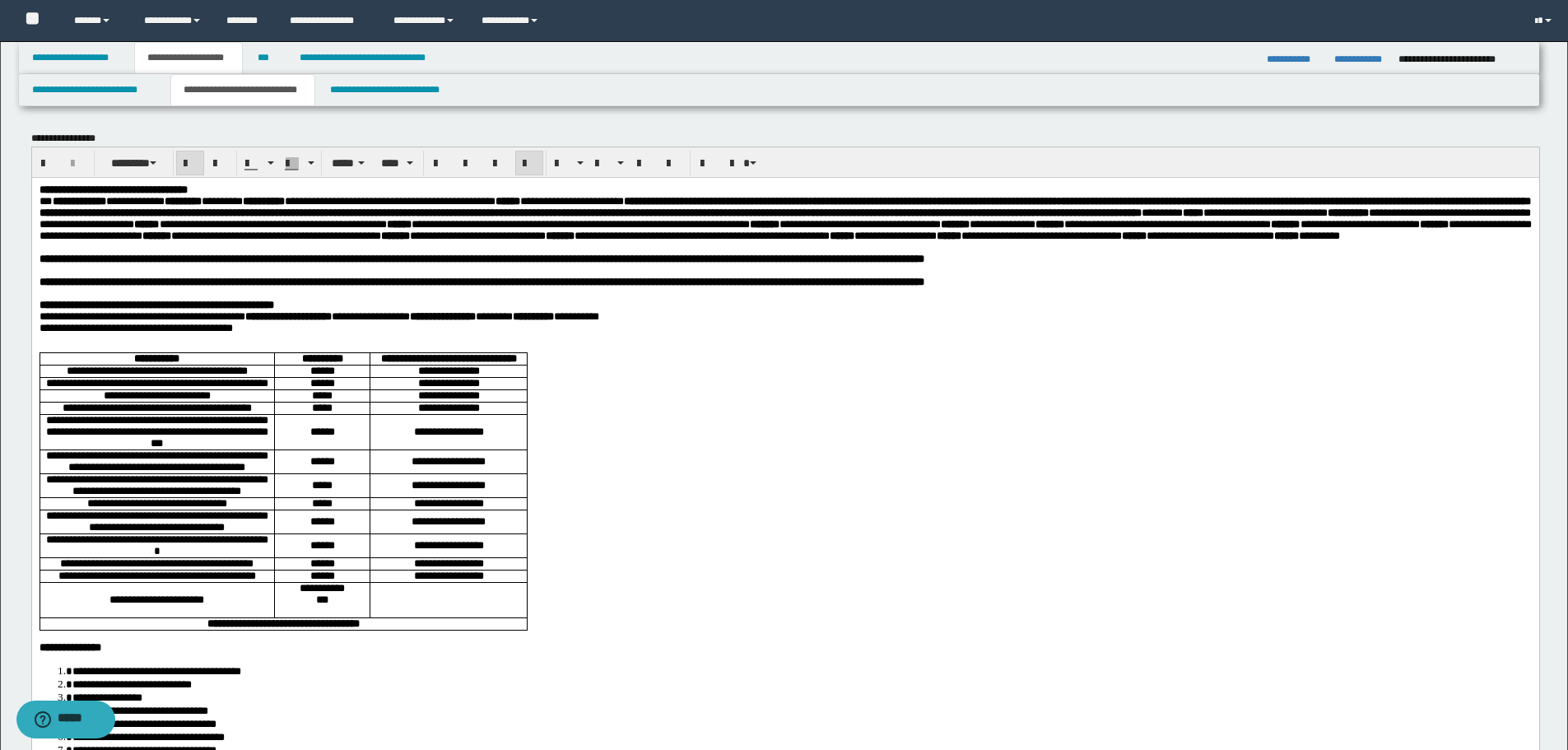 click on "**********" at bounding box center (481, 281) 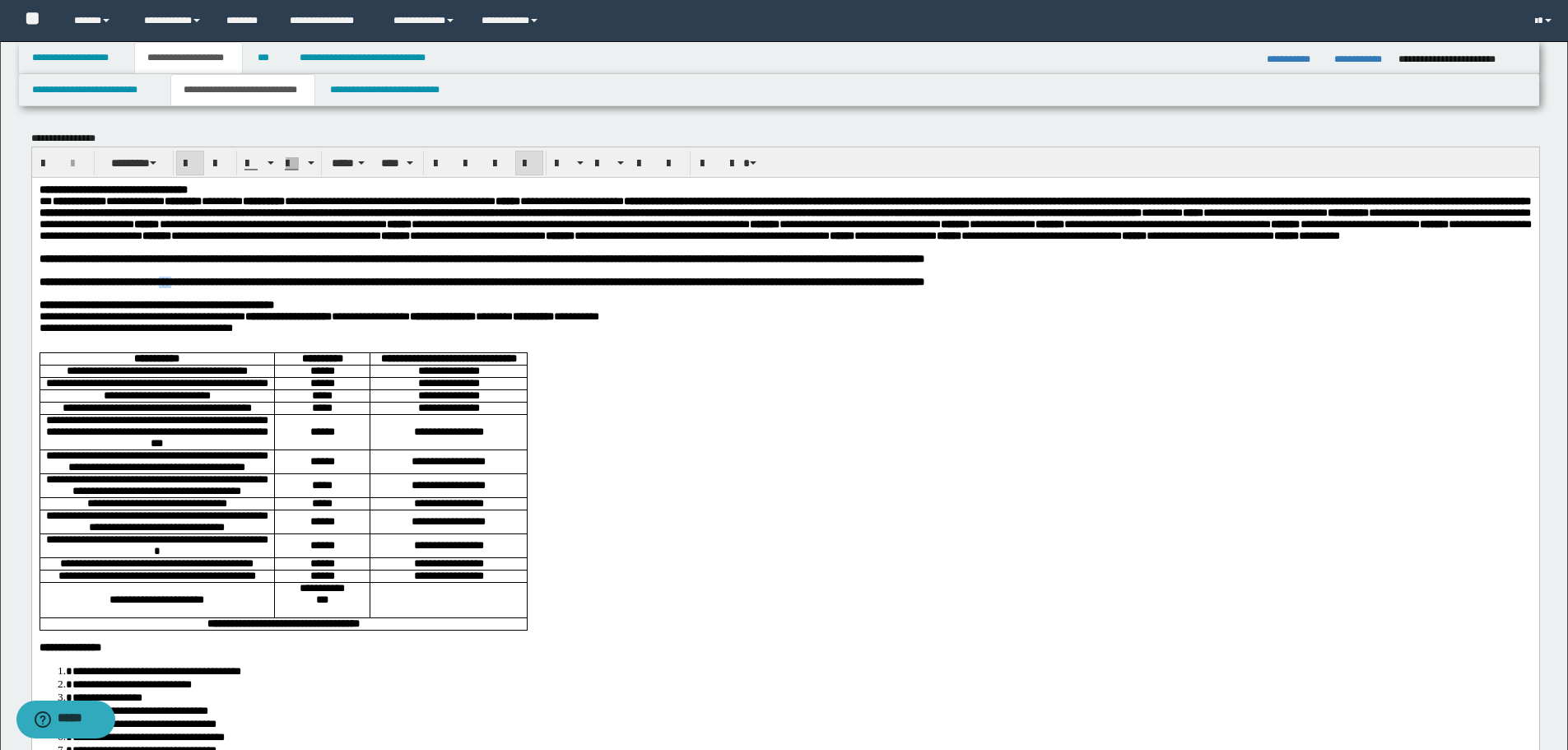 click on "**********" at bounding box center [481, 281] 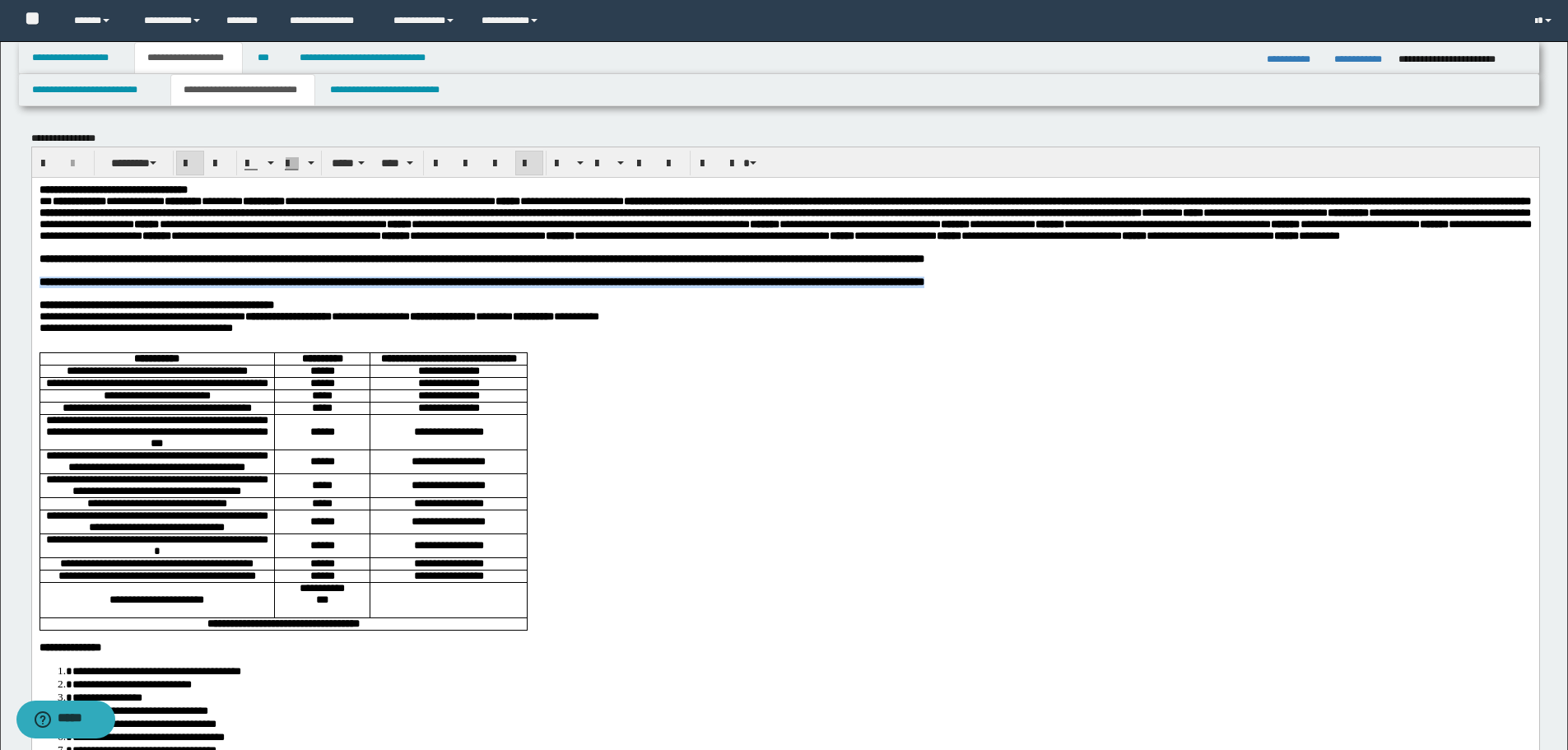 click on "**********" at bounding box center (481, 281) 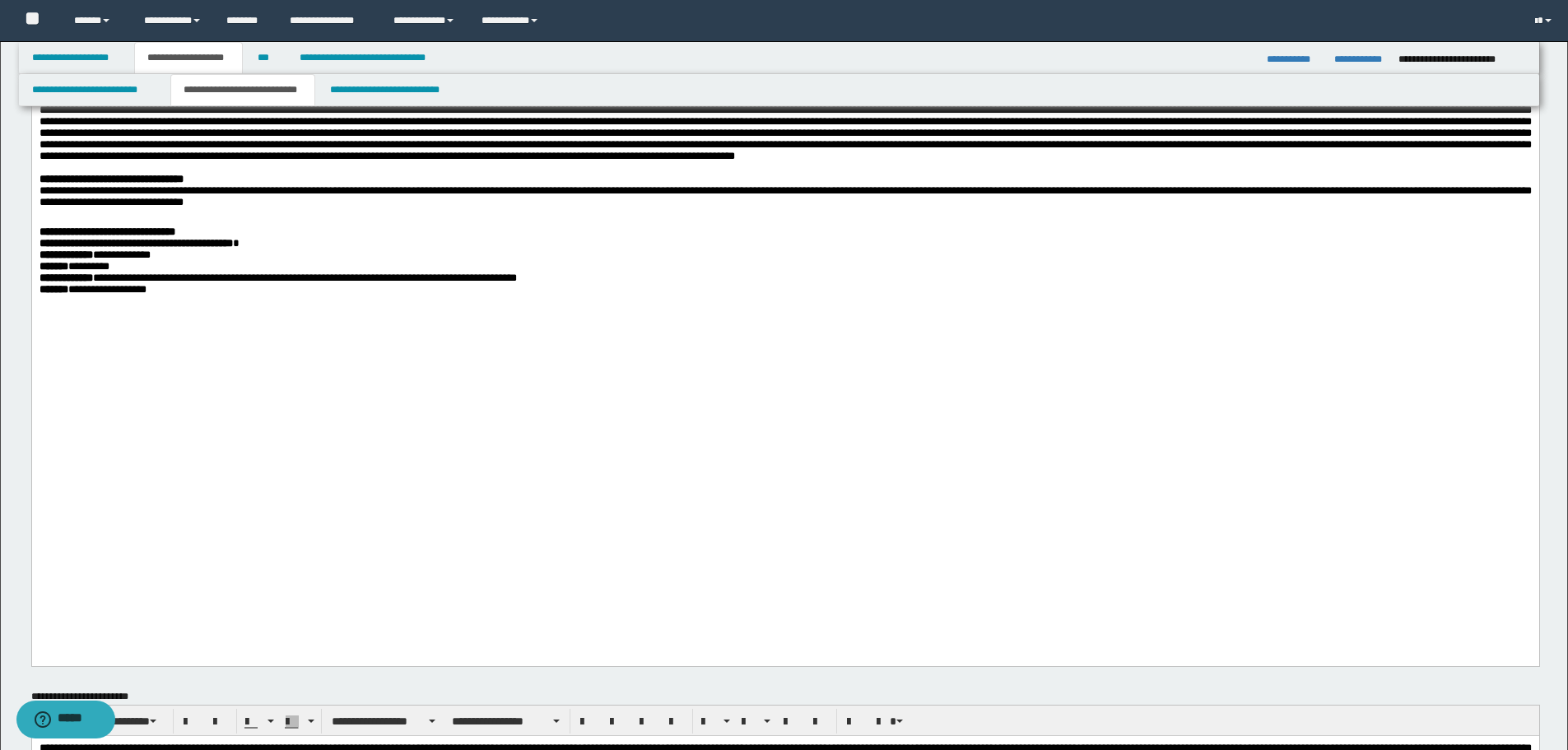 scroll, scrollTop: 906, scrollLeft: 0, axis: vertical 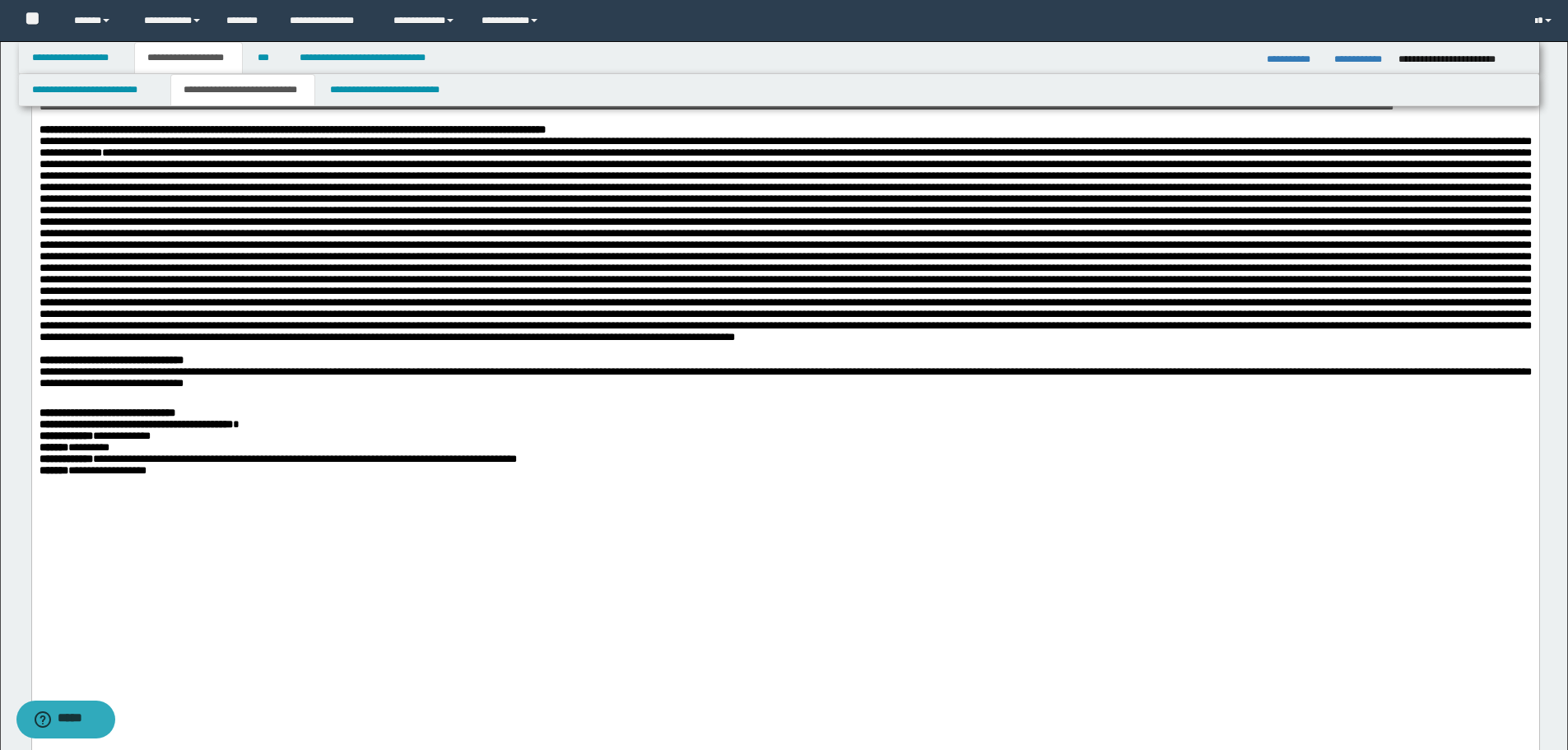 click on "**********" at bounding box center (291, 129) 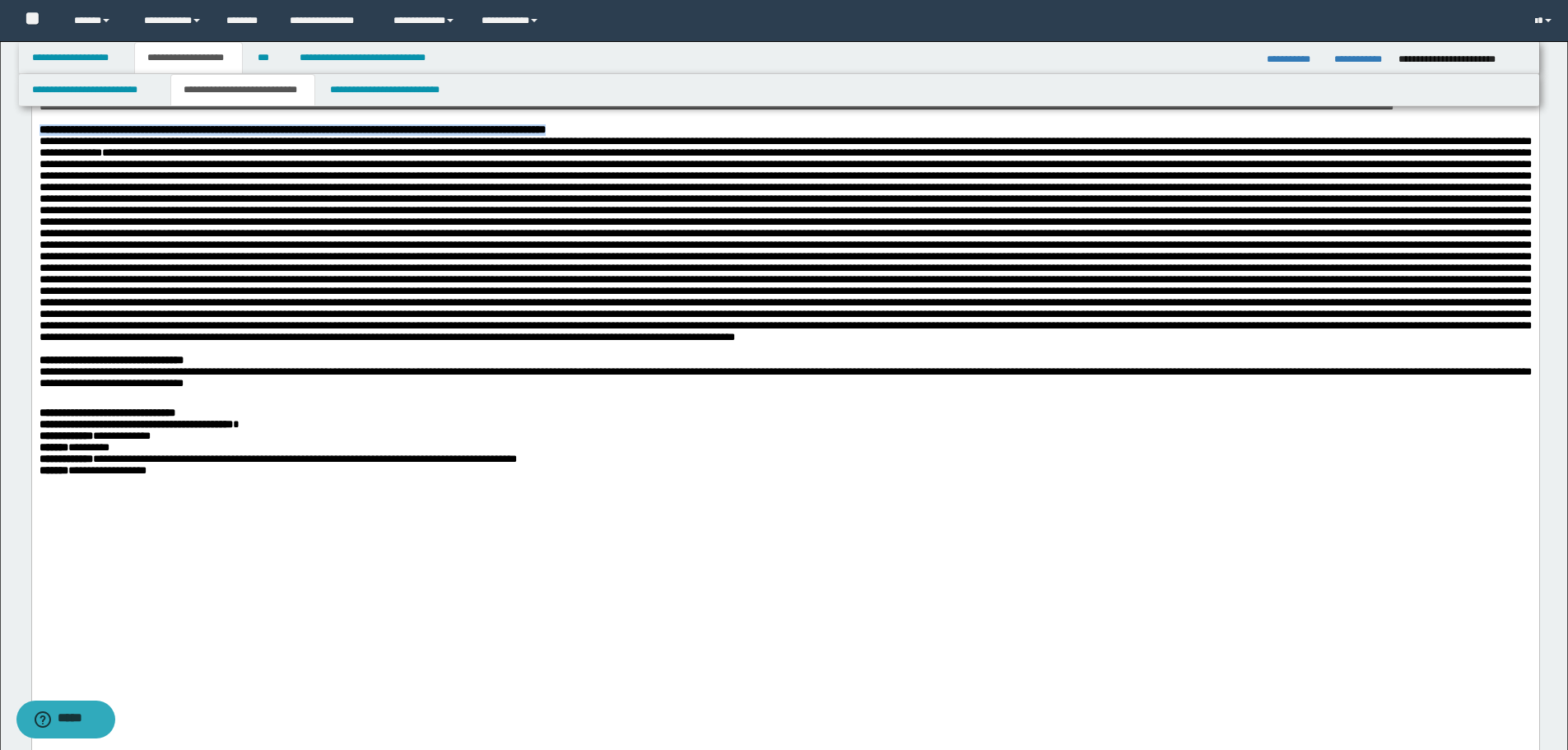 drag, startPoint x: 39, startPoint y: 309, endPoint x: 740, endPoint y: 310, distance: 701.0007 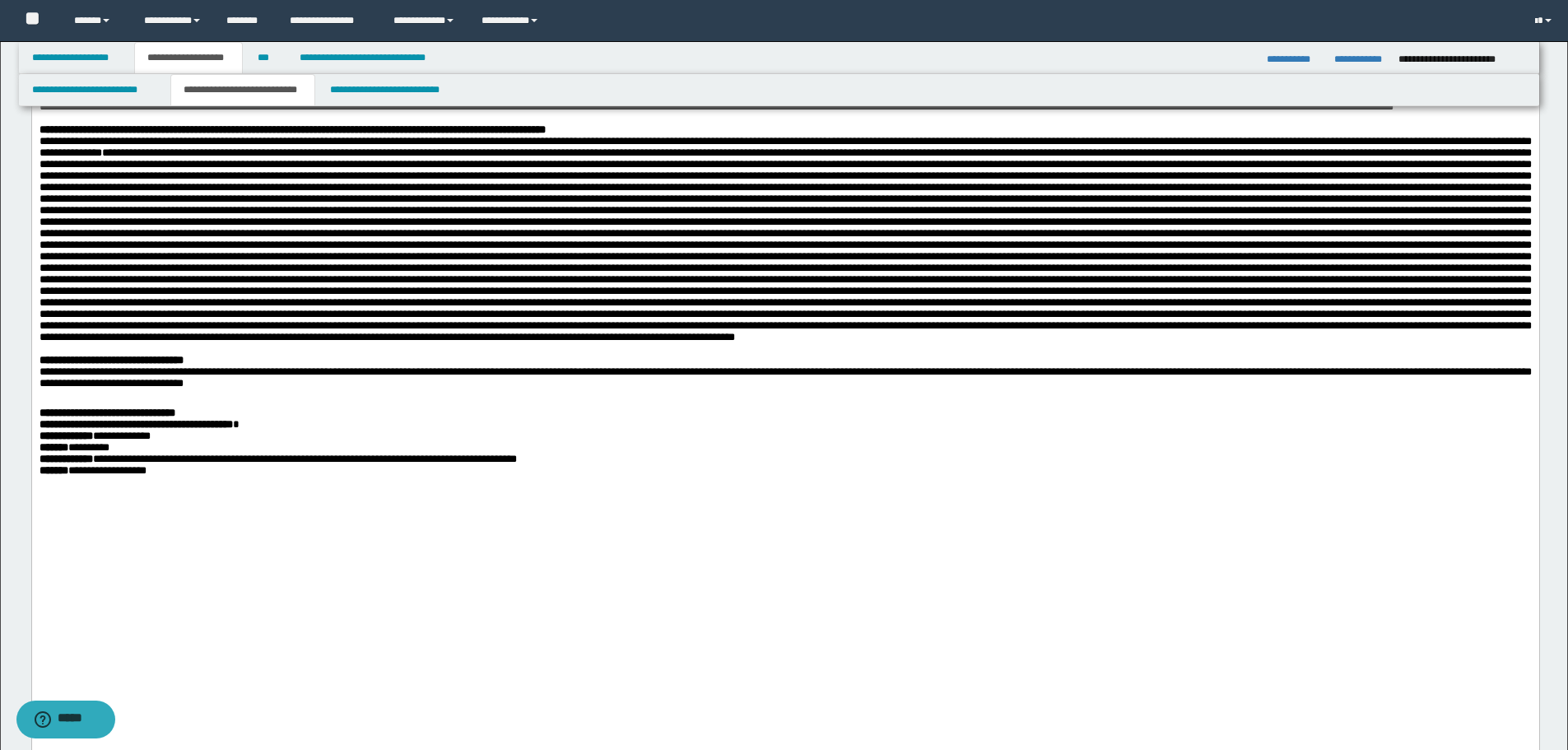 click on "**********" at bounding box center (784, 240) 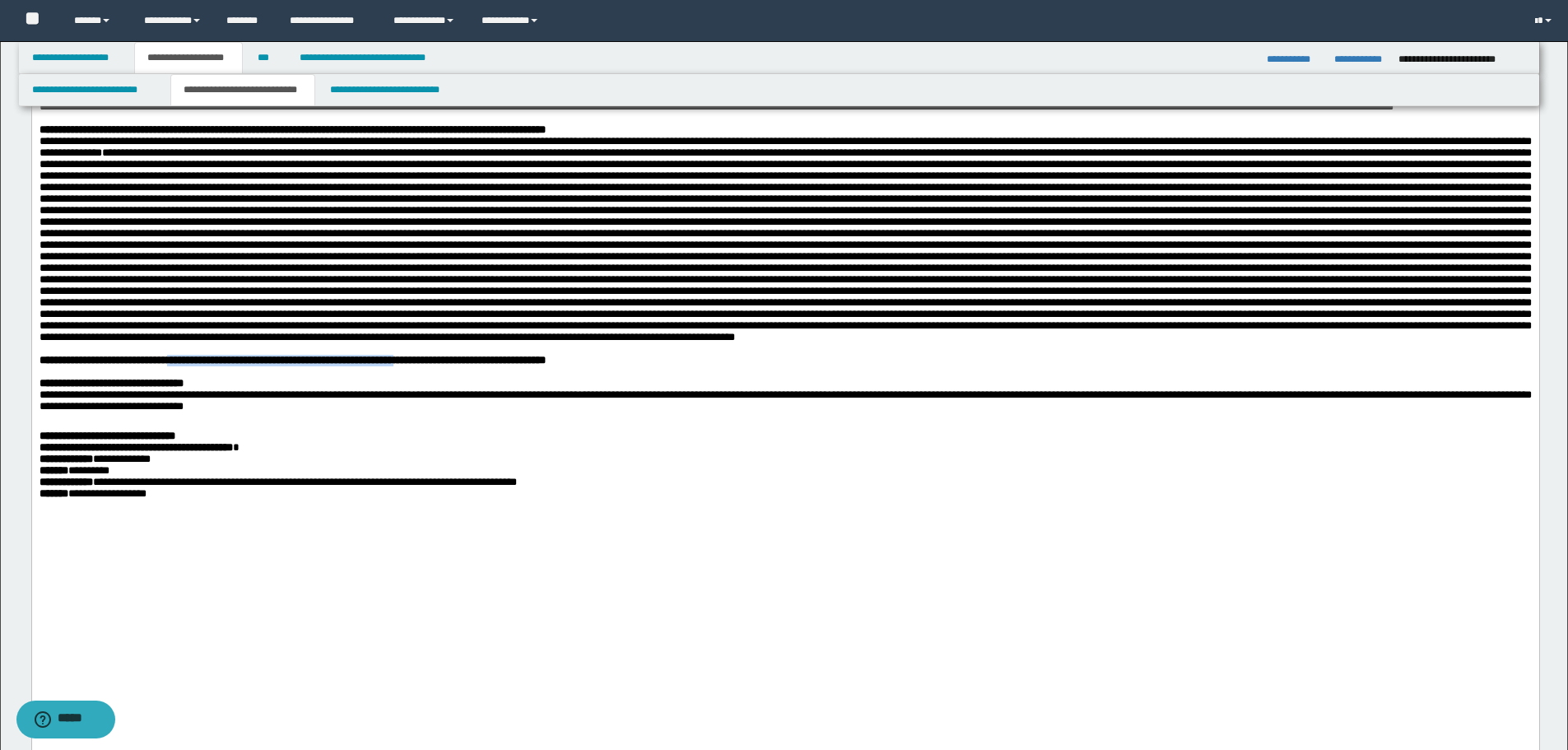 drag, startPoint x: 198, startPoint y: 628, endPoint x: 513, endPoint y: 626, distance: 315.00635 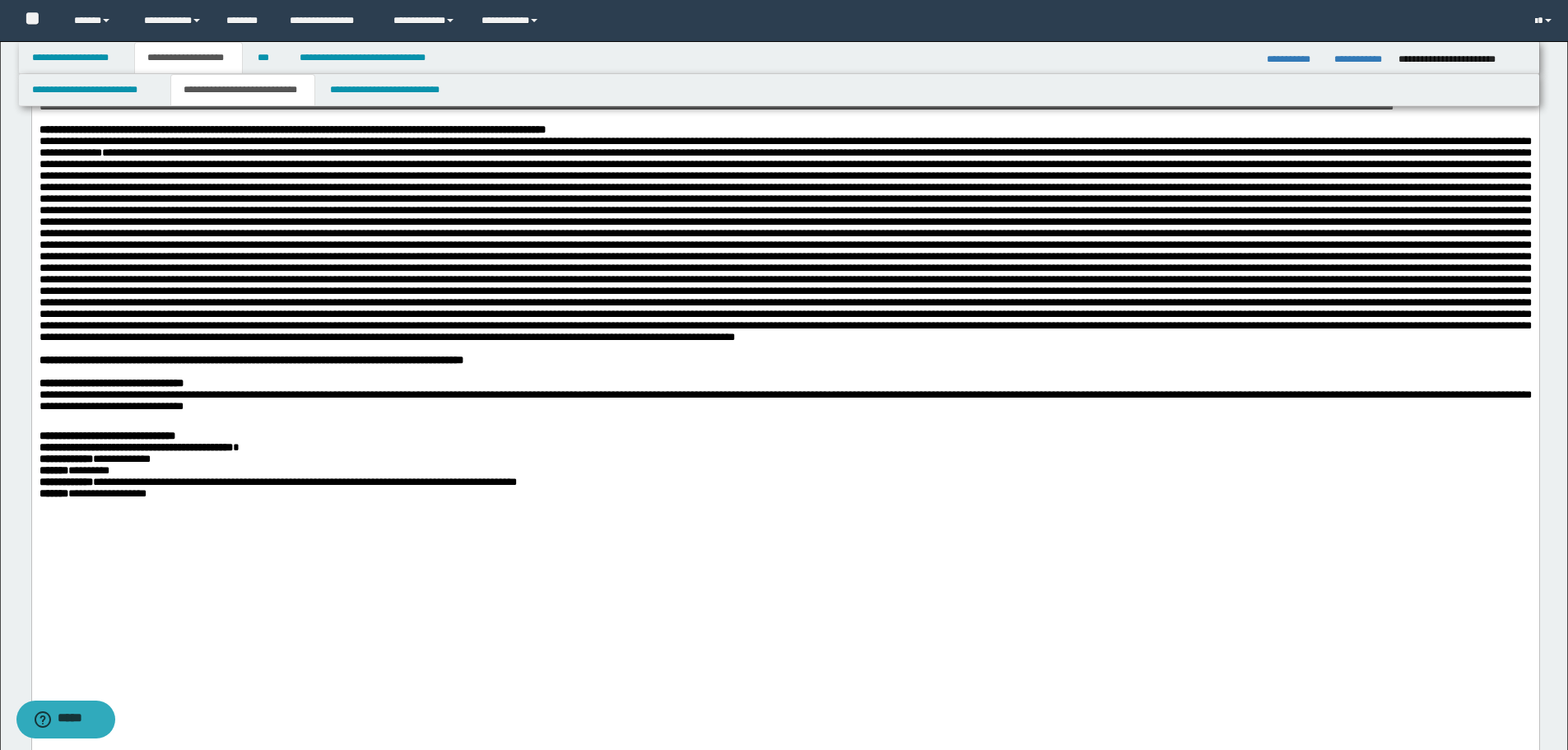 click on "**********" at bounding box center [250, 360] 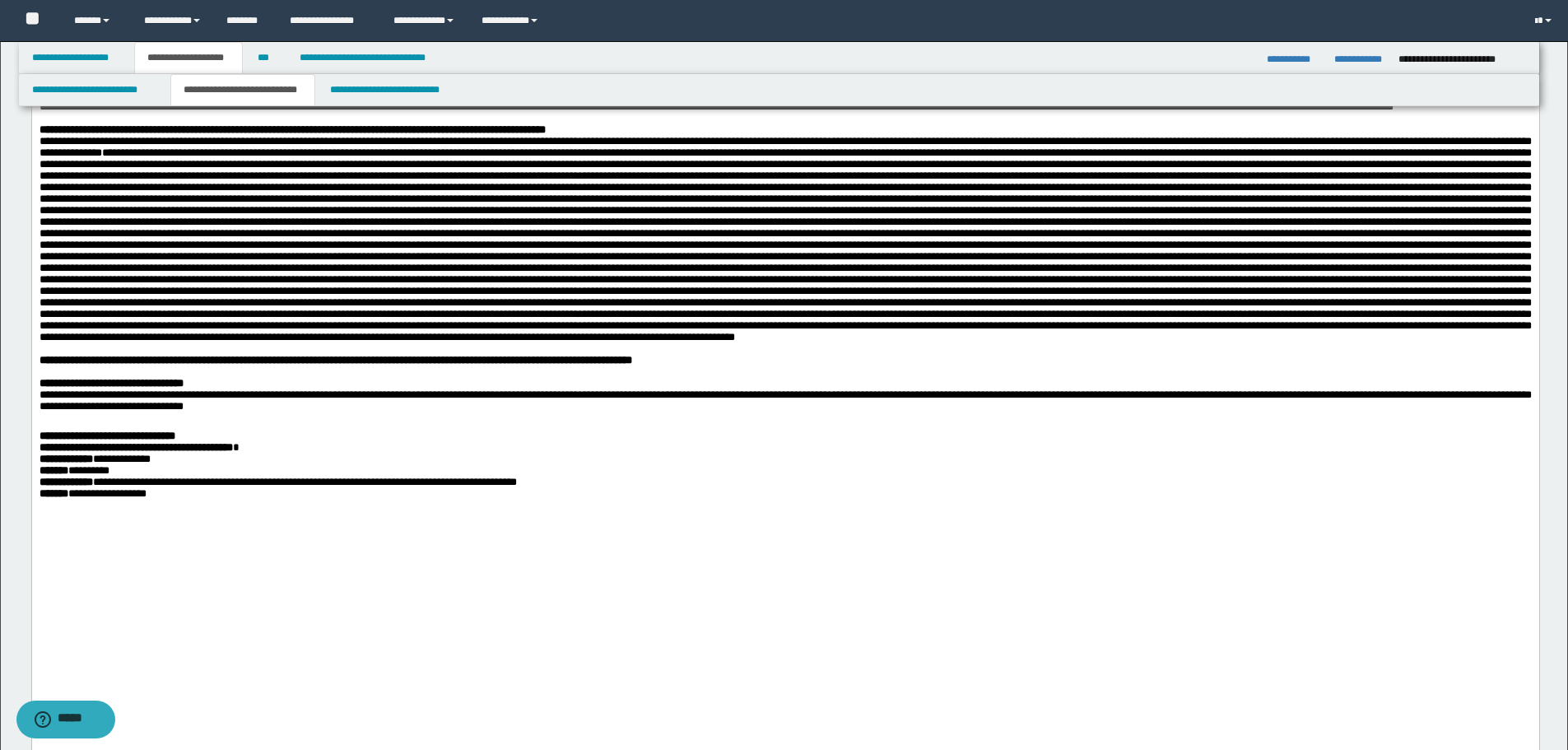 click on "**********" at bounding box center [784, 361] 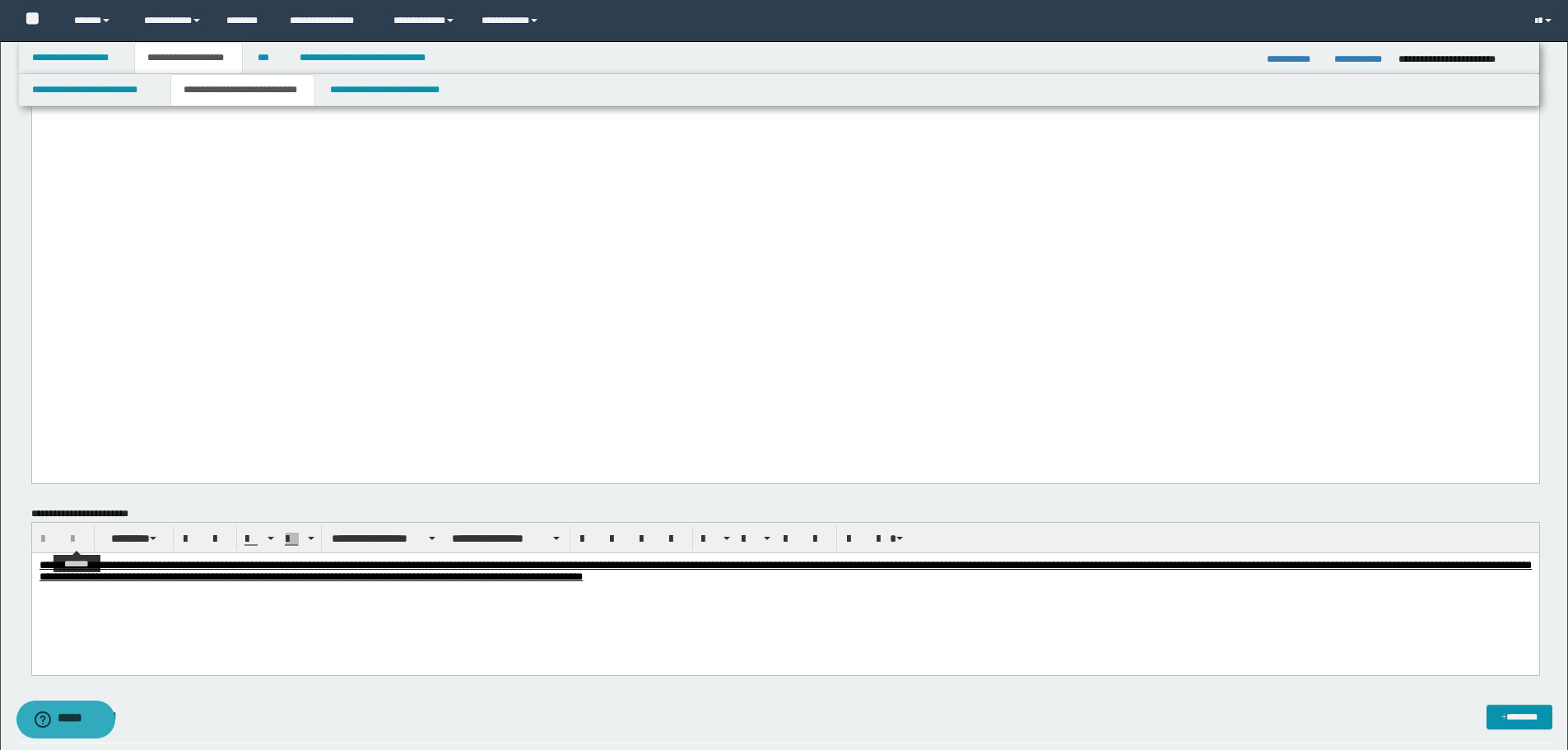 scroll, scrollTop: 1317, scrollLeft: 0, axis: vertical 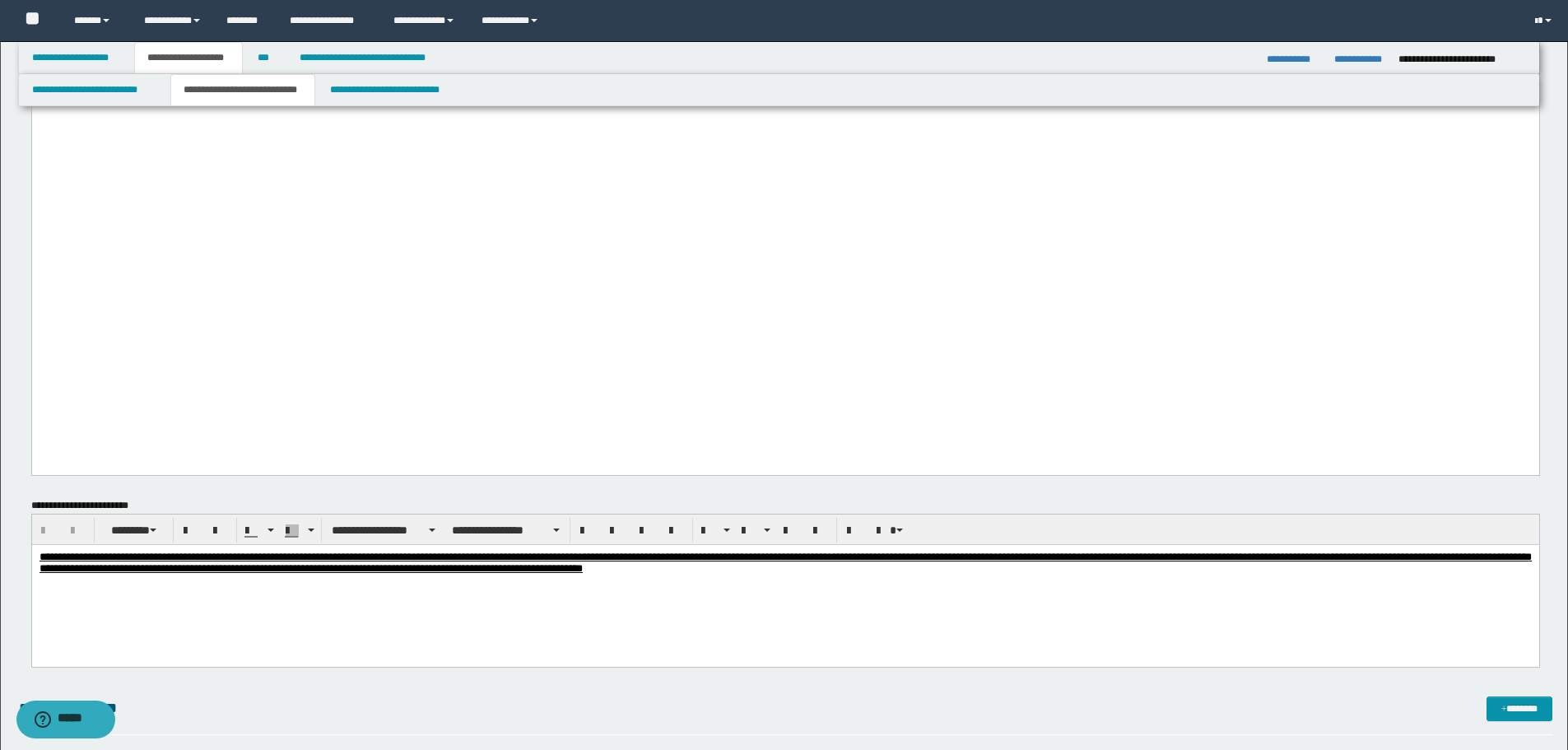 drag, startPoint x: 55, startPoint y: 221, endPoint x: 48, endPoint y: 230, distance: 11.40175 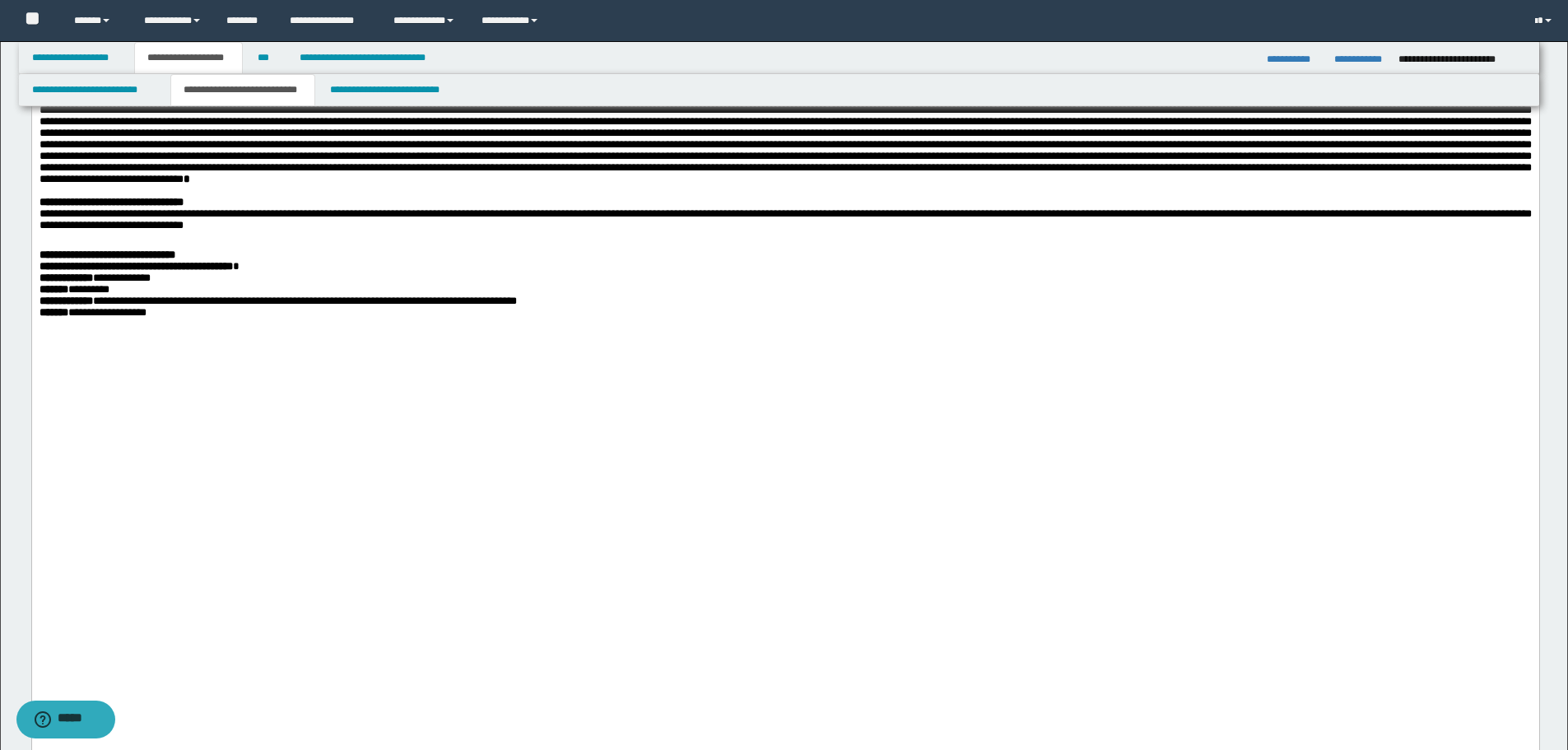 click on "* *" at bounding box center (784, 69) 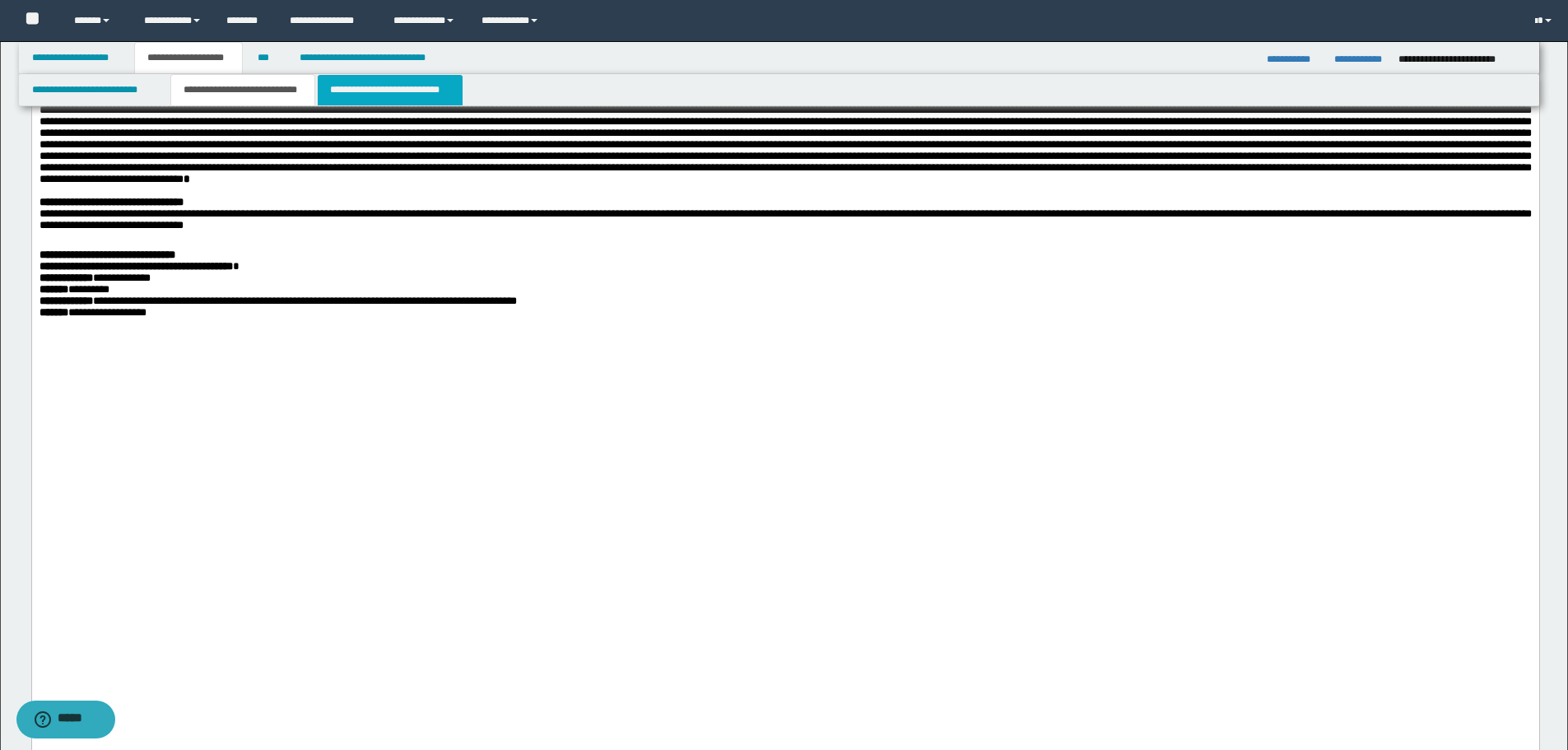 click on "**********" at bounding box center (390, 90) 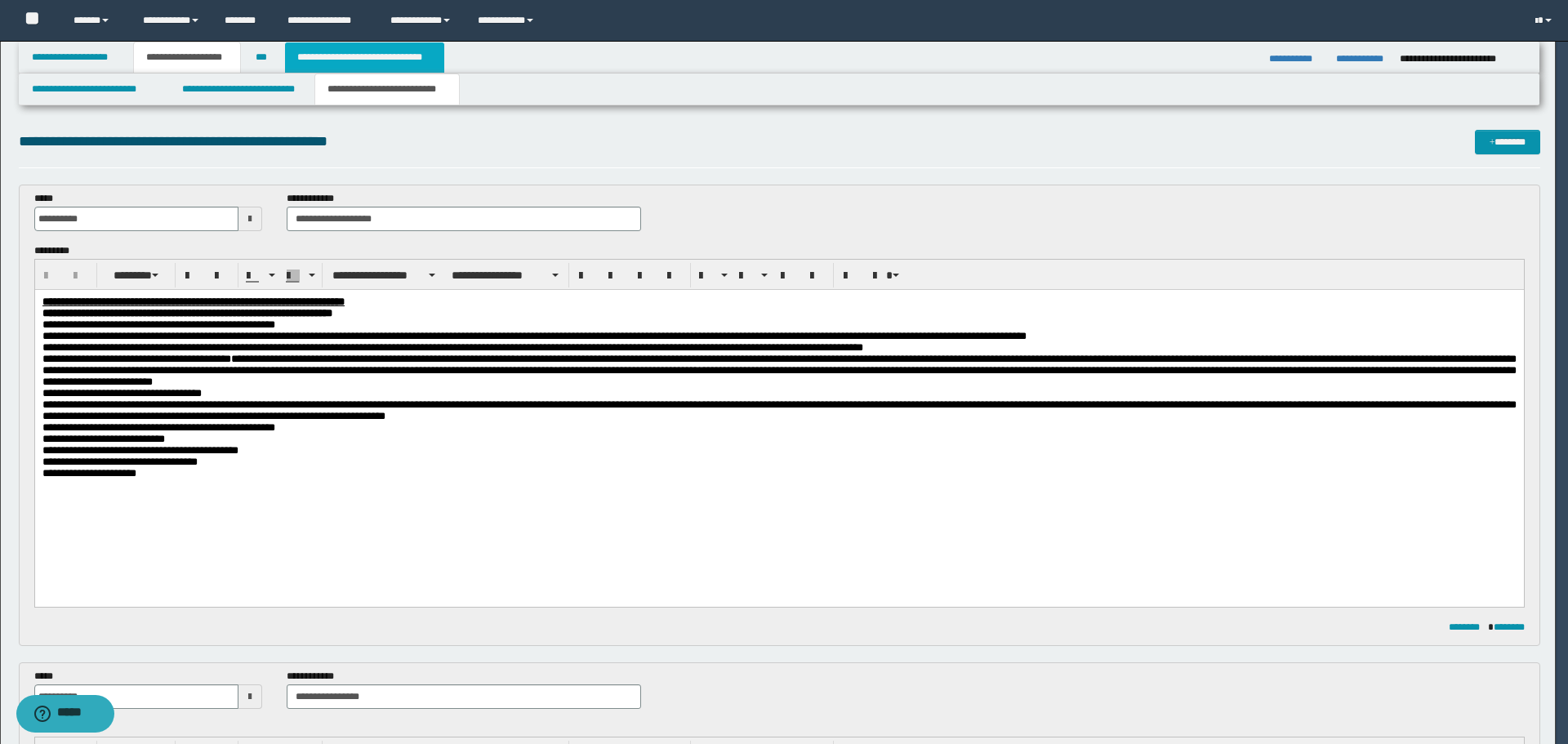 scroll, scrollTop: 0, scrollLeft: 0, axis: both 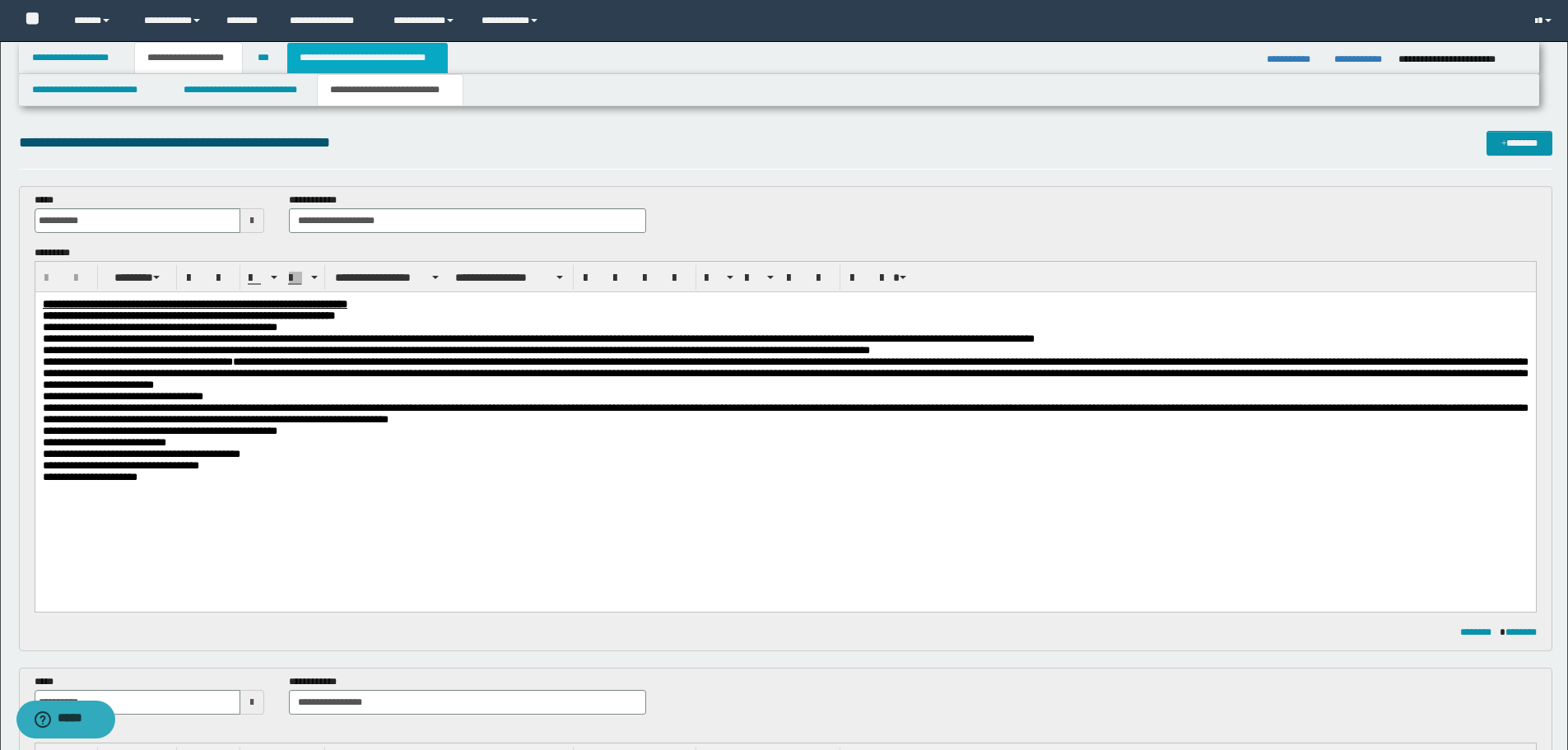 click on "**********" at bounding box center [367, 58] 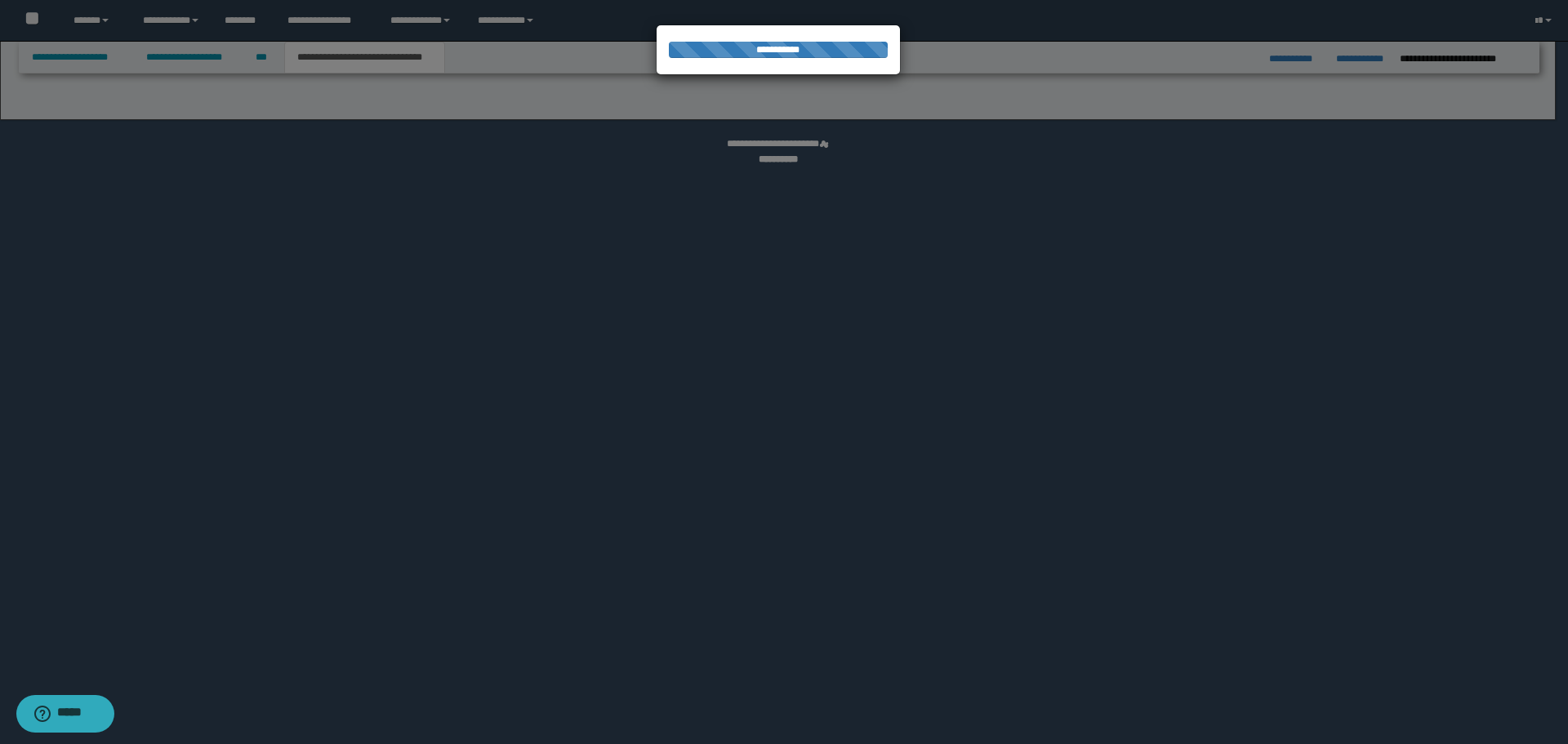 select on "*" 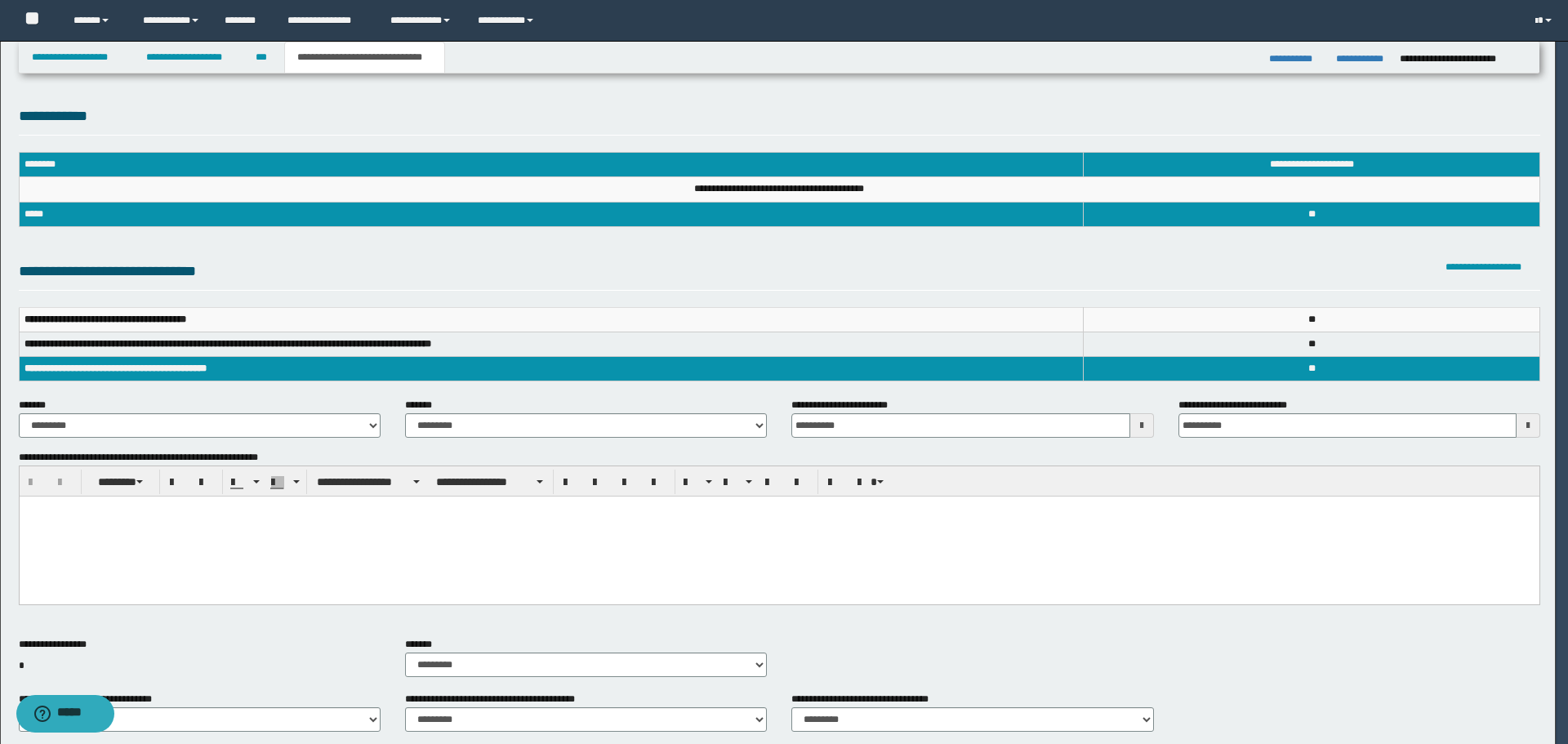click at bounding box center [784, 372] 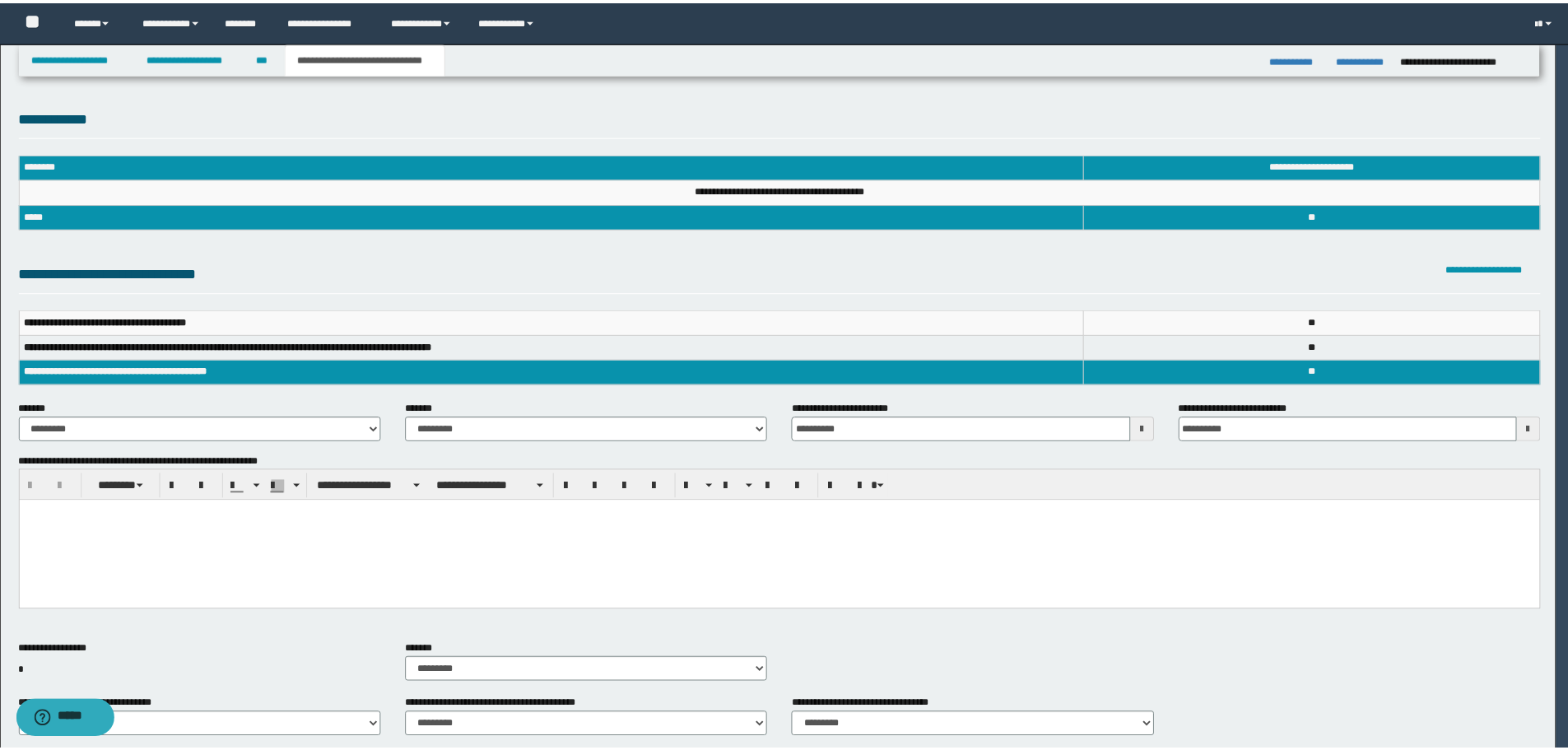 scroll, scrollTop: 0, scrollLeft: 0, axis: both 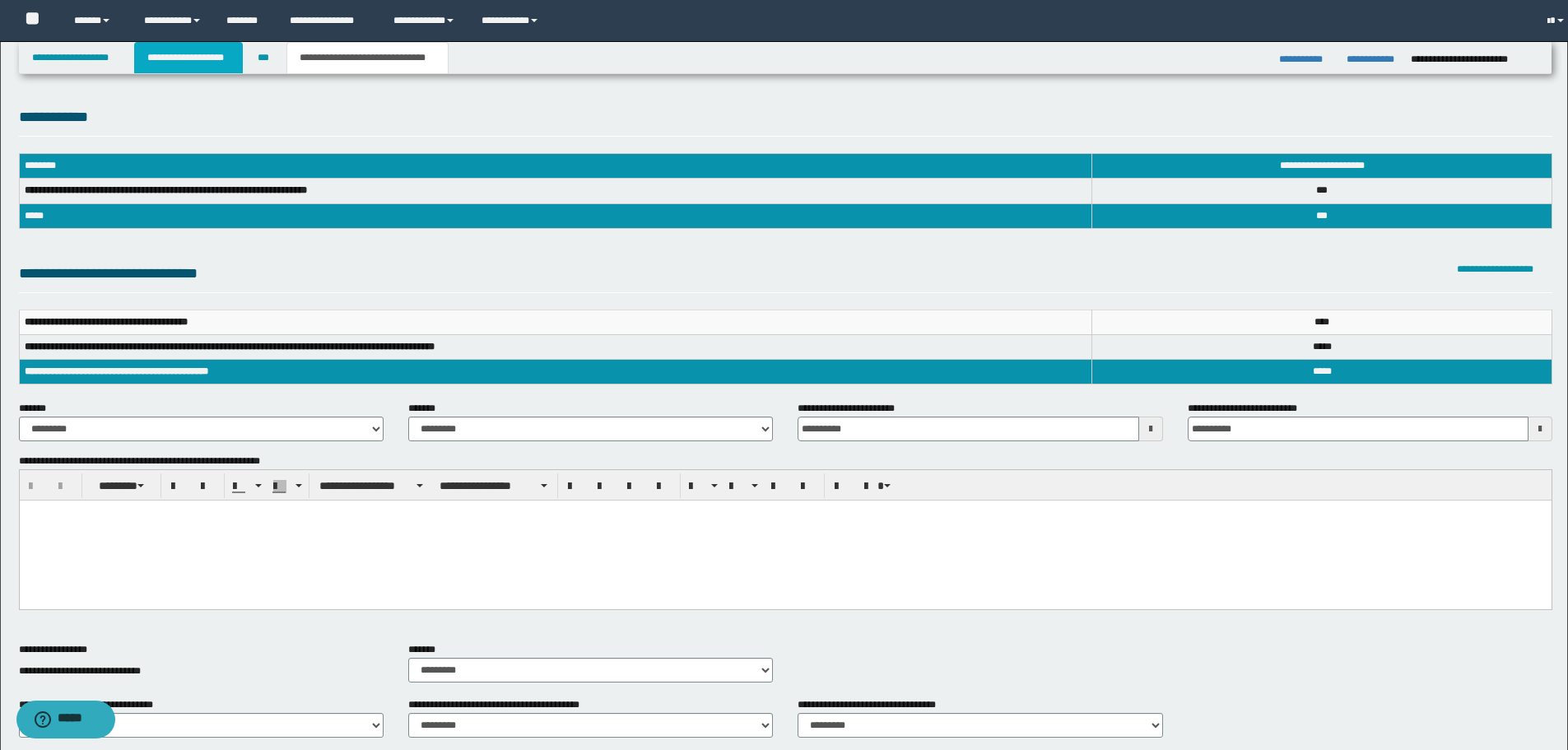click on "**********" at bounding box center (188, 58) 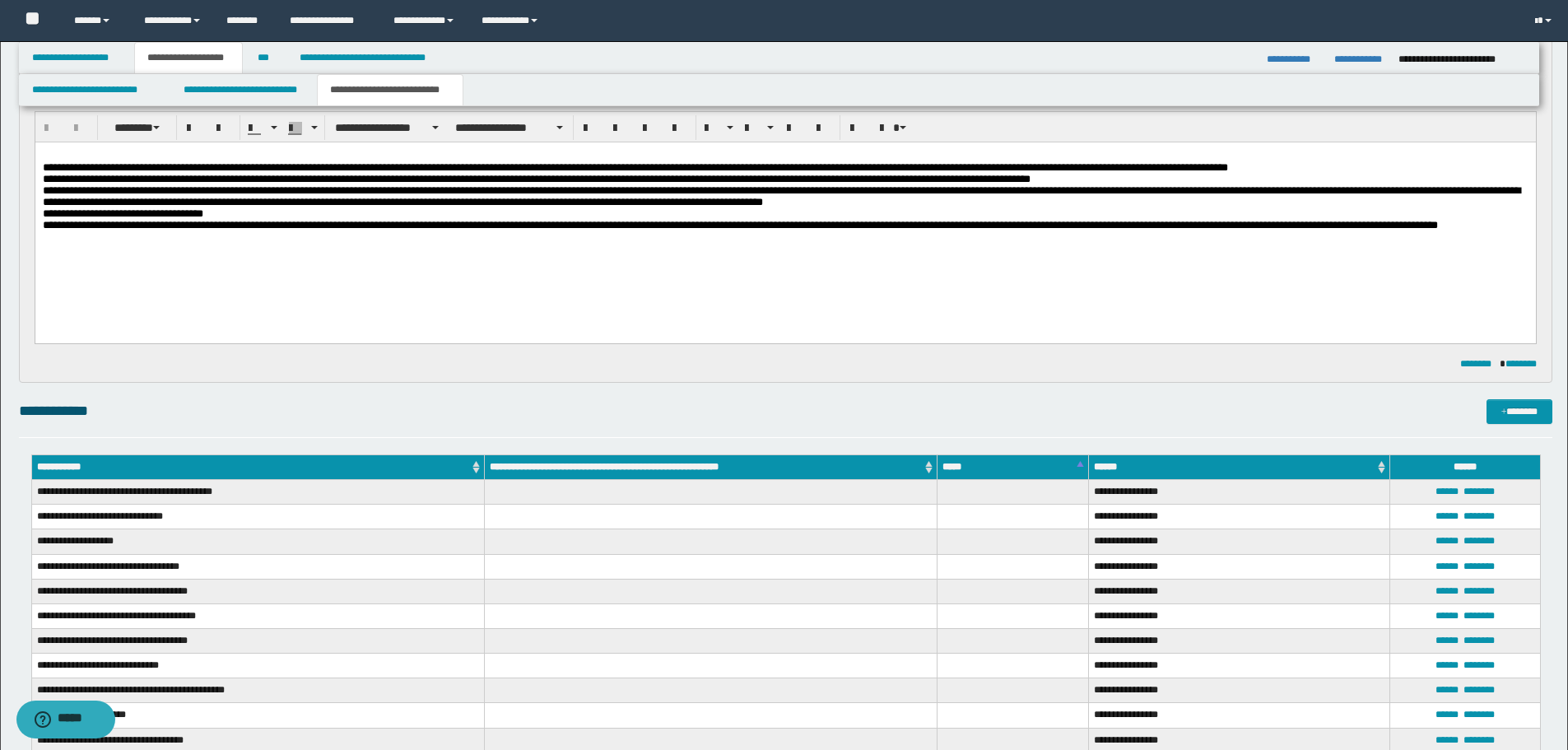 scroll, scrollTop: 906, scrollLeft: 0, axis: vertical 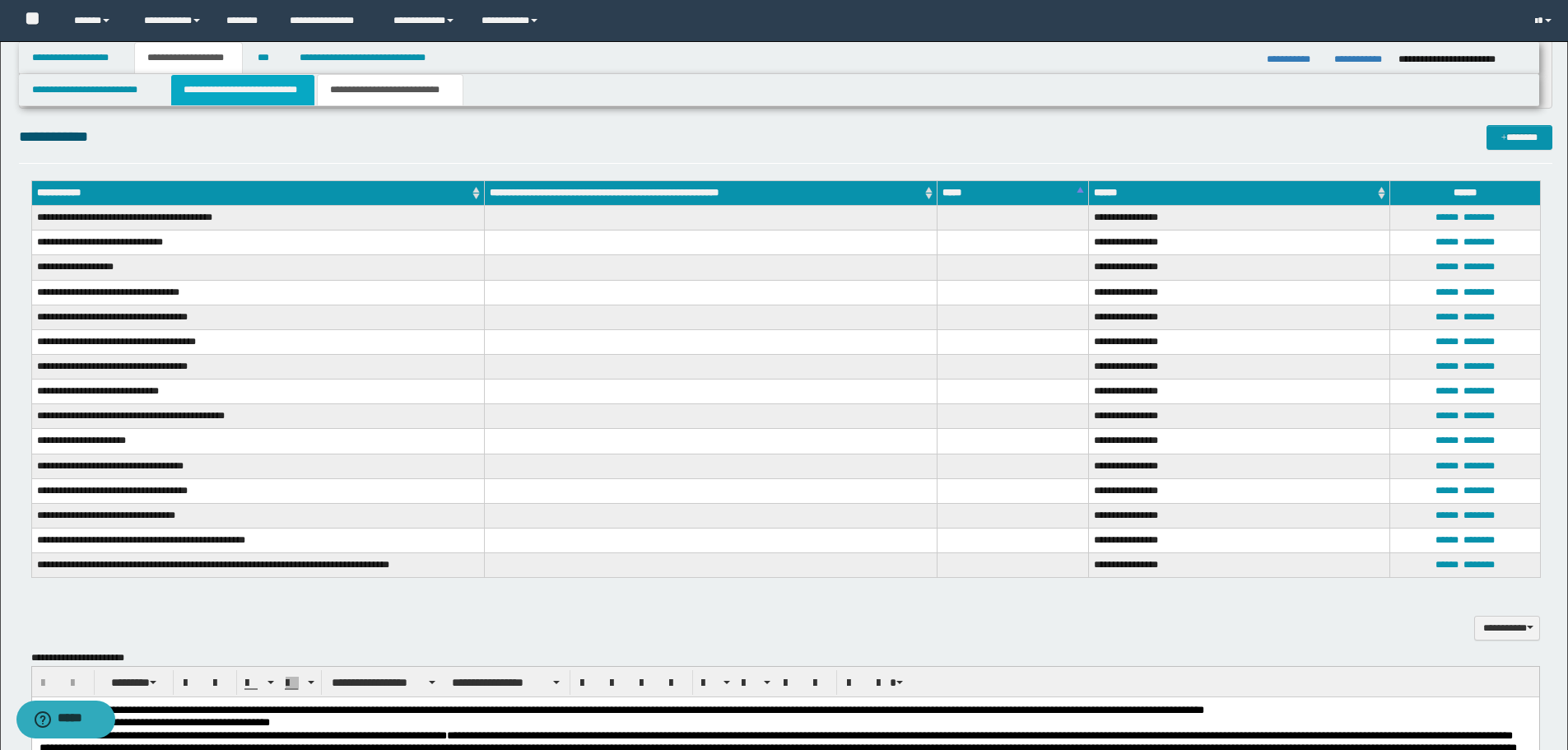 click on "**********" at bounding box center (243, 90) 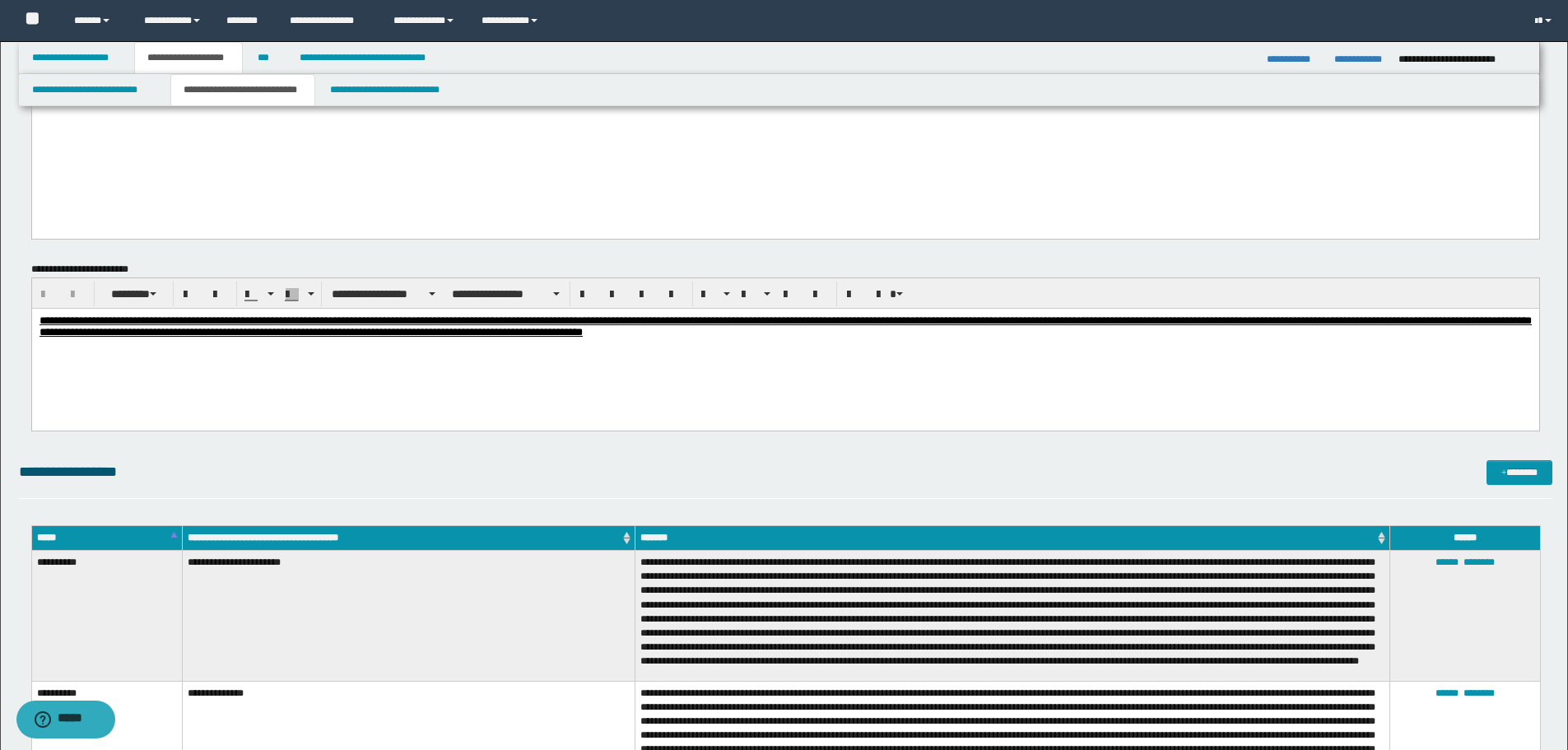 scroll, scrollTop: 1894, scrollLeft: 0, axis: vertical 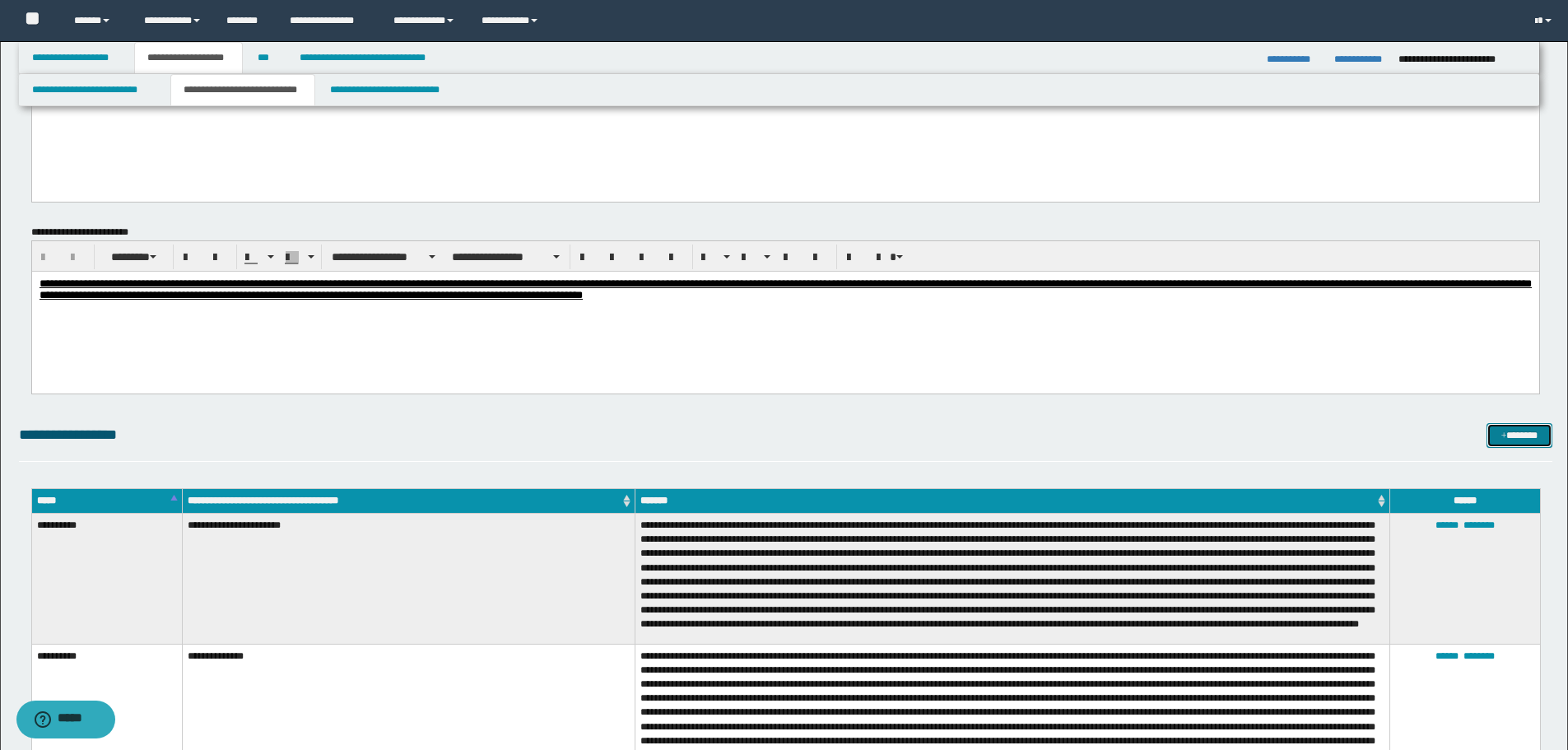click on "*******" at bounding box center (1519, 436) 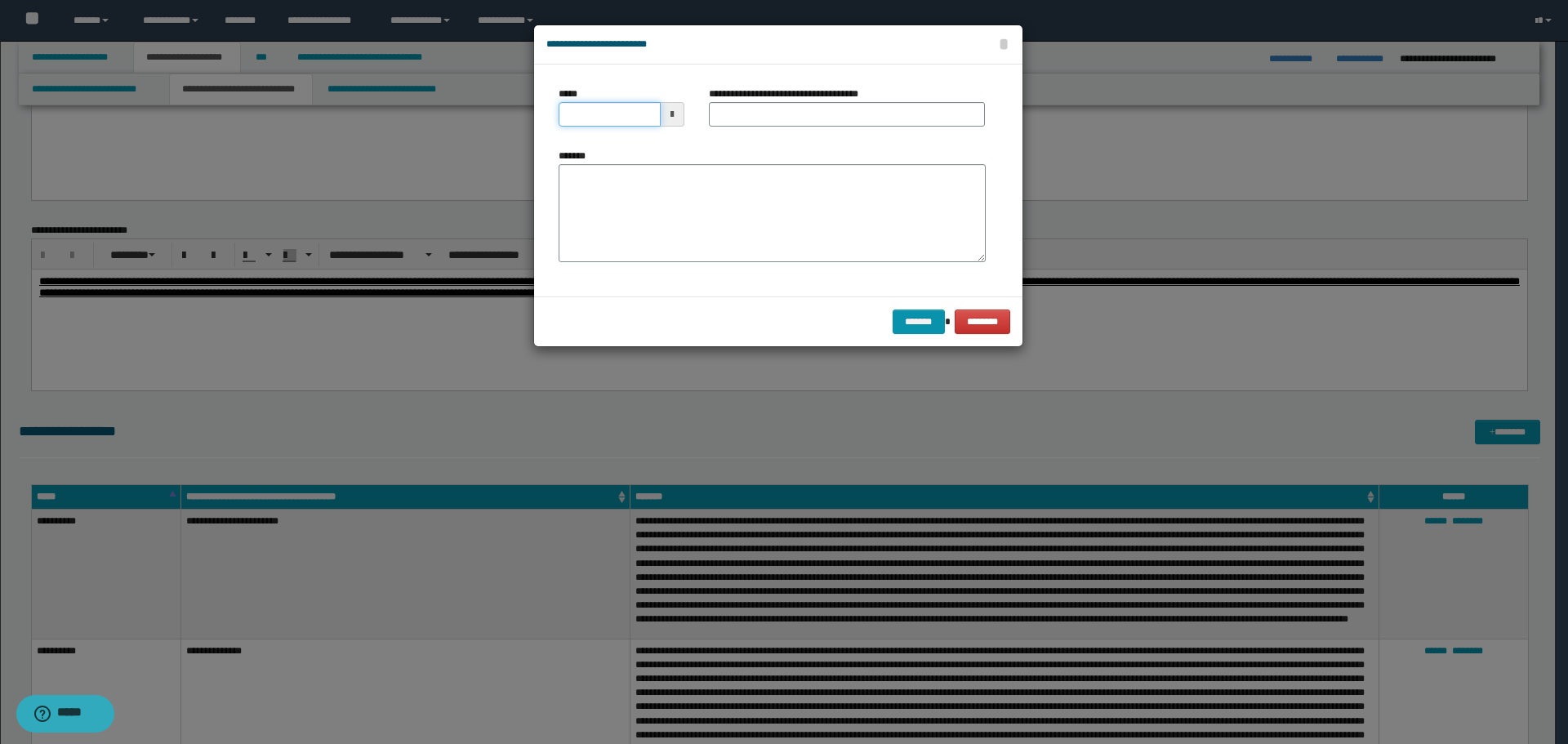 click on "*****" at bounding box center [609, 114] 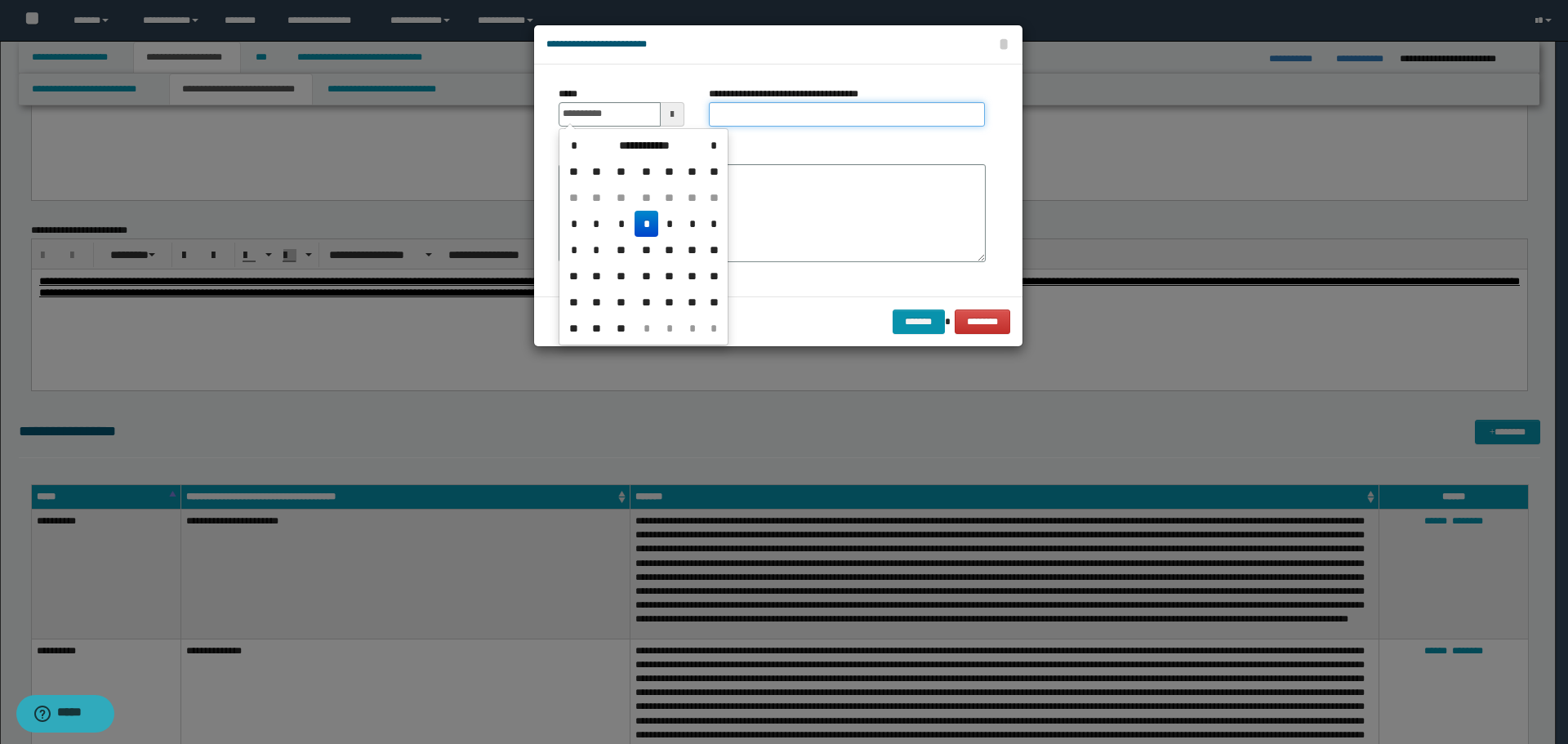 type on "**********" 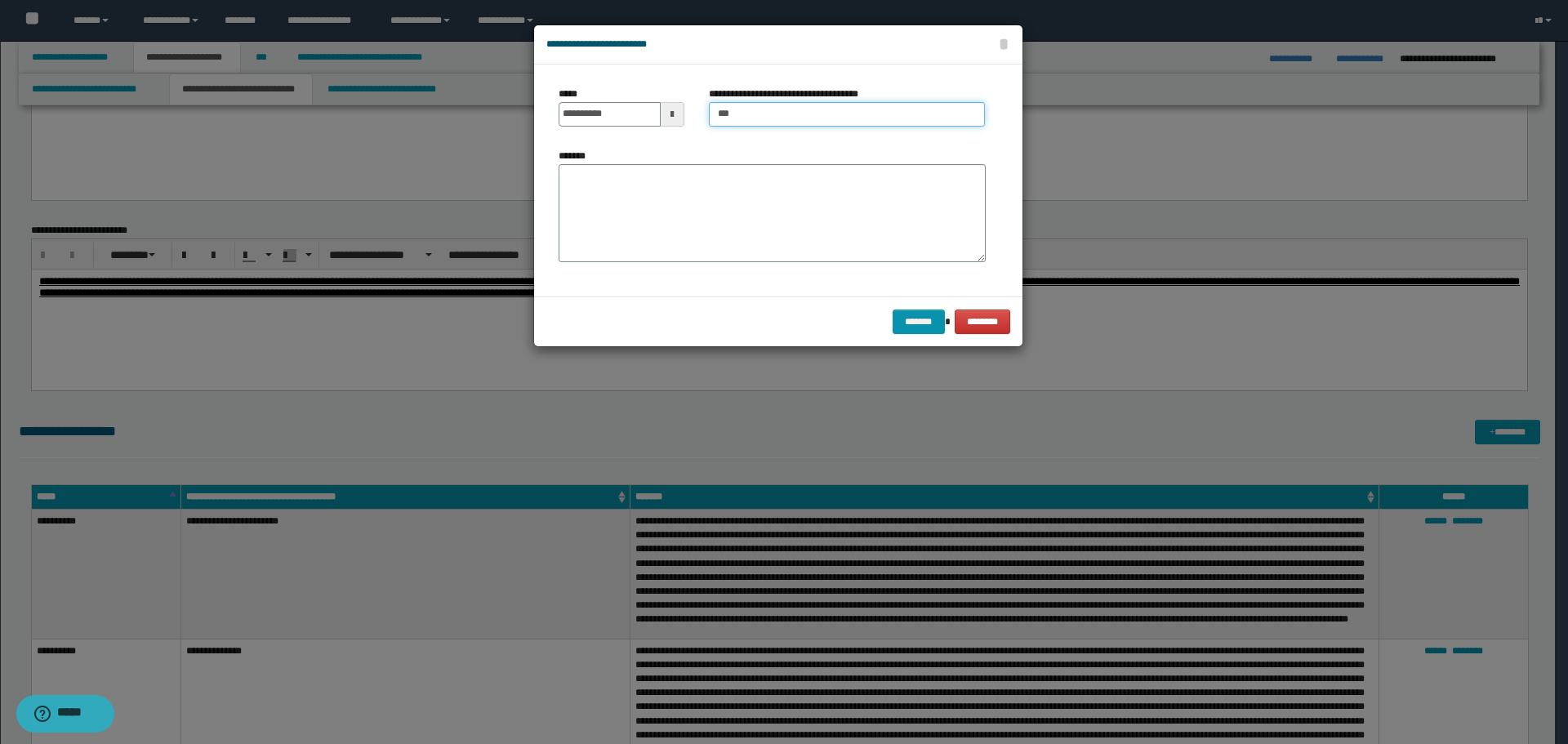 type on "**********" 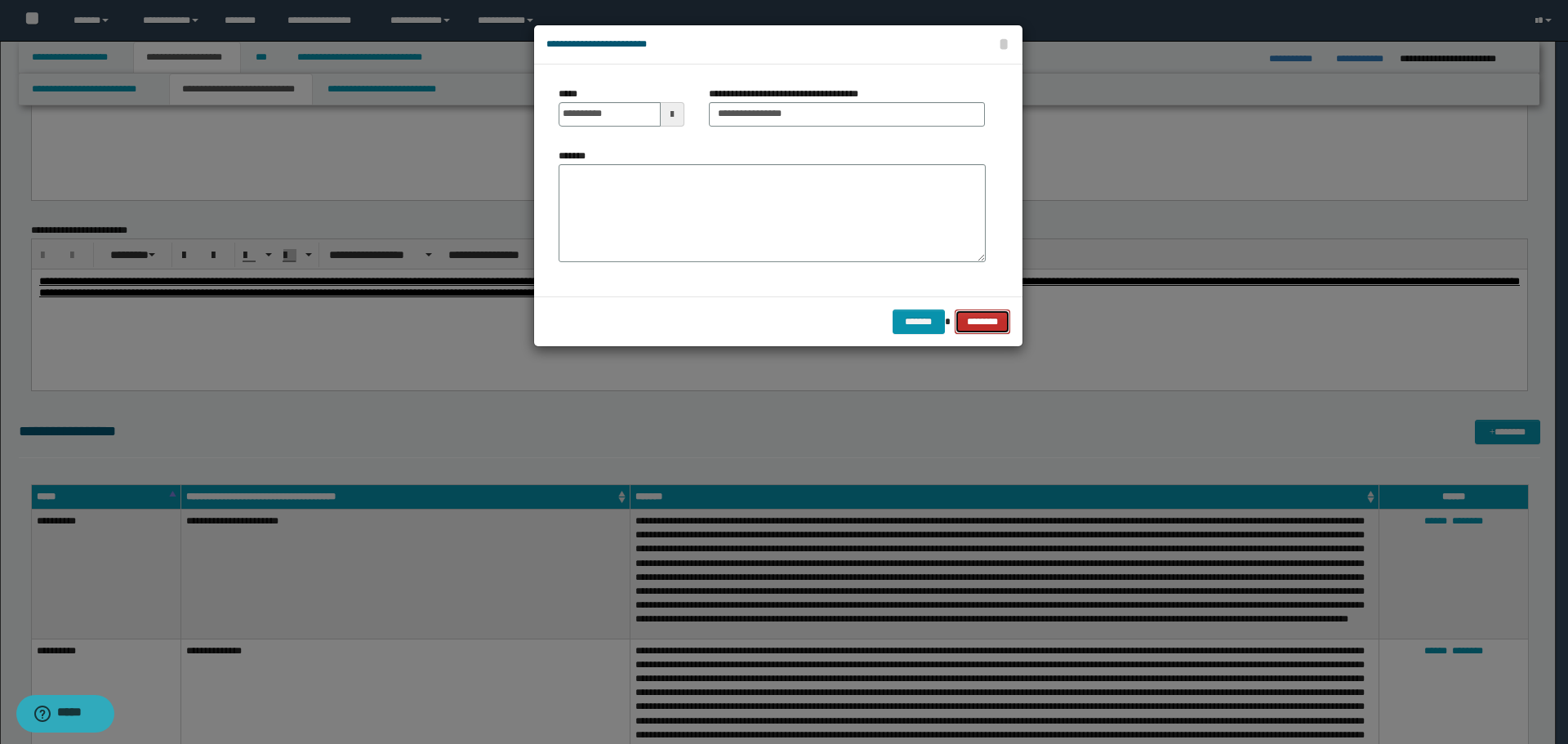 click on "********" at bounding box center [982, 322] 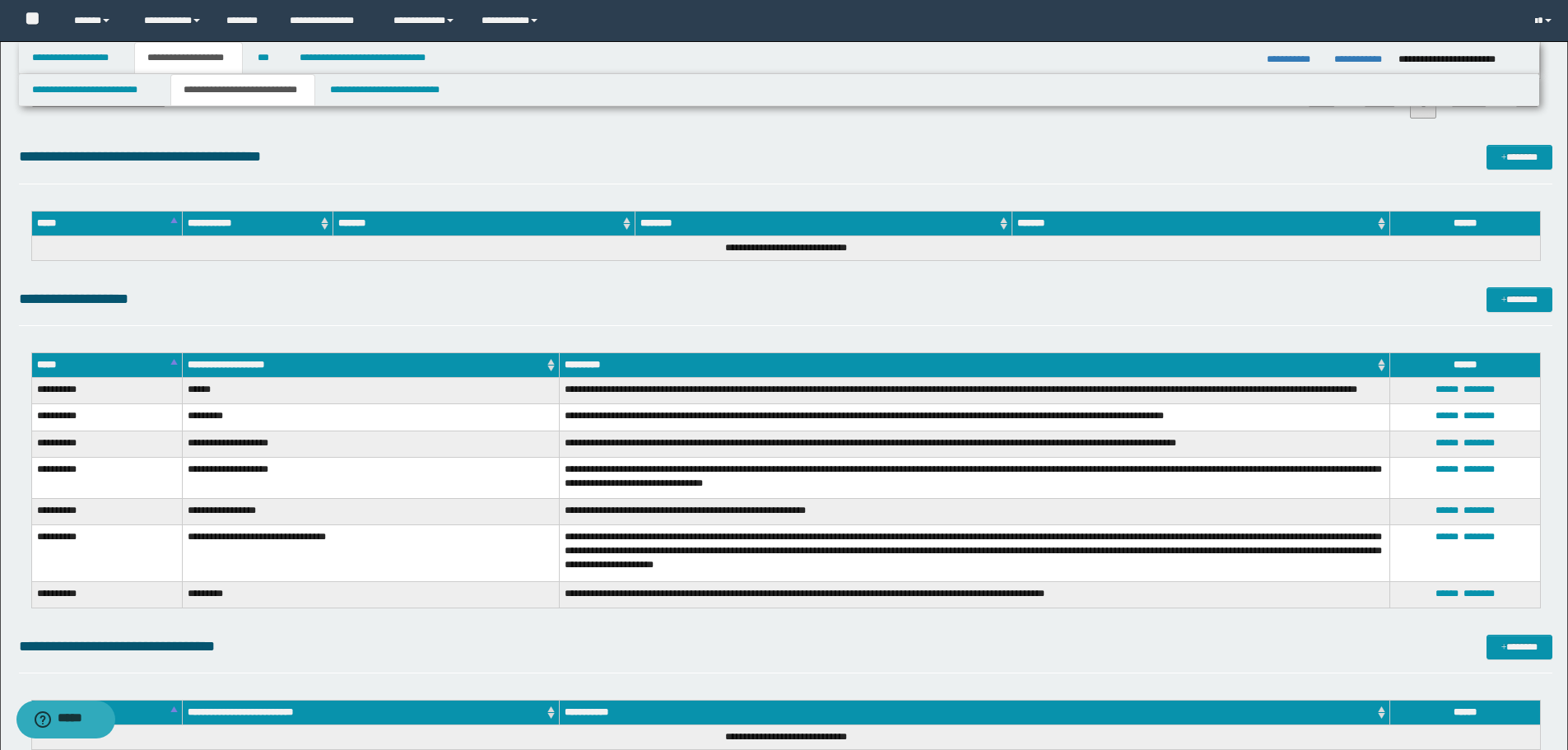 scroll, scrollTop: 4199, scrollLeft: 0, axis: vertical 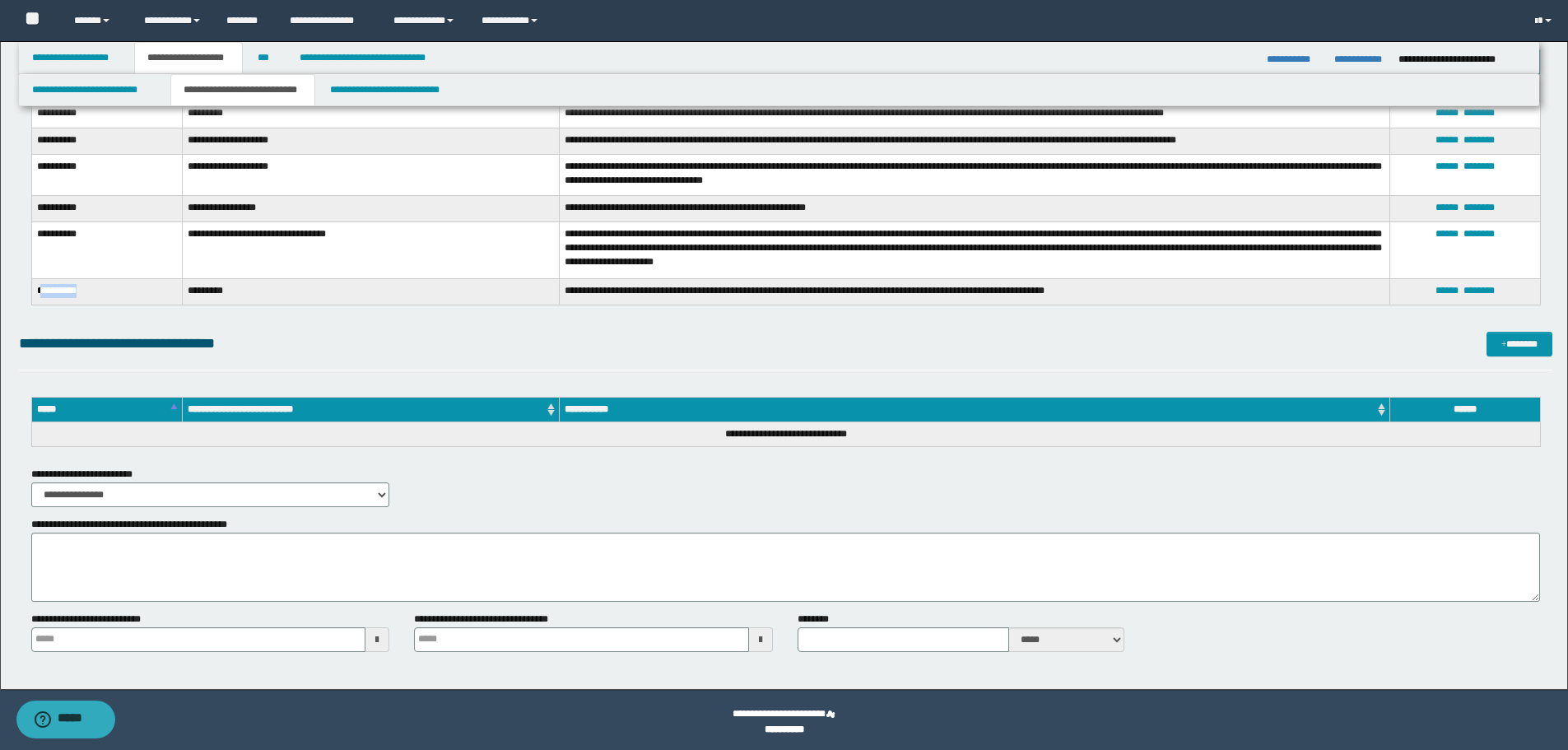 drag, startPoint x: 40, startPoint y: 295, endPoint x: 131, endPoint y: 296, distance: 91.0055 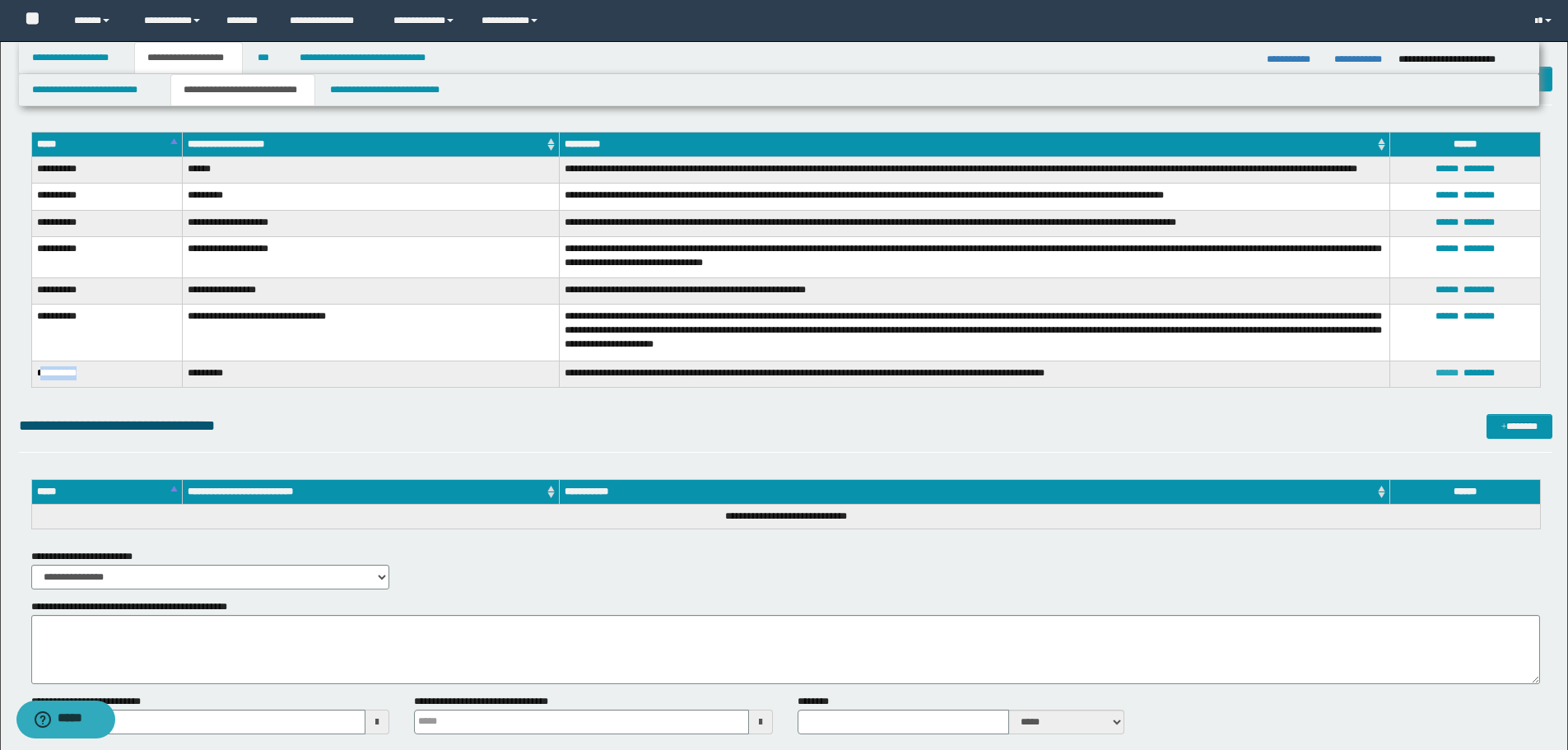 click on "******" at bounding box center (1447, 373) 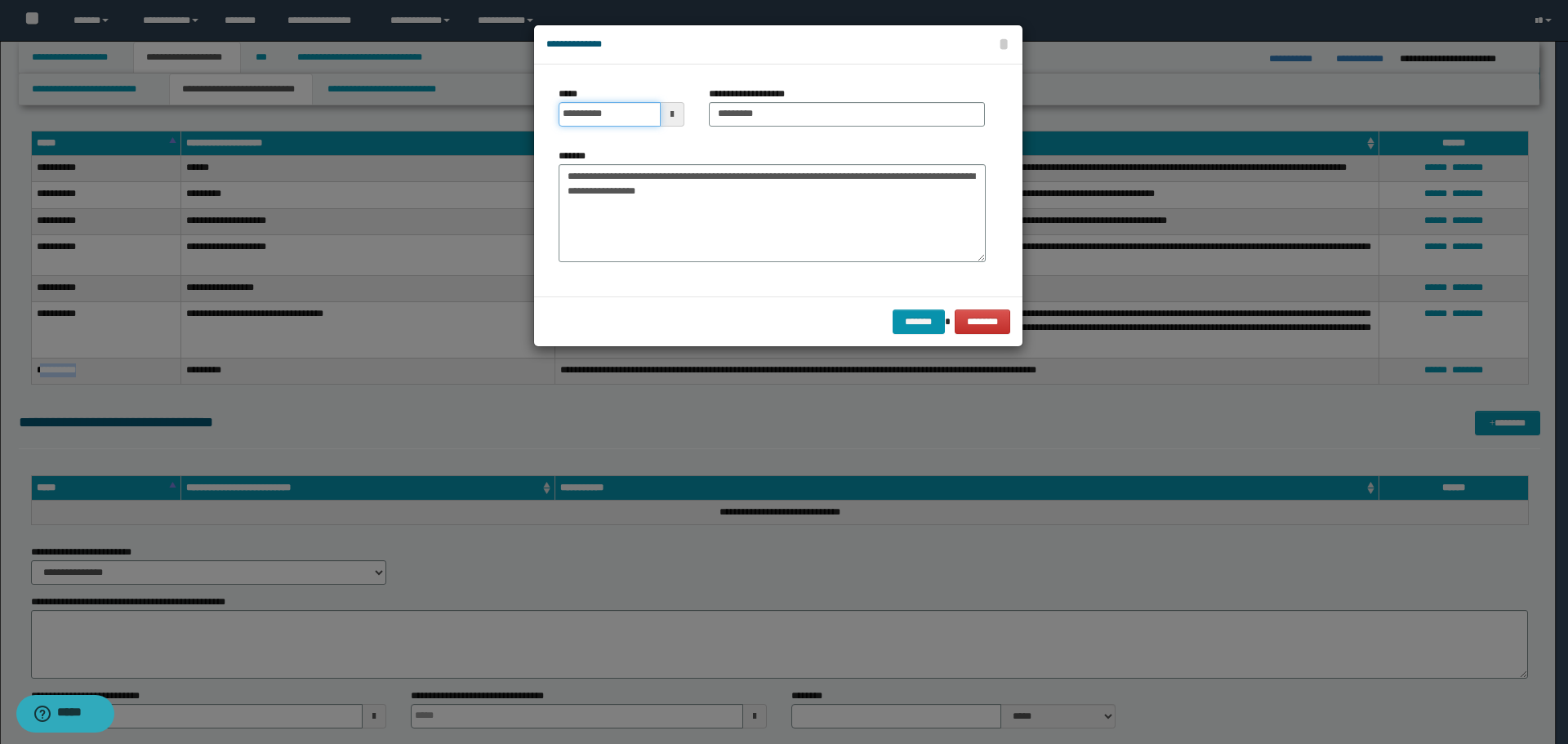 click on "**********" at bounding box center [609, 114] 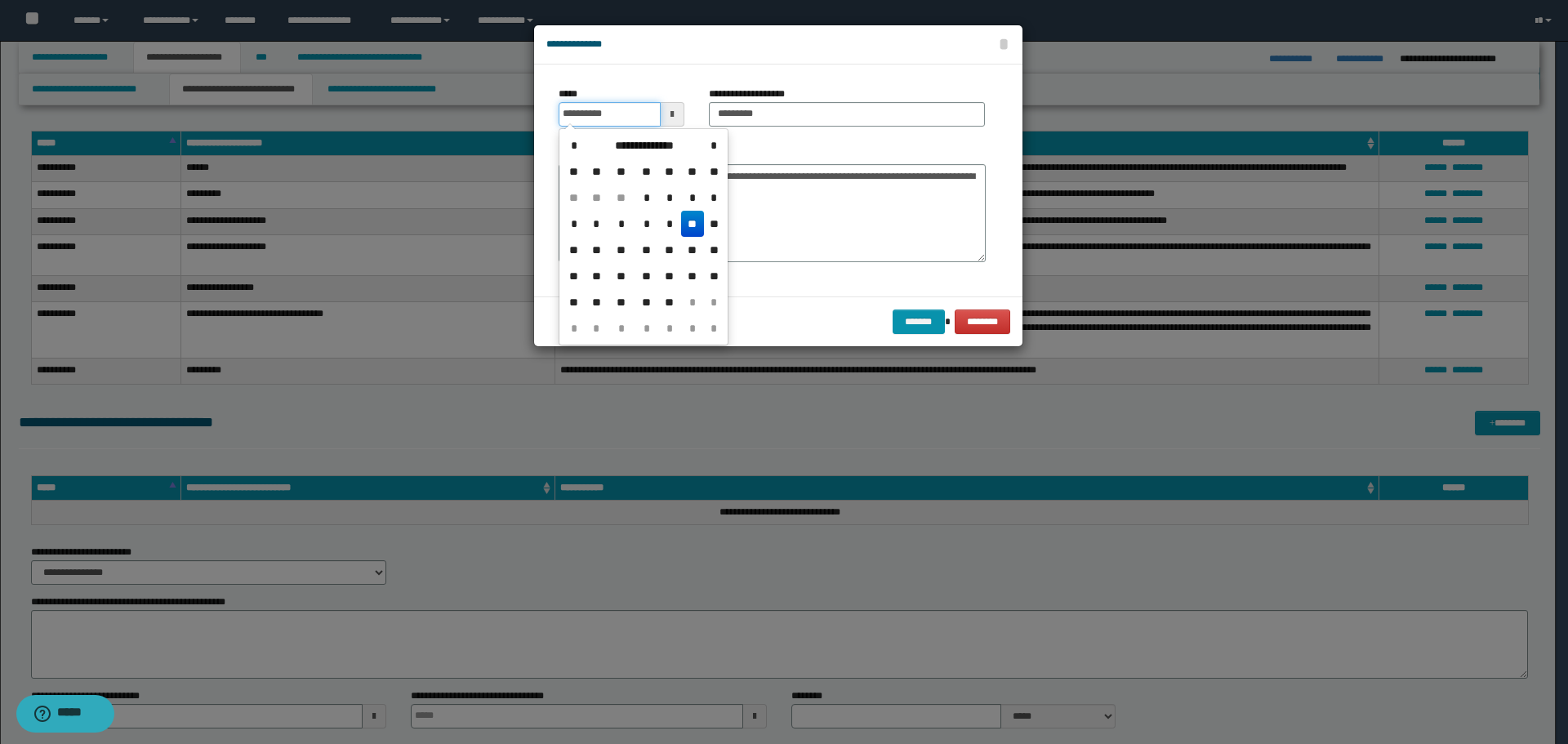drag, startPoint x: 623, startPoint y: 112, endPoint x: 490, endPoint y: 112, distance: 133 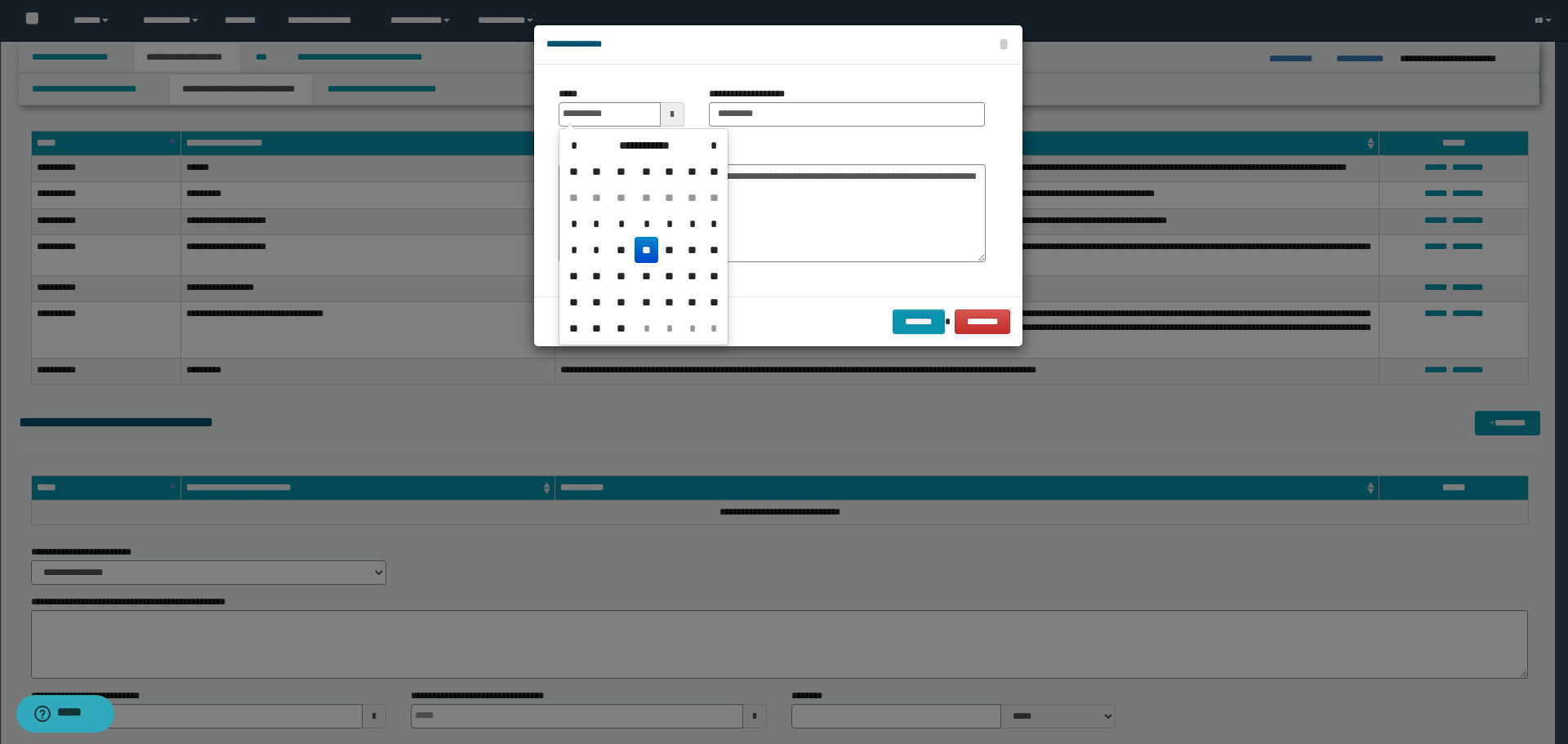 click on "*******
********" at bounding box center (778, 321) 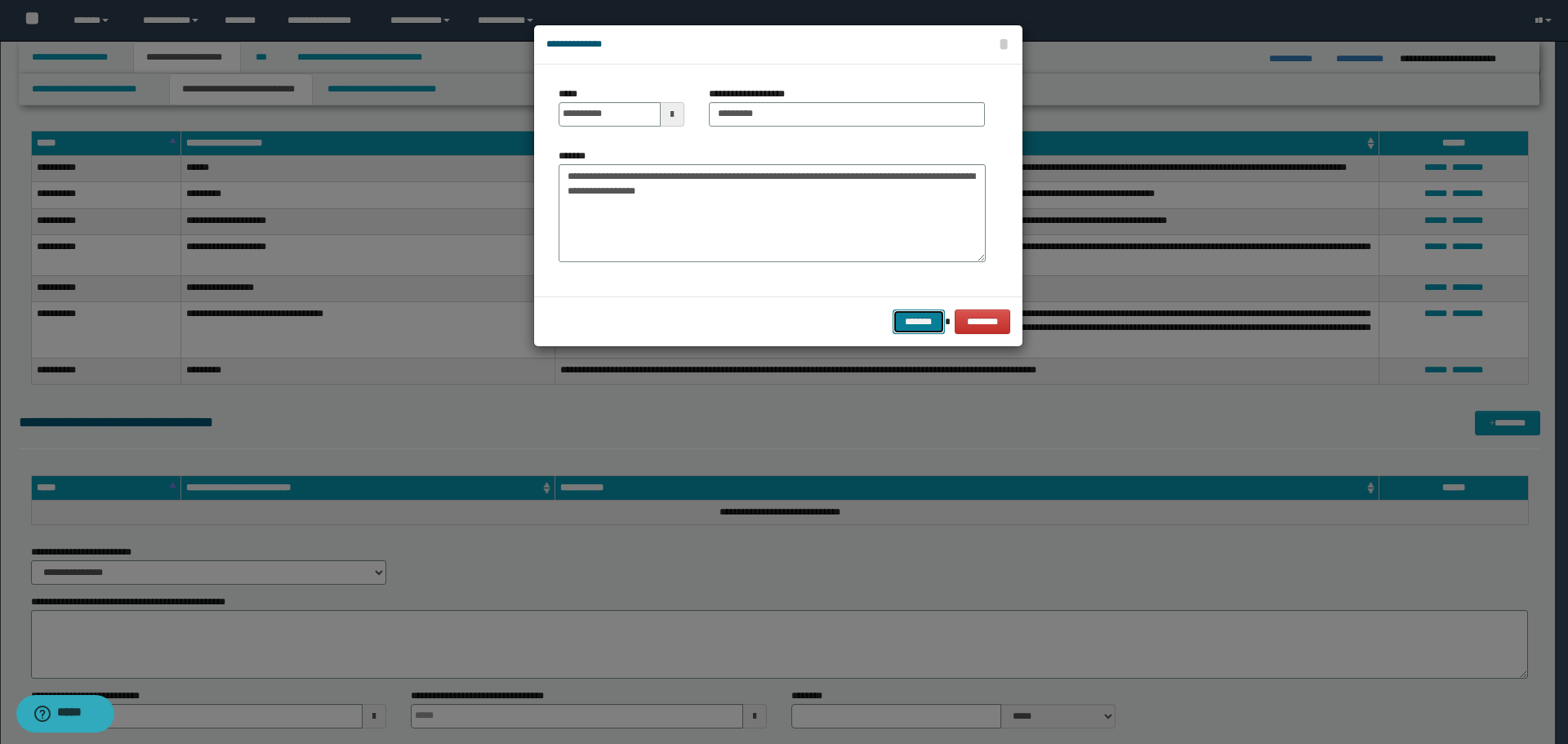 click on "*******" at bounding box center (919, 322) 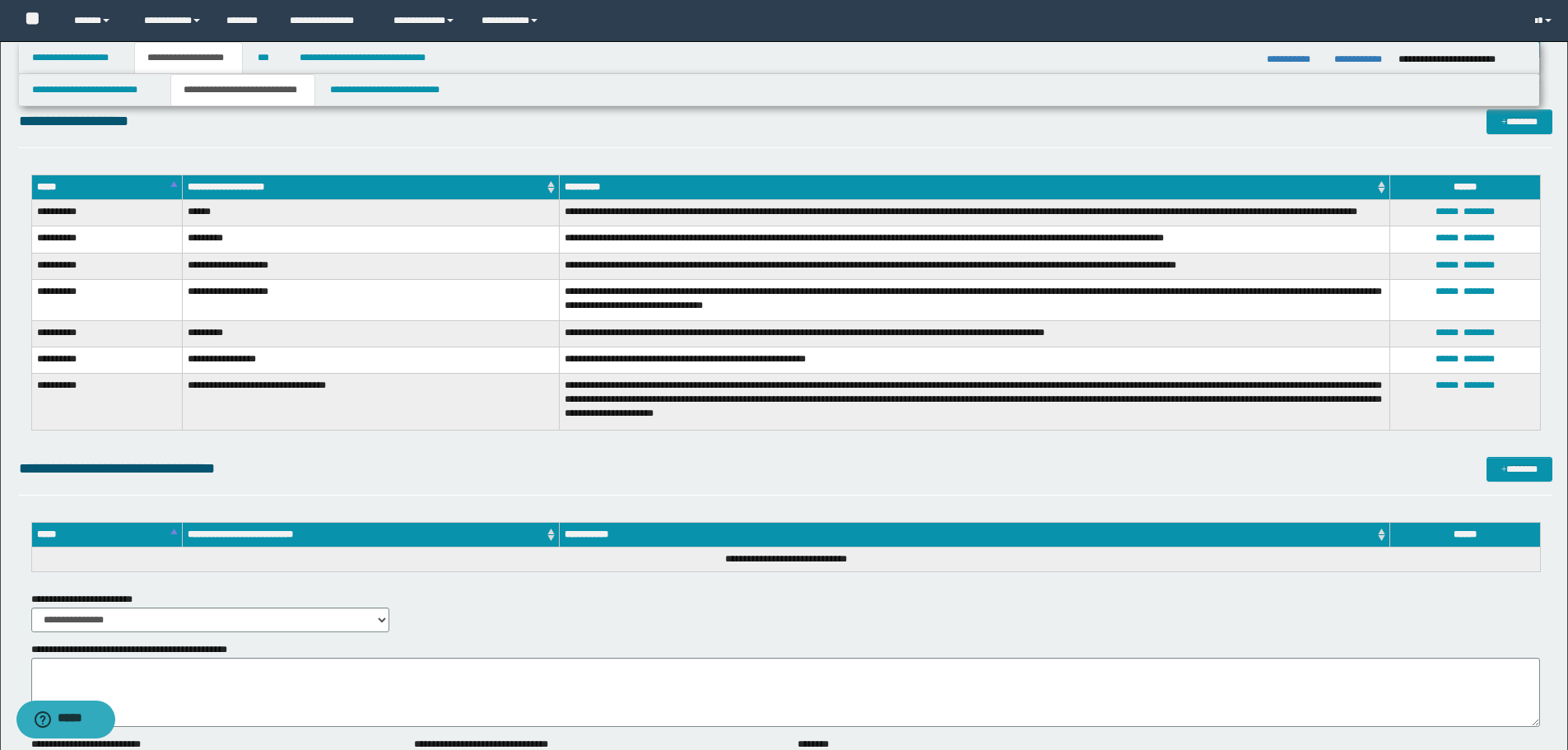 scroll, scrollTop: 4034, scrollLeft: 0, axis: vertical 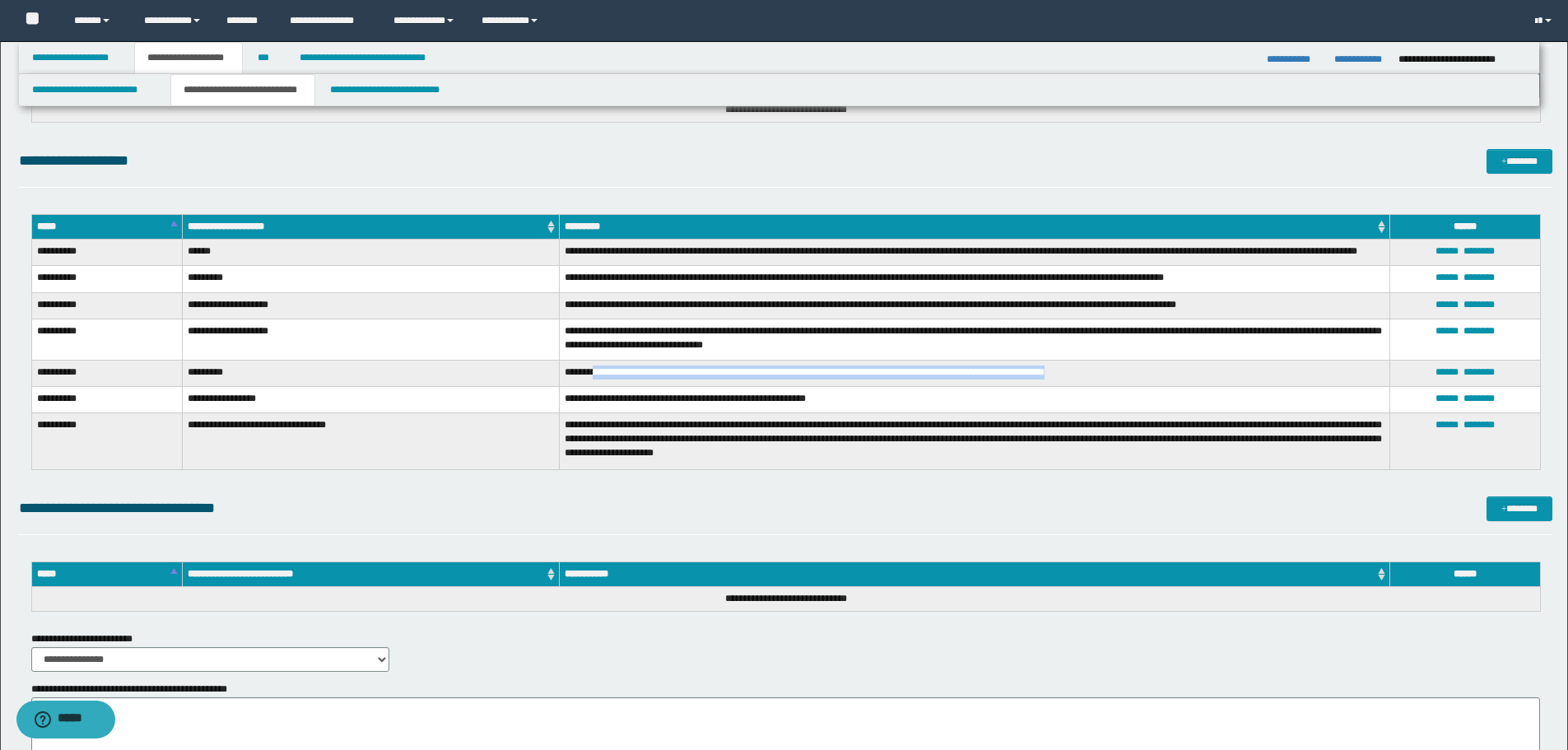drag, startPoint x: 594, startPoint y: 377, endPoint x: 1146, endPoint y: 379, distance: 552.004 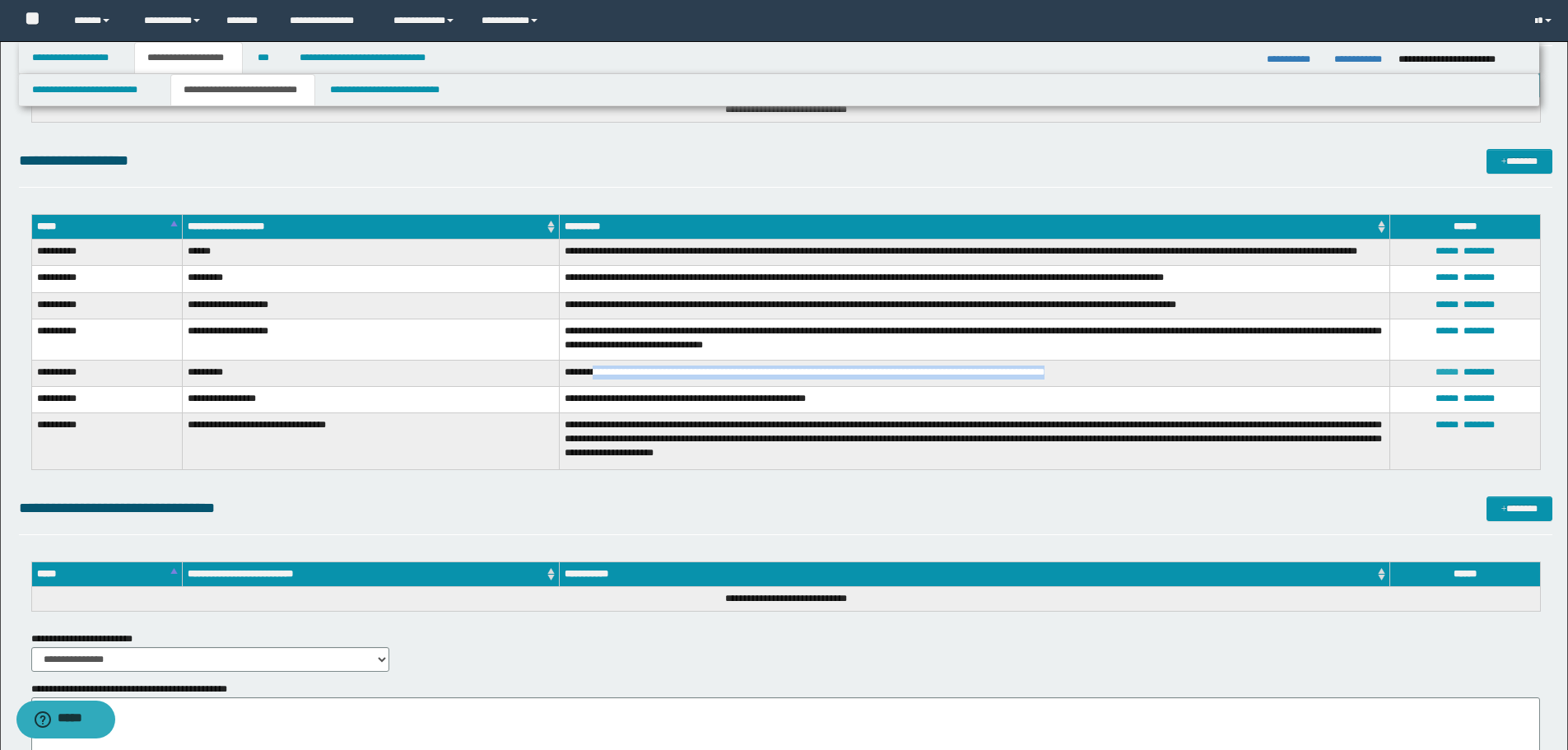 click on "******" at bounding box center [1447, 372] 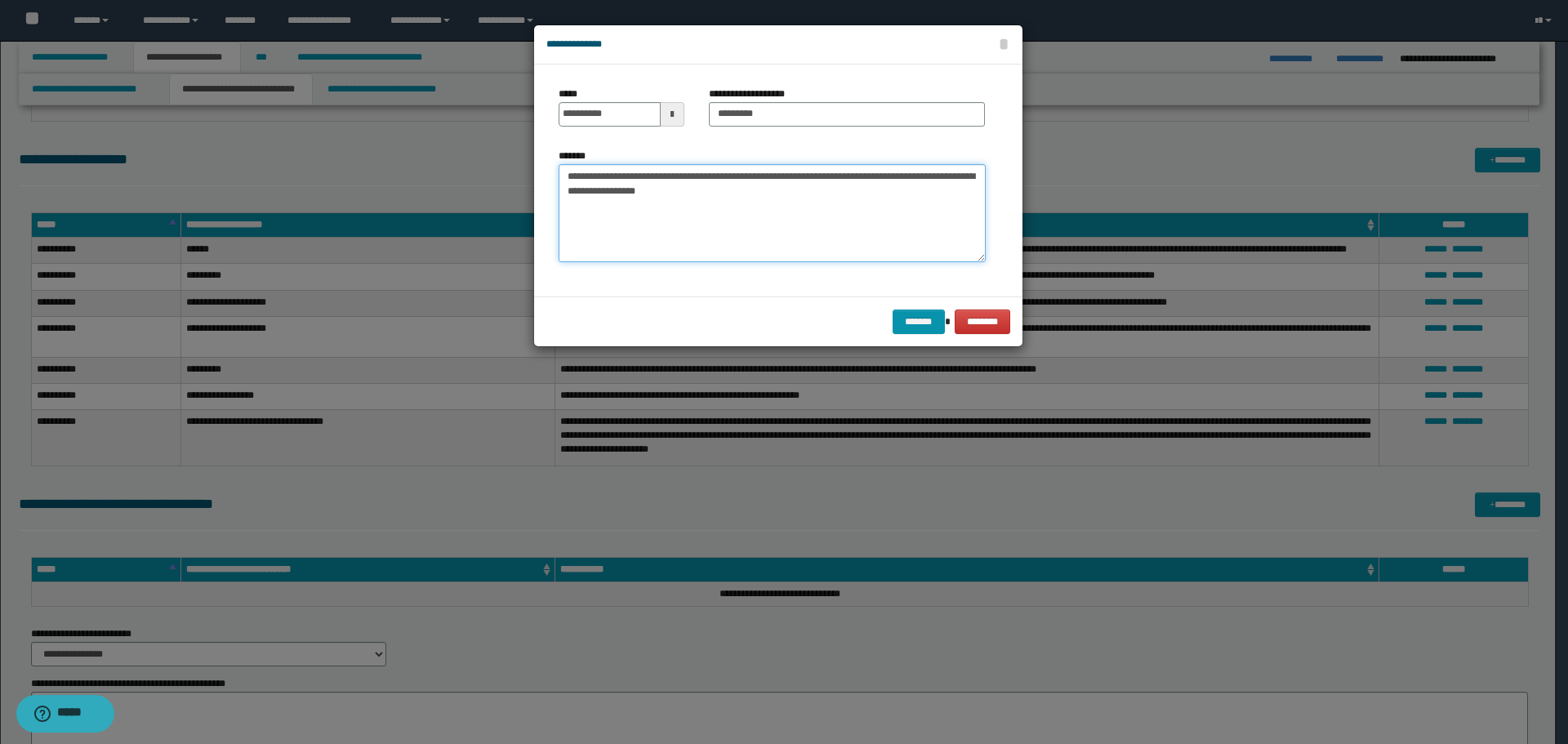 drag, startPoint x: 746, startPoint y: 191, endPoint x: 315, endPoint y: 140, distance: 434.0069 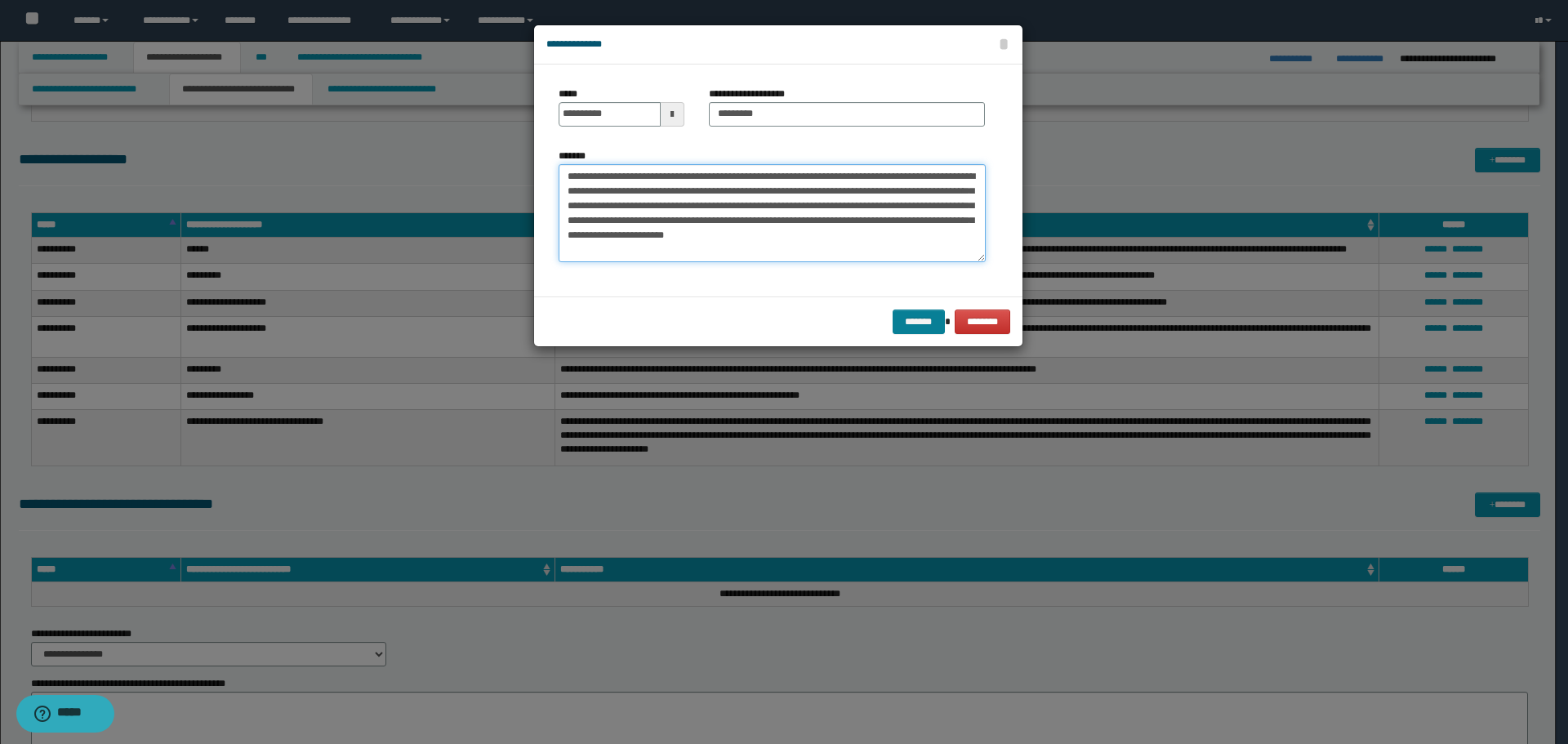 type on "**********" 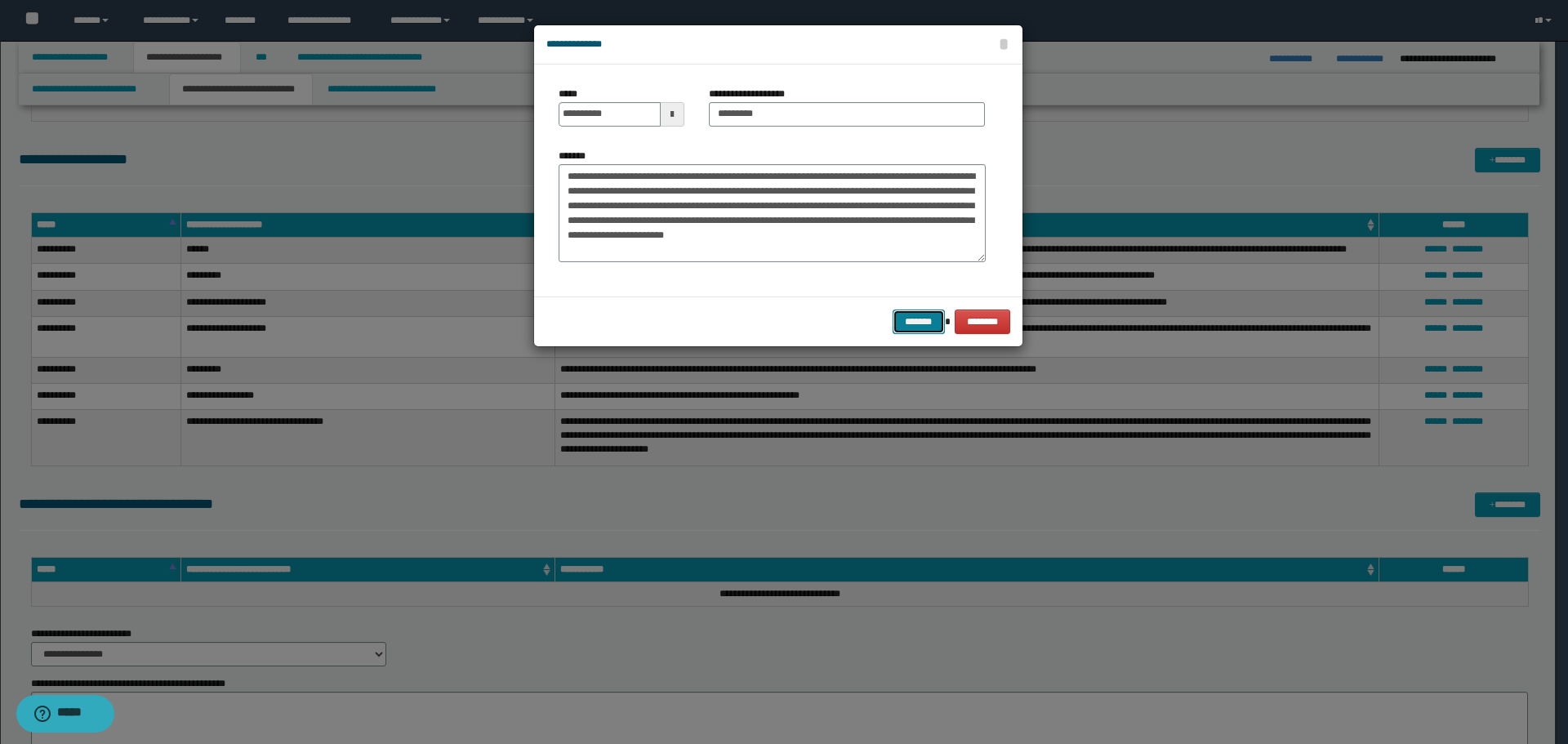 click on "*******" at bounding box center [919, 322] 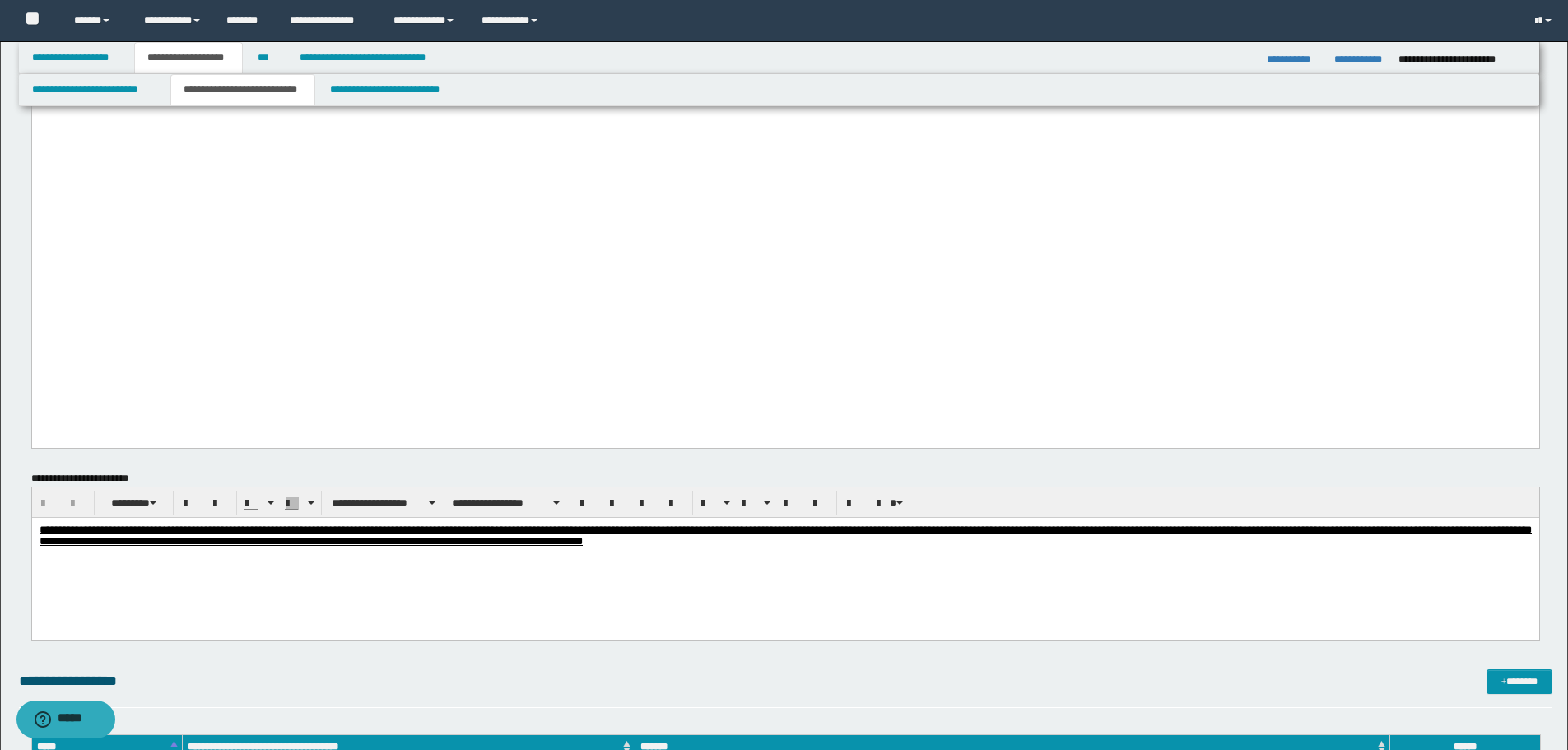 scroll, scrollTop: 1647, scrollLeft: 0, axis: vertical 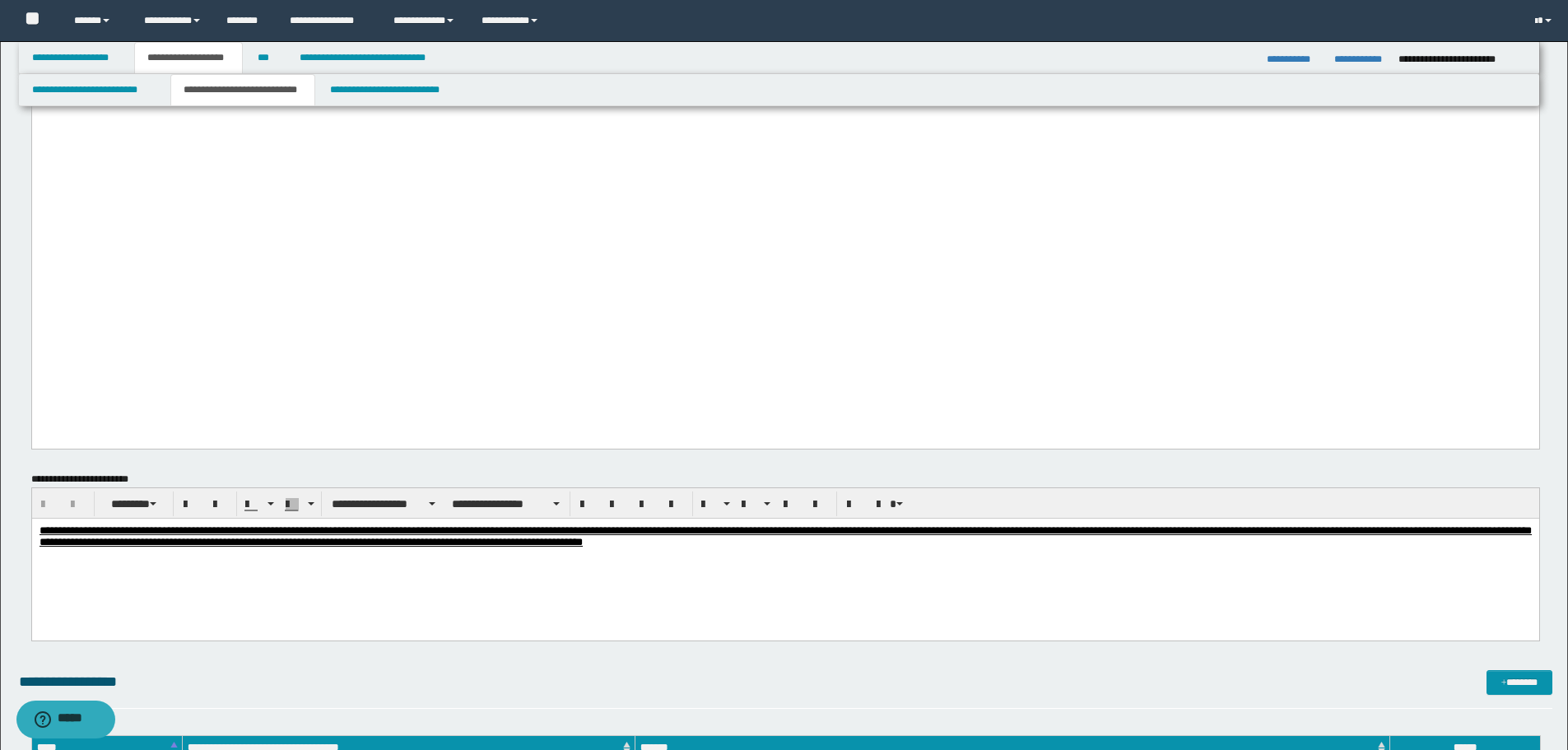 click on "**********" at bounding box center [784, -16] 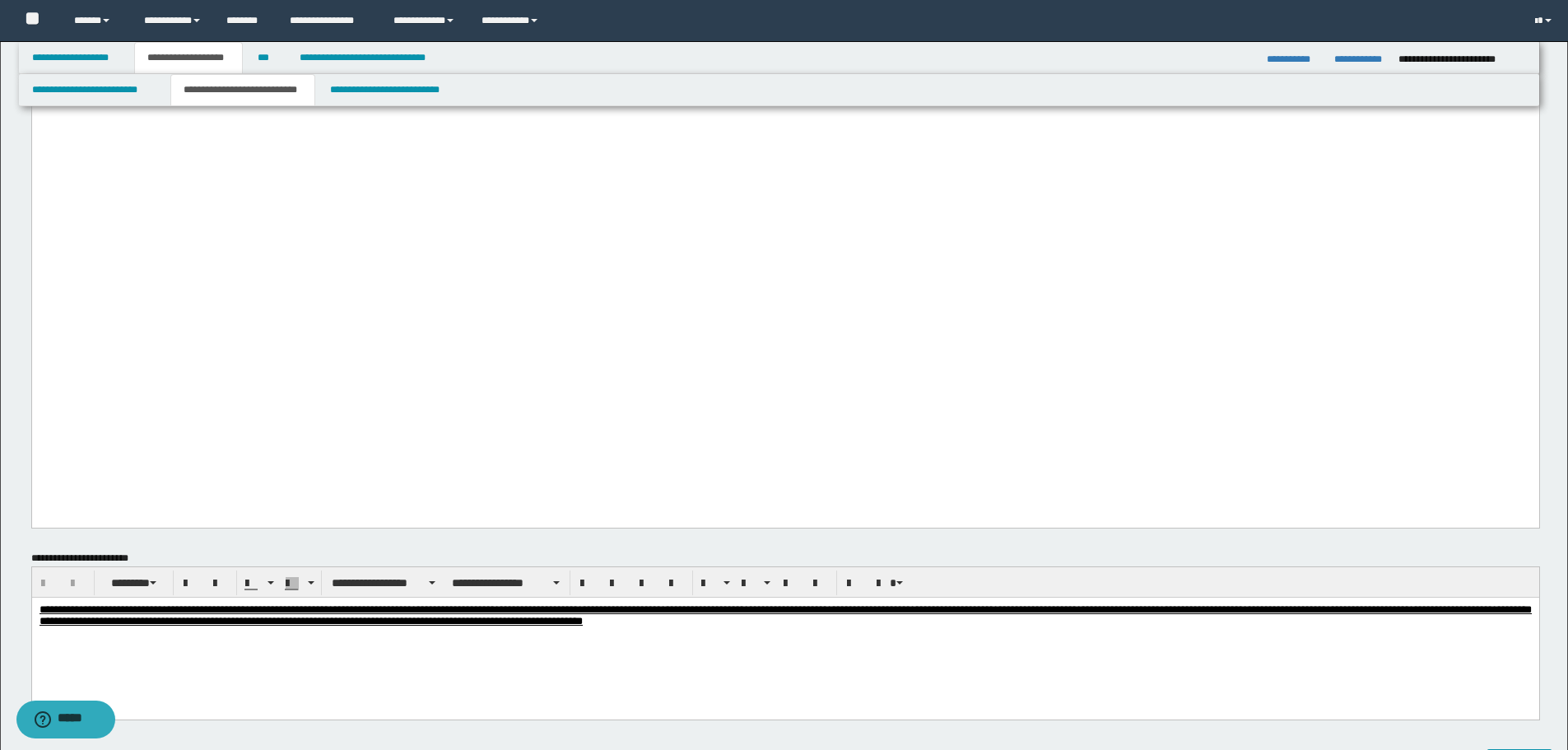 click on "**********" at bounding box center [784, -16] 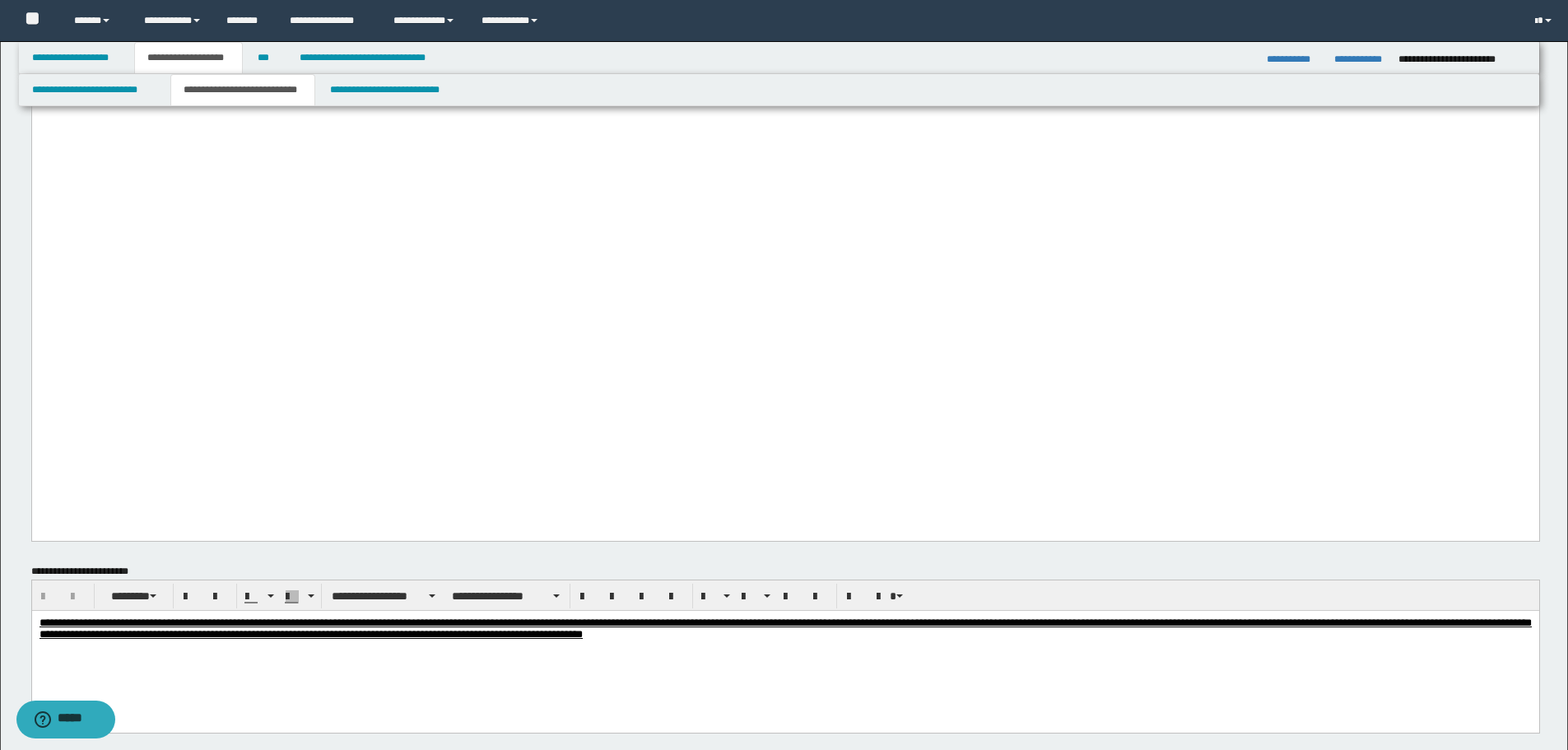 drag, startPoint x: 158, startPoint y: 452, endPoint x: 63, endPoint y: -1111, distance: 1565.8844 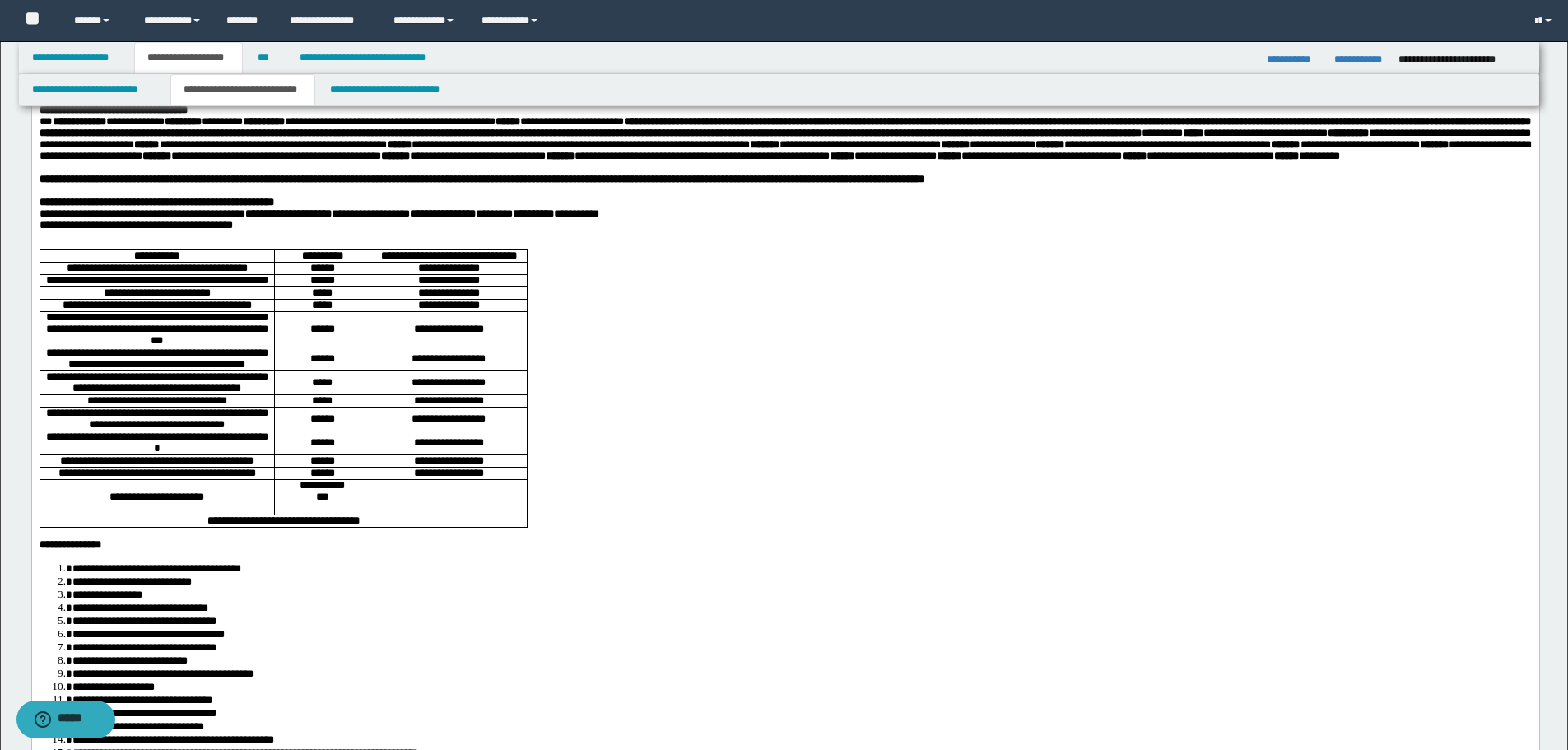 scroll, scrollTop: 0, scrollLeft: 0, axis: both 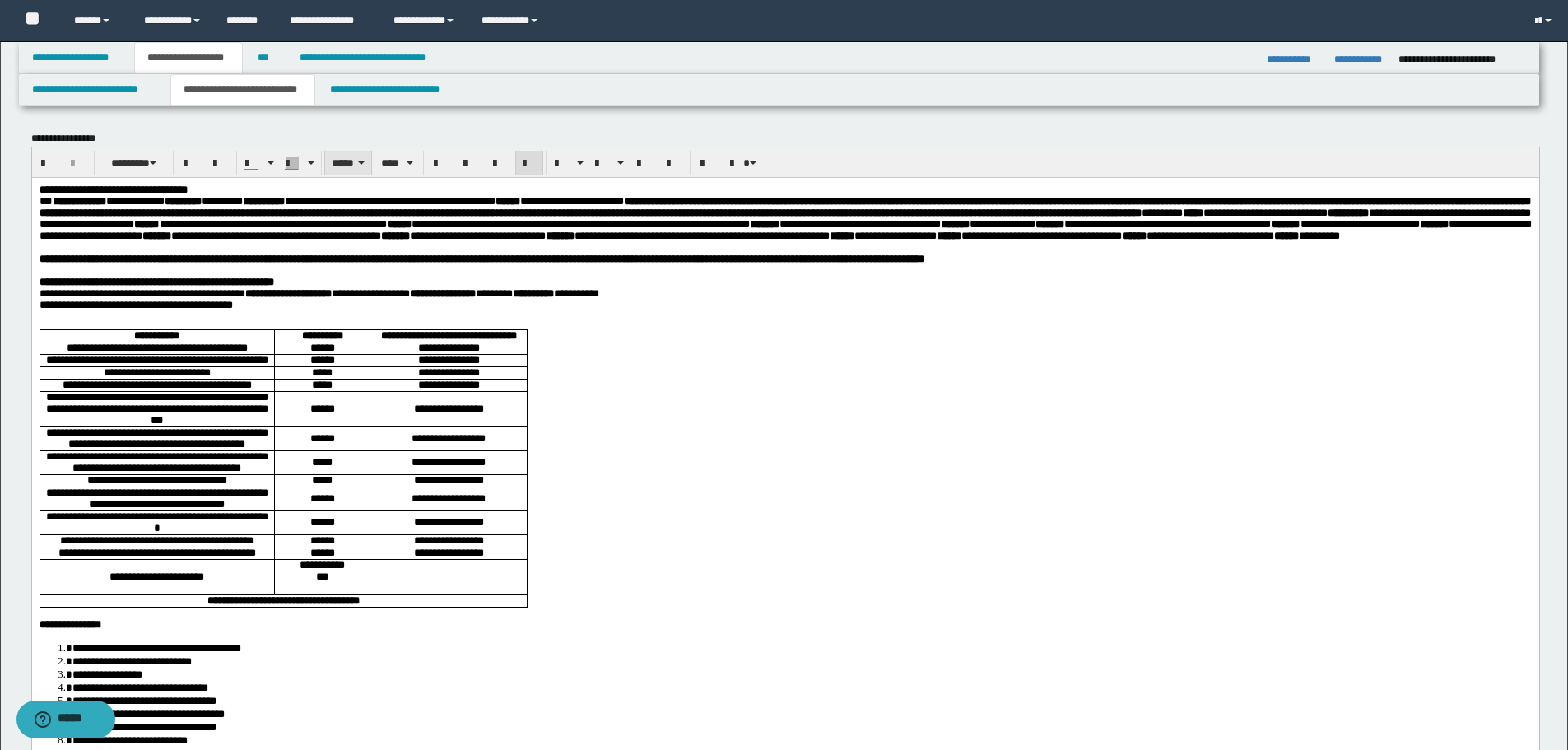 click on "*****" at bounding box center [348, 163] 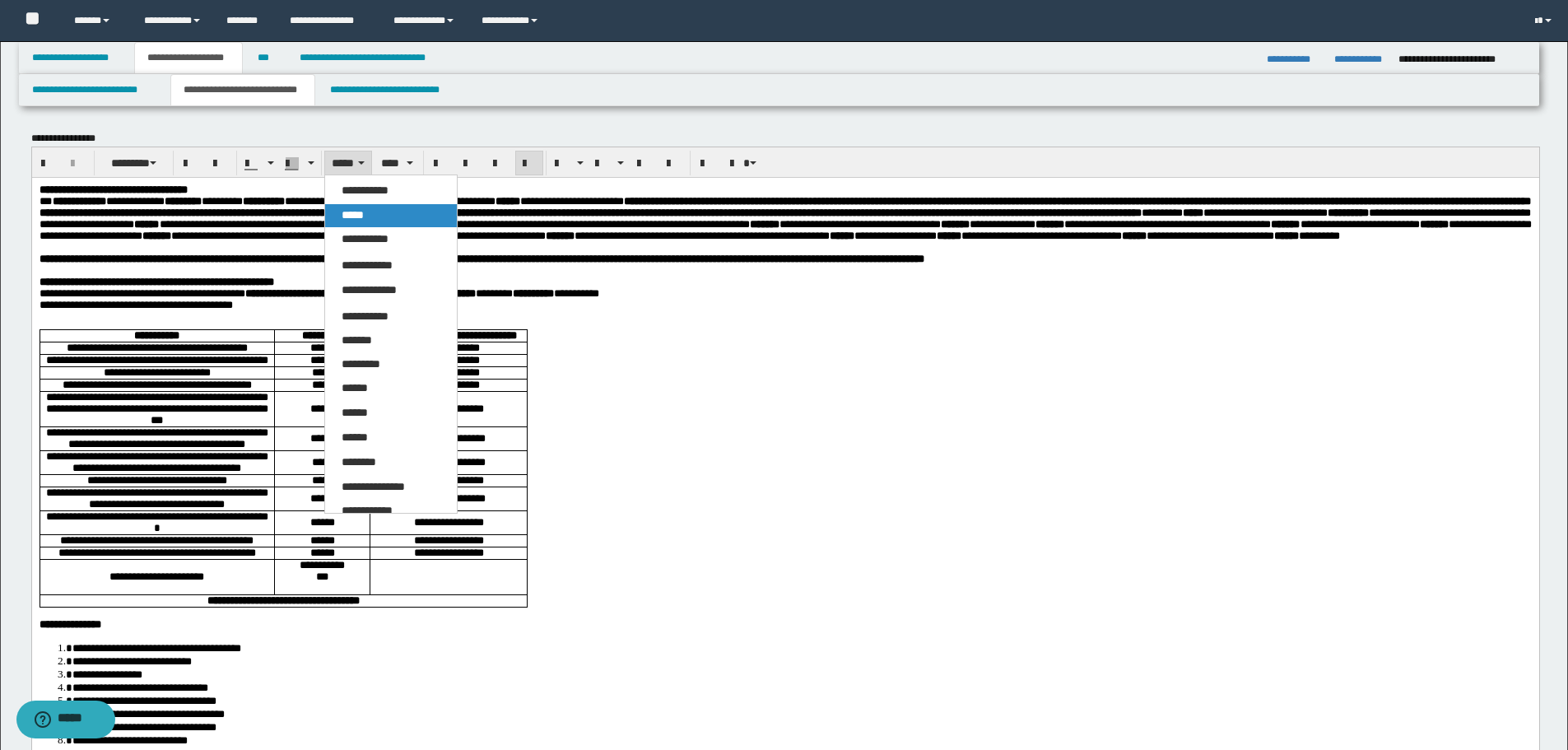 click on "*****" at bounding box center (352, 215) 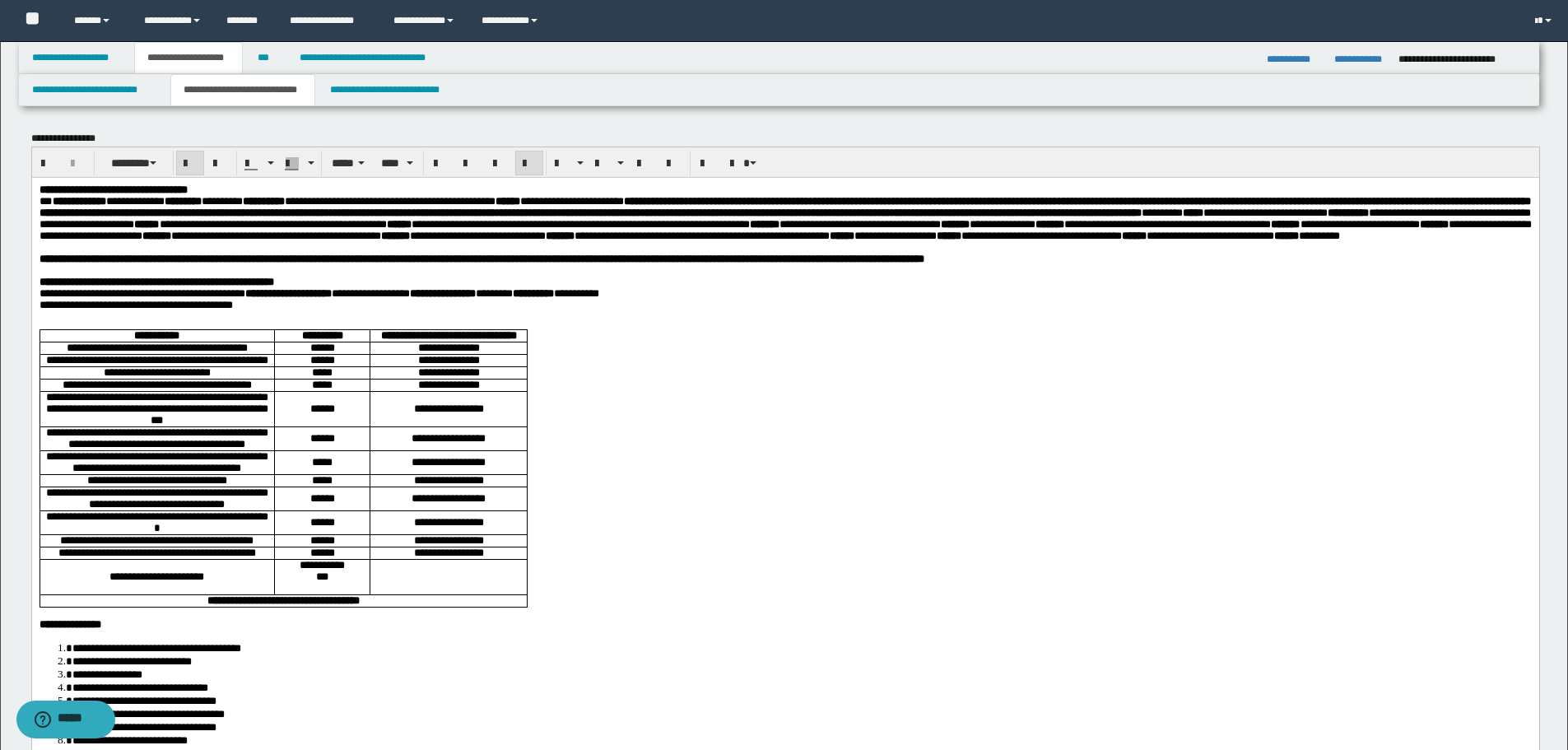 click on "**********" at bounding box center (263, 200) 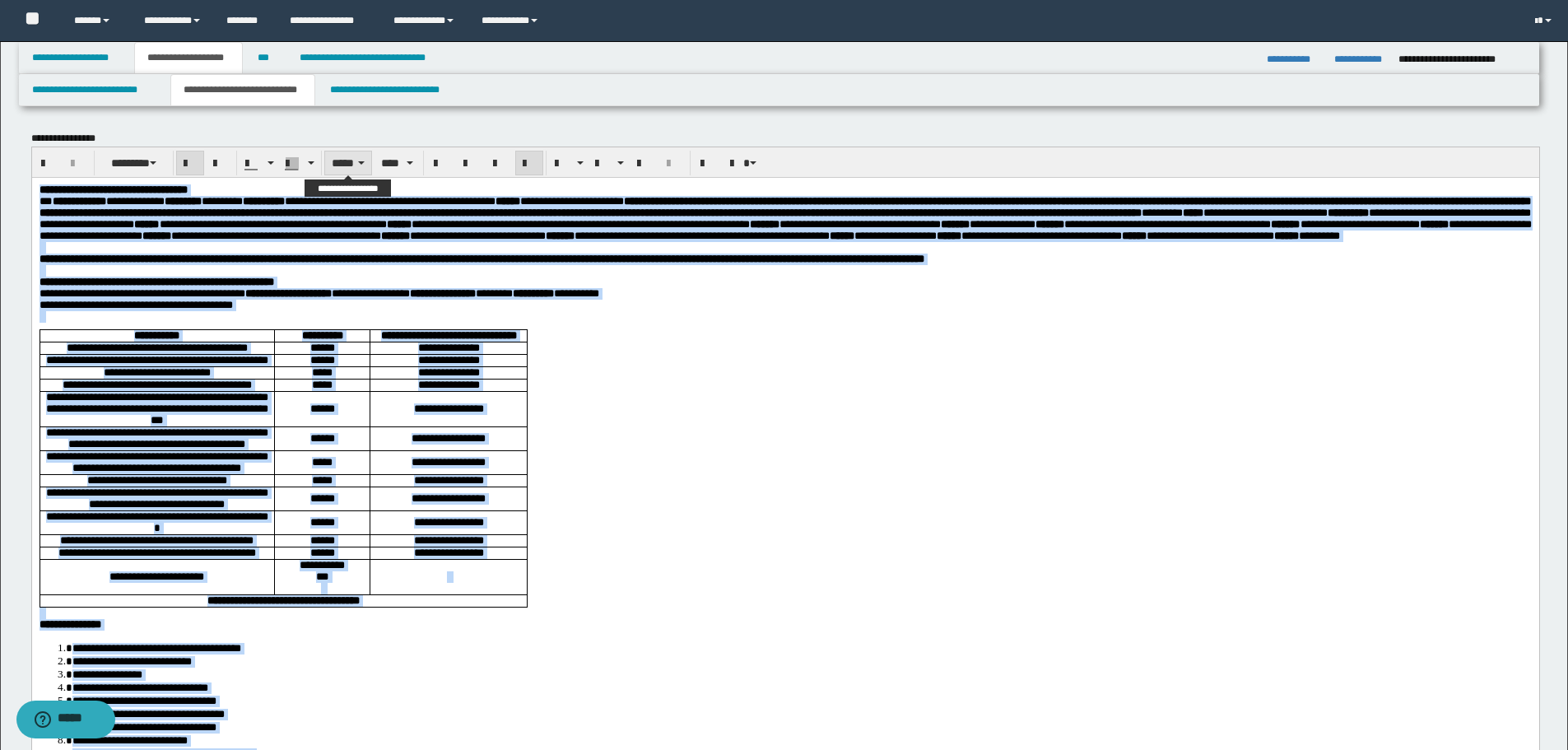 click at bounding box center [361, 163] 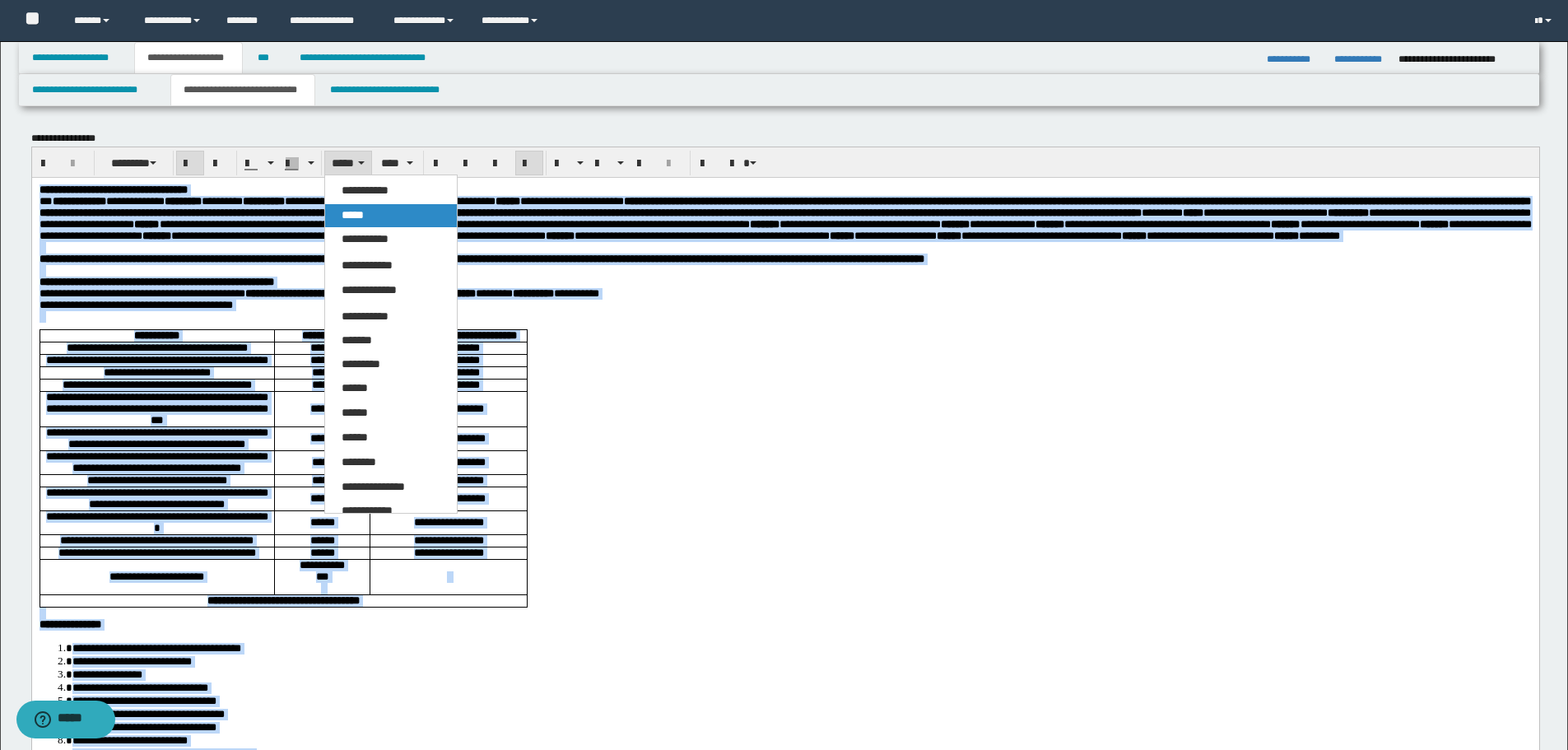 drag, startPoint x: 361, startPoint y: 207, endPoint x: 328, endPoint y: 23, distance: 186.9358 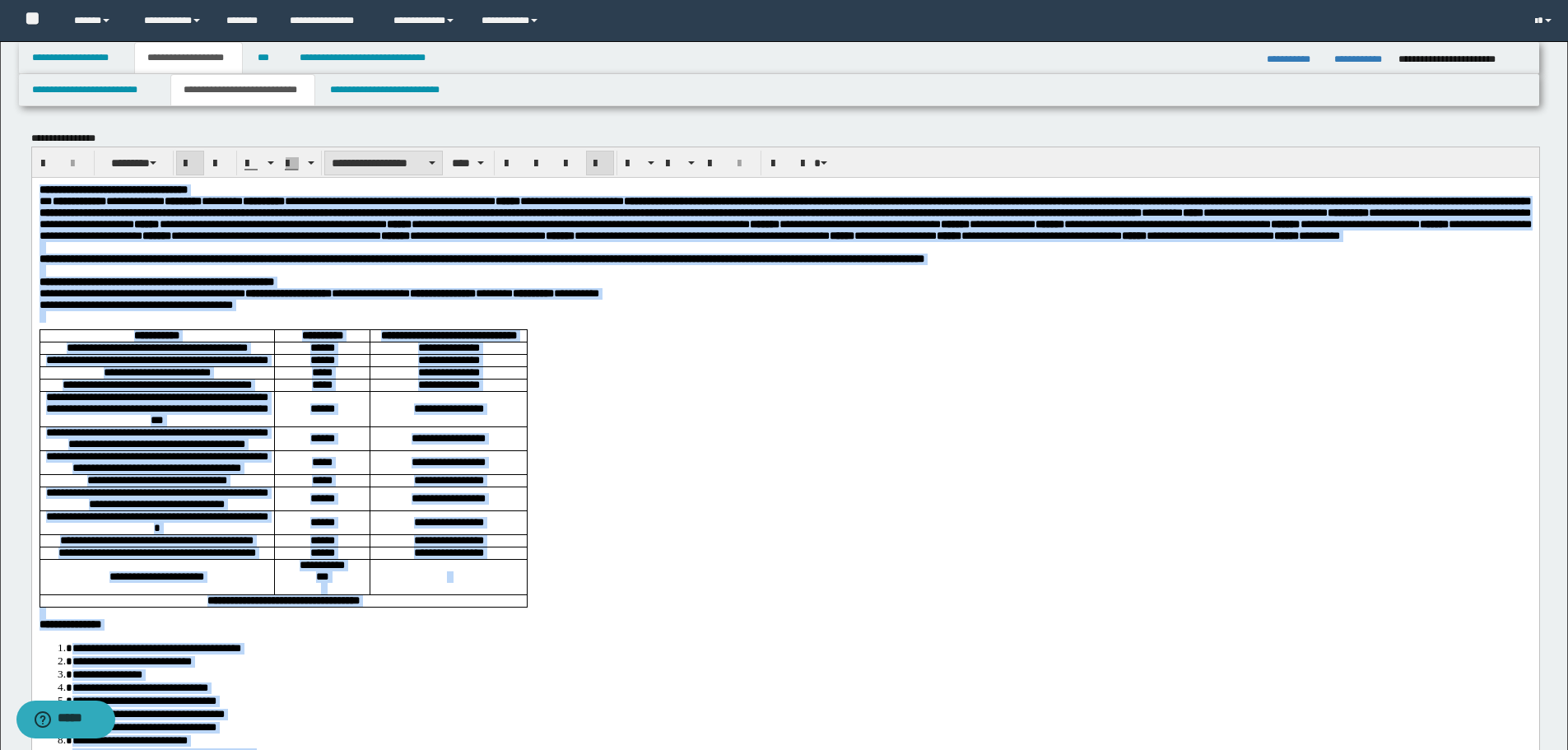 click on "**********" at bounding box center (384, 163) 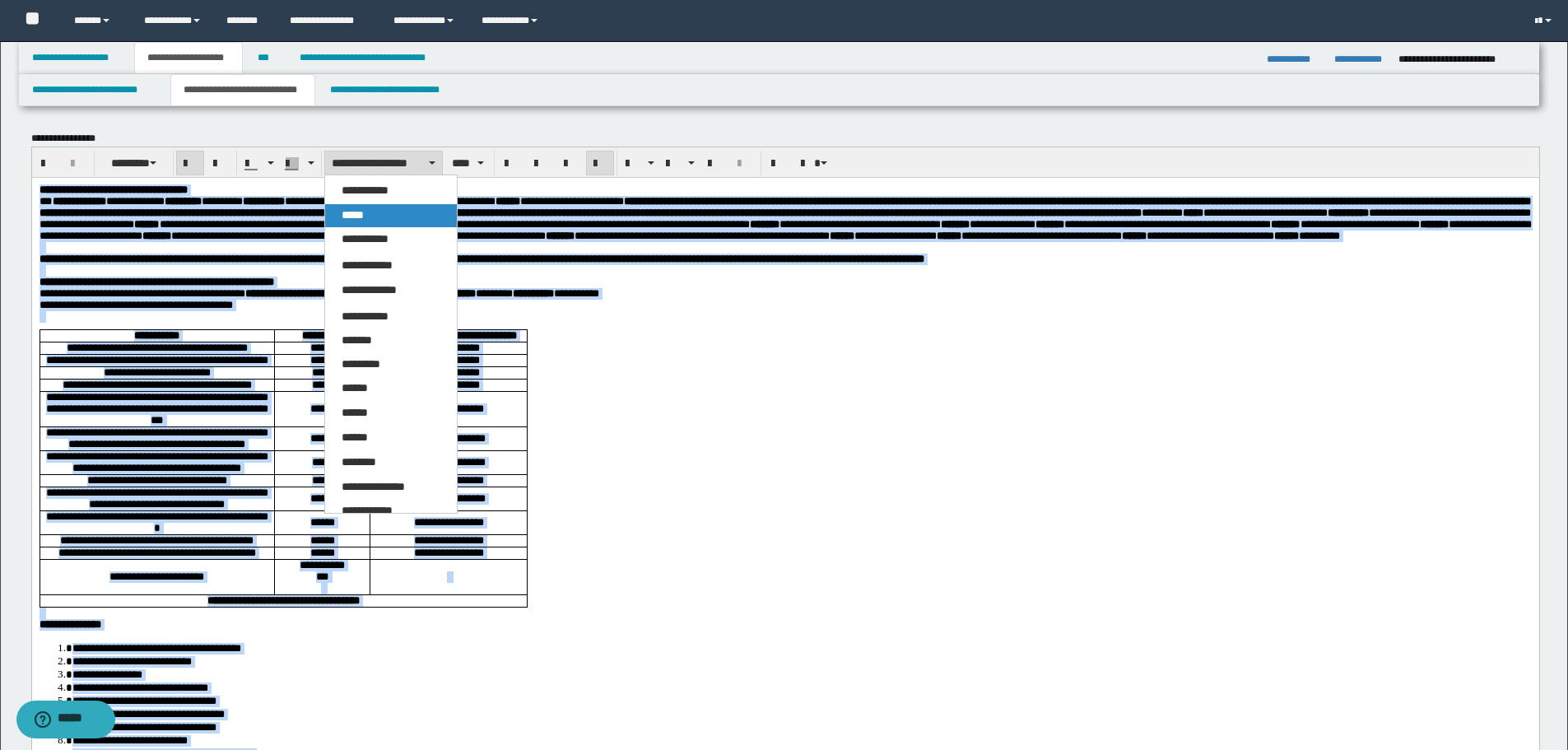 click on "*****" at bounding box center (352, 215) 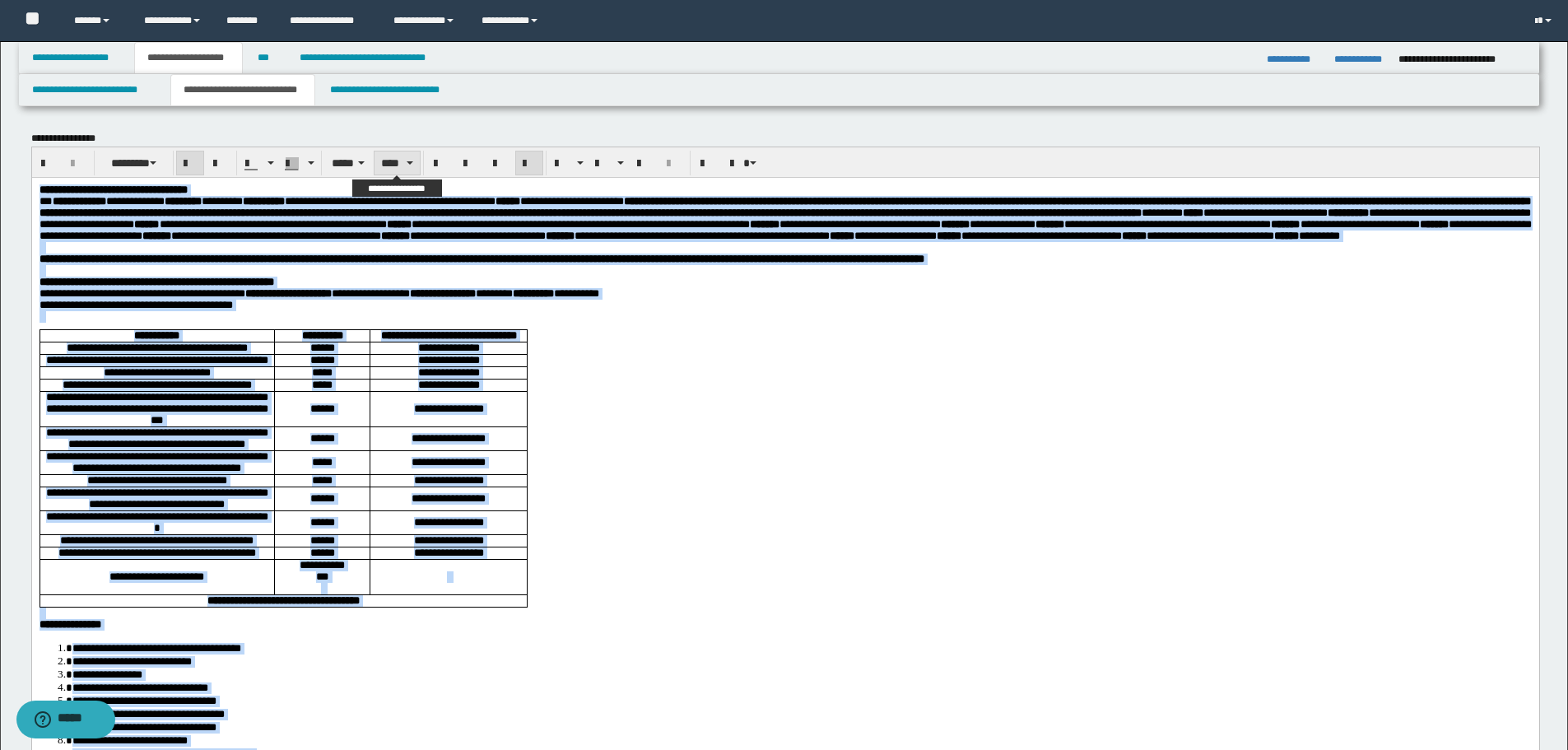 click on "****" at bounding box center (397, 163) 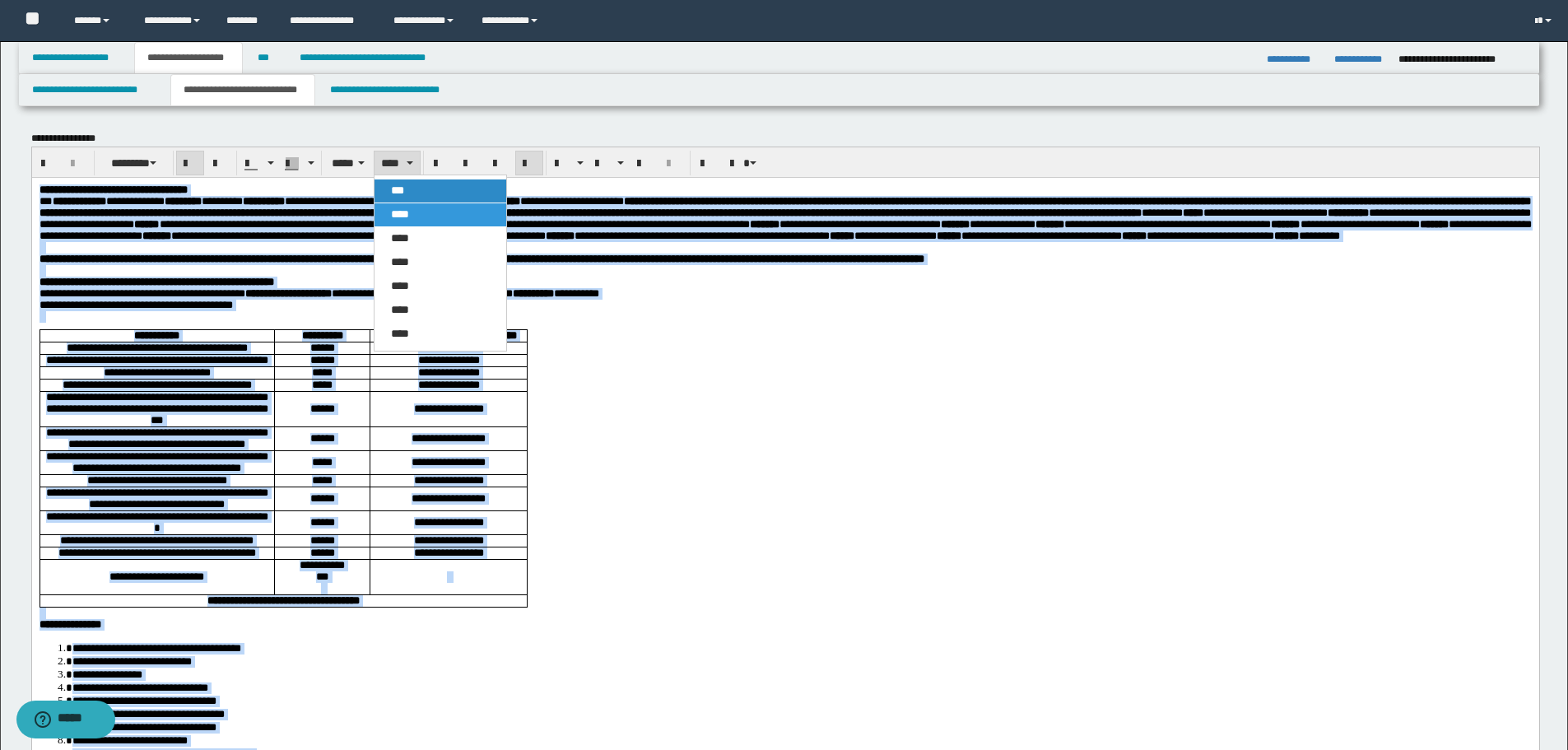 drag, startPoint x: 406, startPoint y: 196, endPoint x: 374, endPoint y: 7, distance: 191.68985 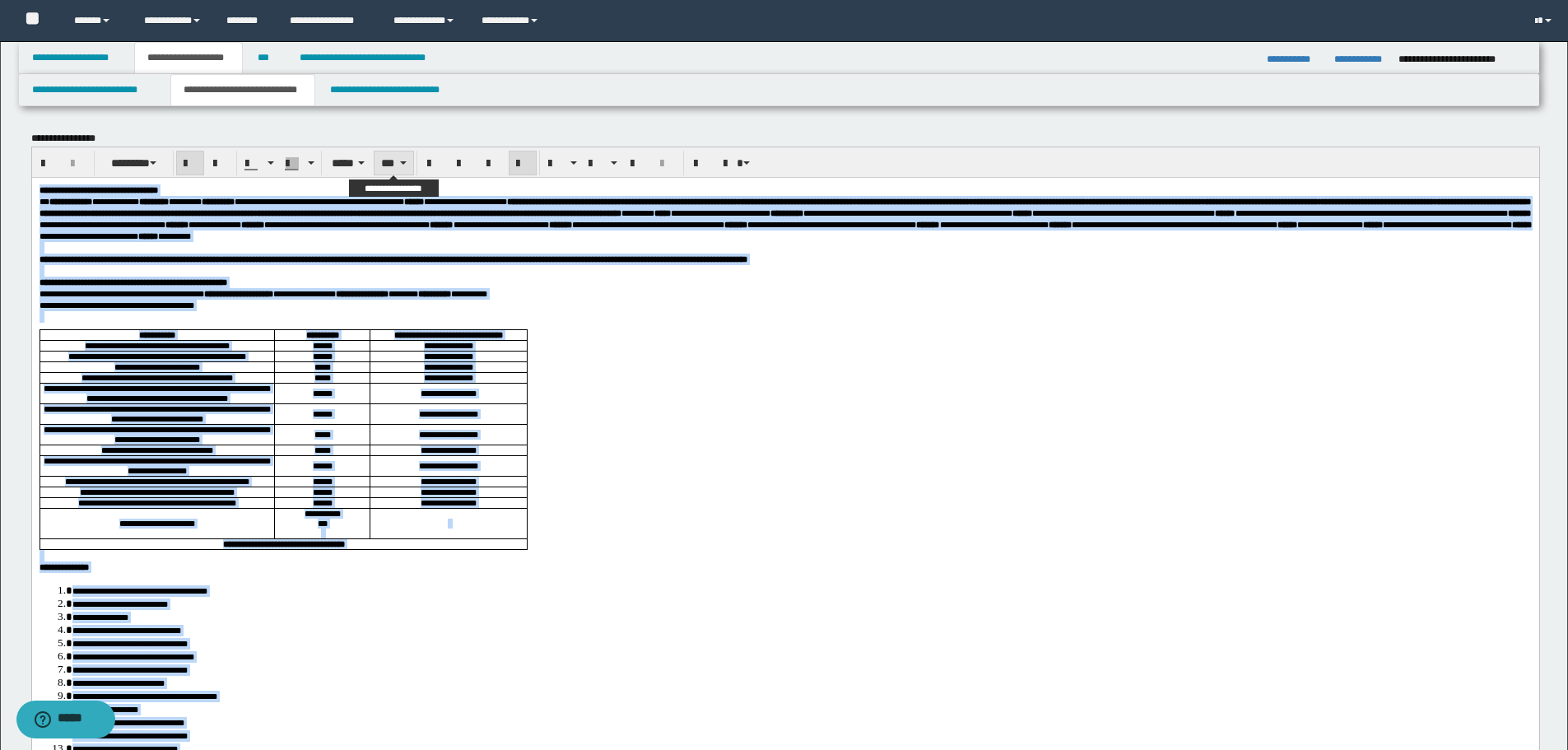 click at bounding box center [403, 163] 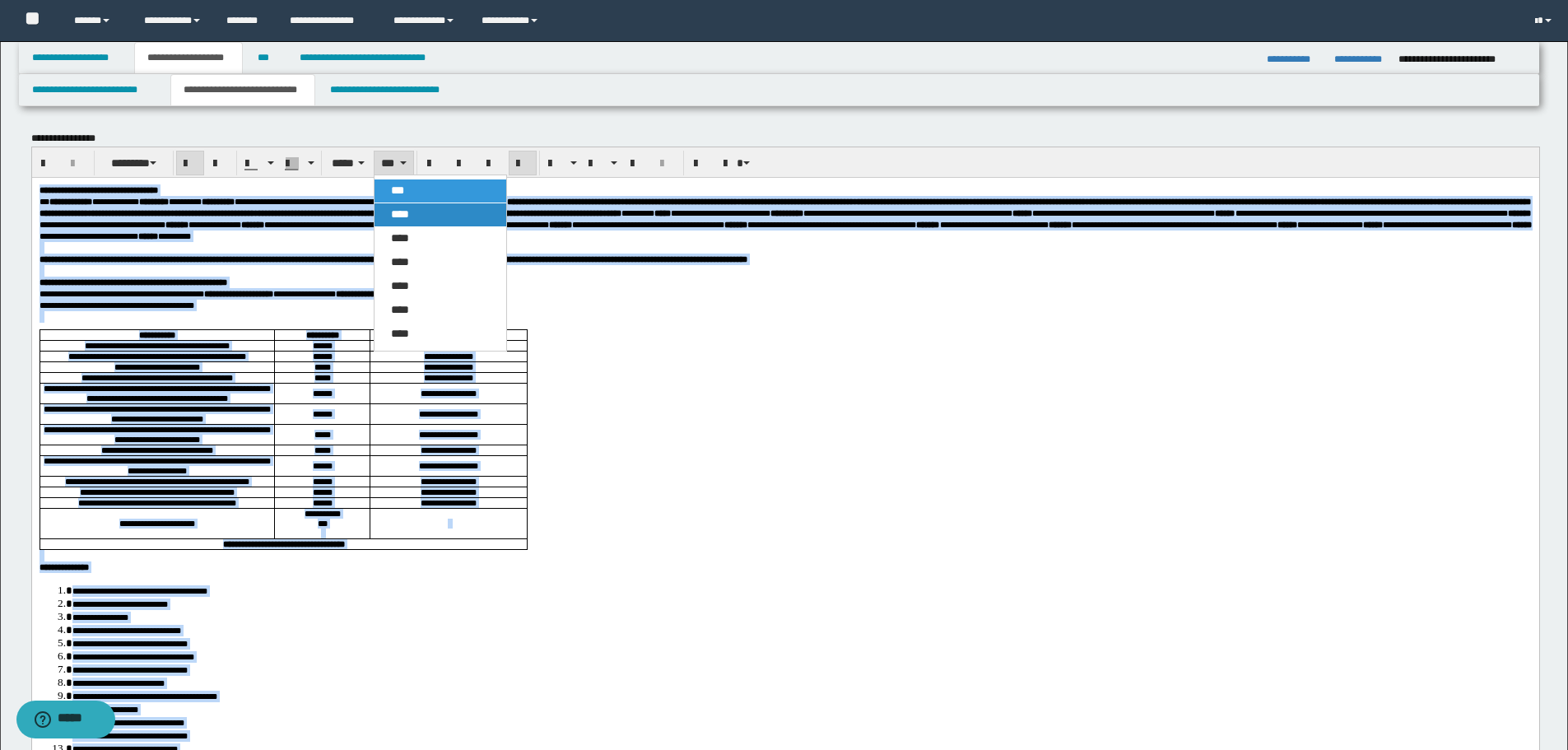 drag, startPoint x: 406, startPoint y: 207, endPoint x: 407, endPoint y: 15, distance: 192.0026 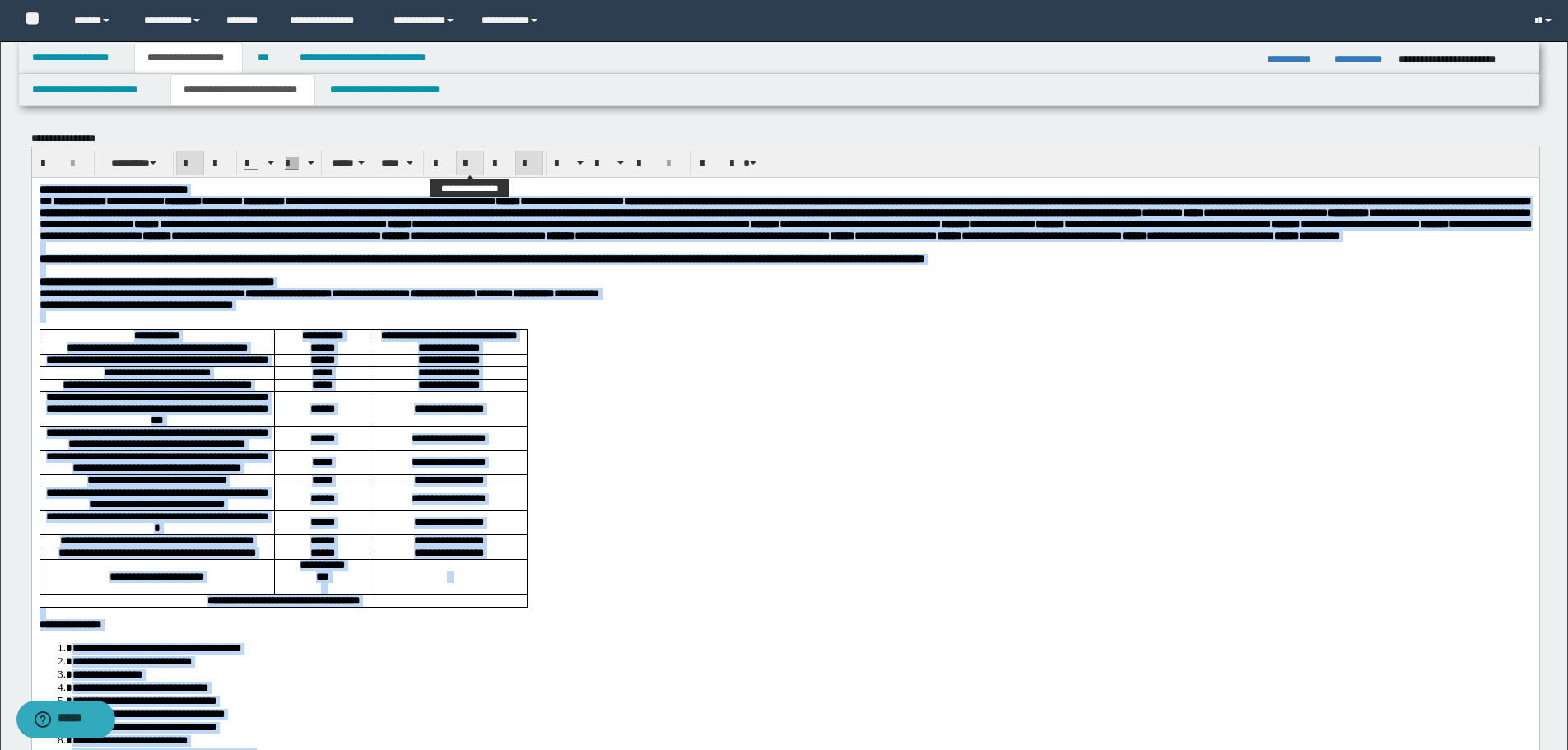 click at bounding box center (470, 164) 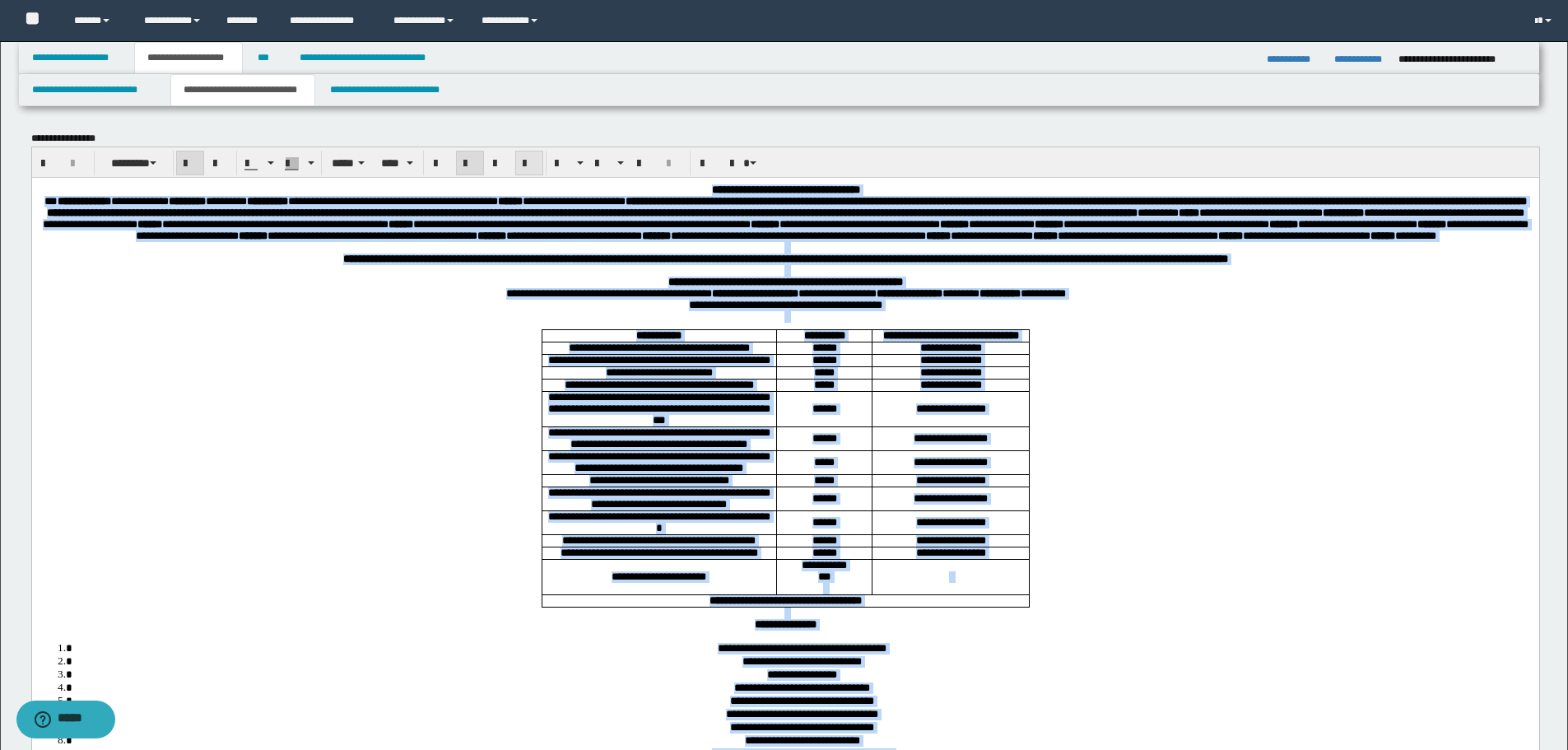 click at bounding box center [529, 164] 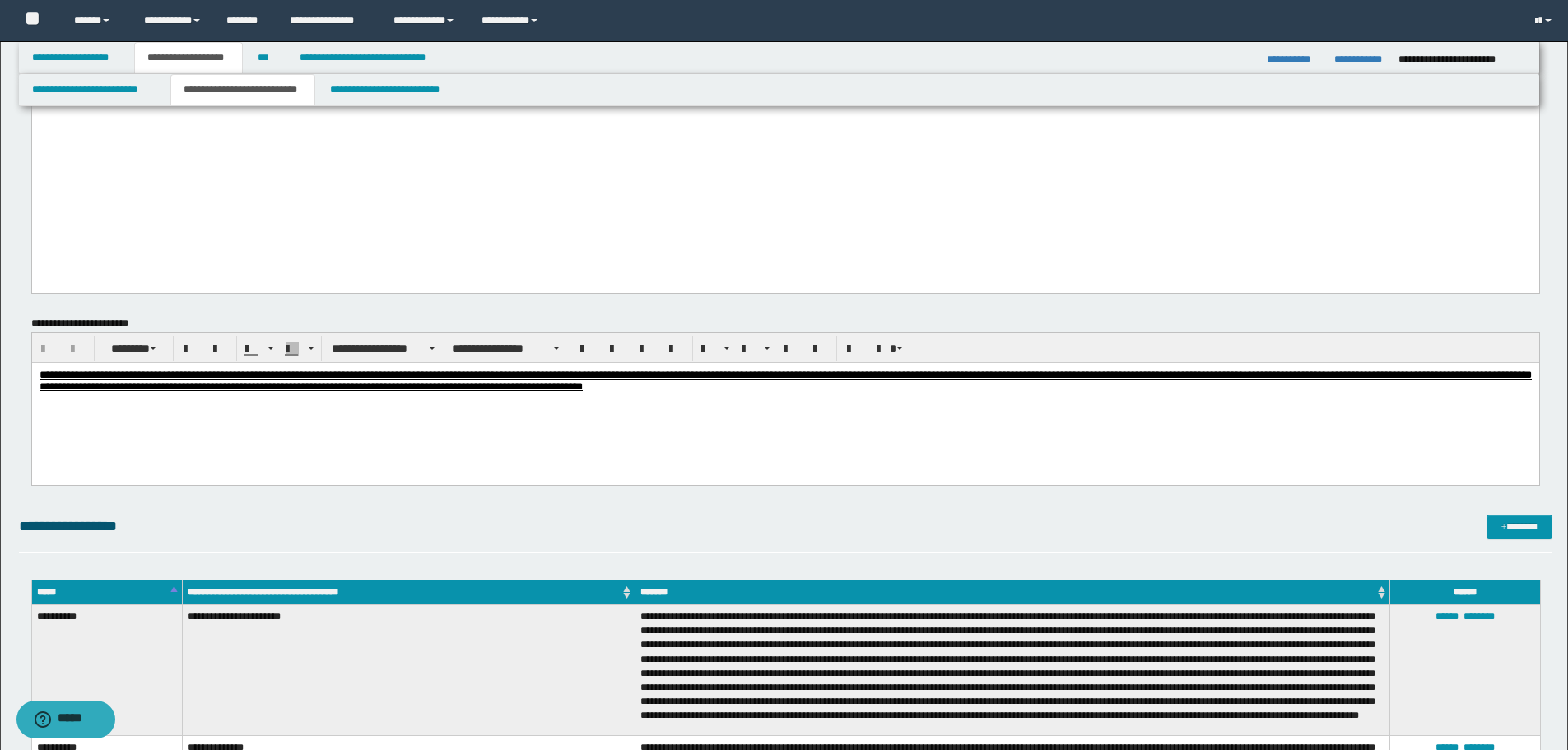 scroll, scrollTop: 1894, scrollLeft: 0, axis: vertical 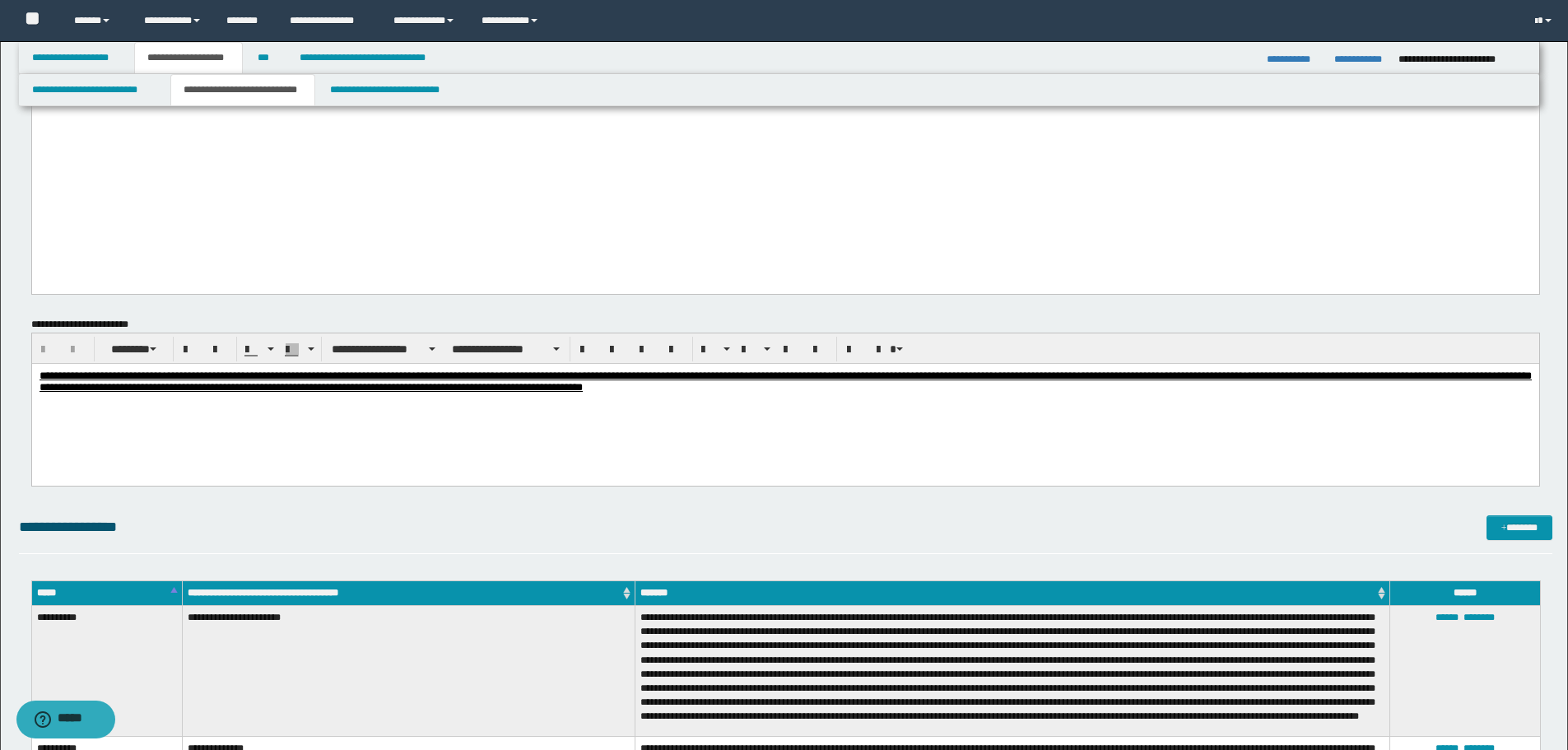 click on "**********" at bounding box center [784, -923] 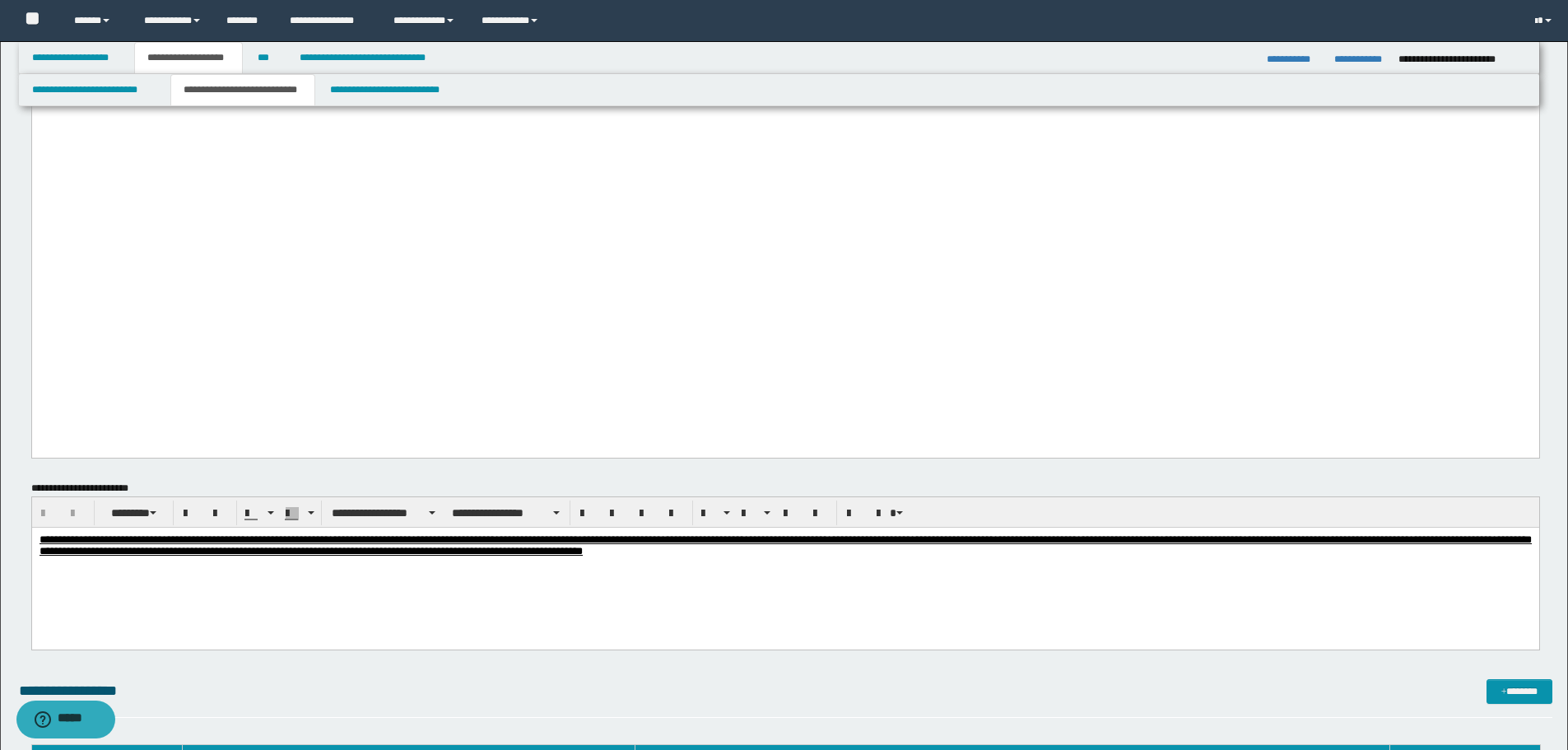 scroll, scrollTop: 1729, scrollLeft: 0, axis: vertical 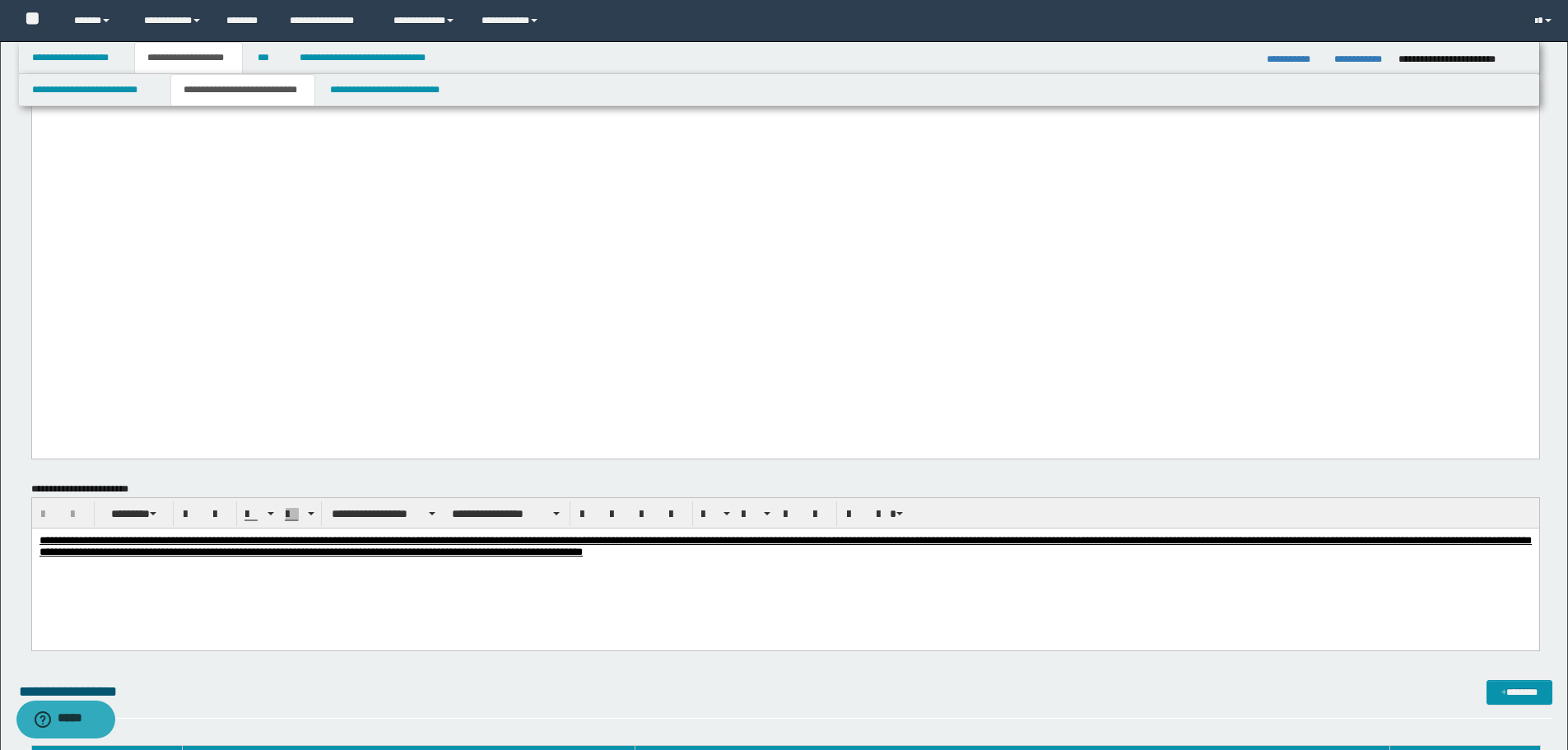 click on "**********" at bounding box center (784, -758) 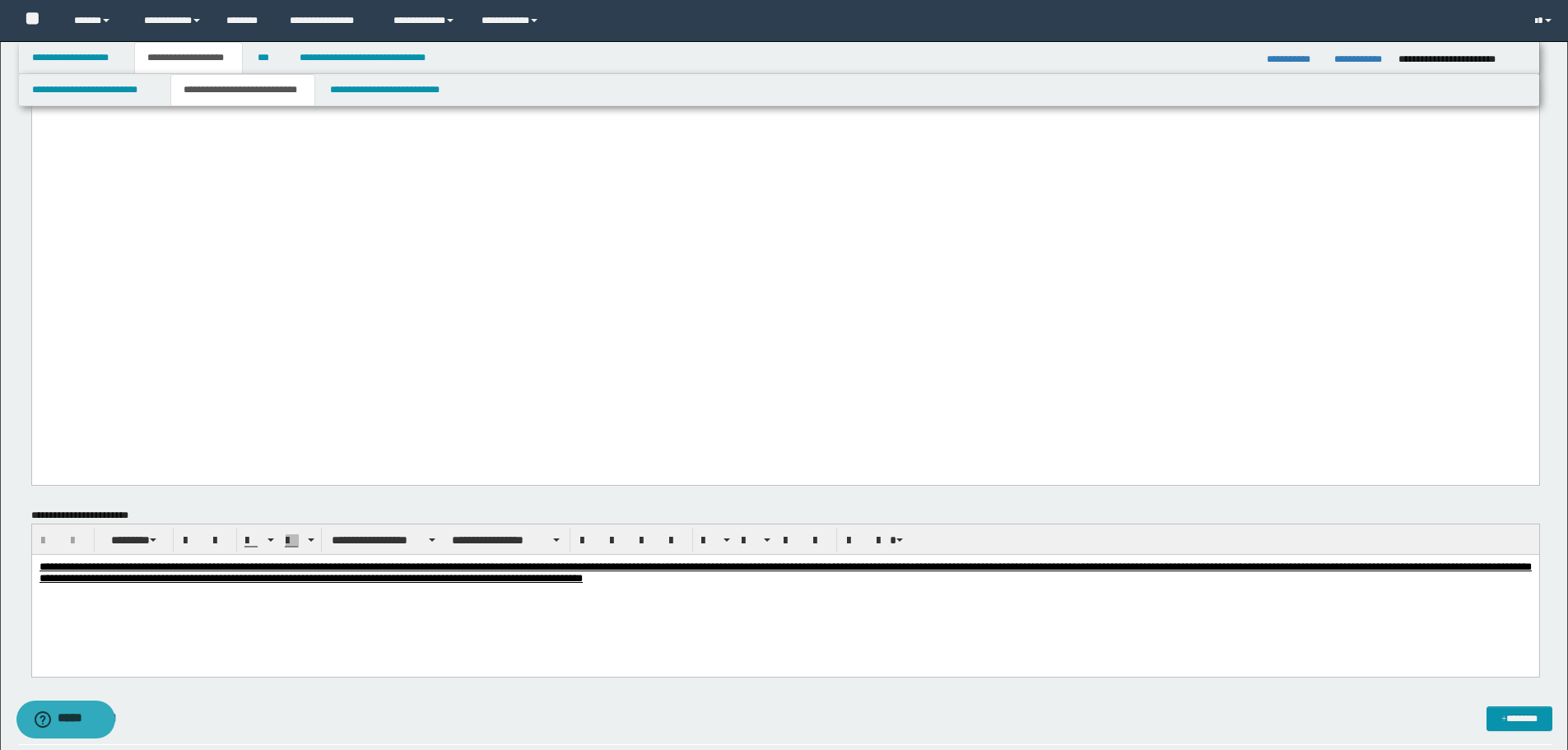 drag, startPoint x: 225, startPoint y: 295, endPoint x: 25, endPoint y: 290, distance: 200.06249 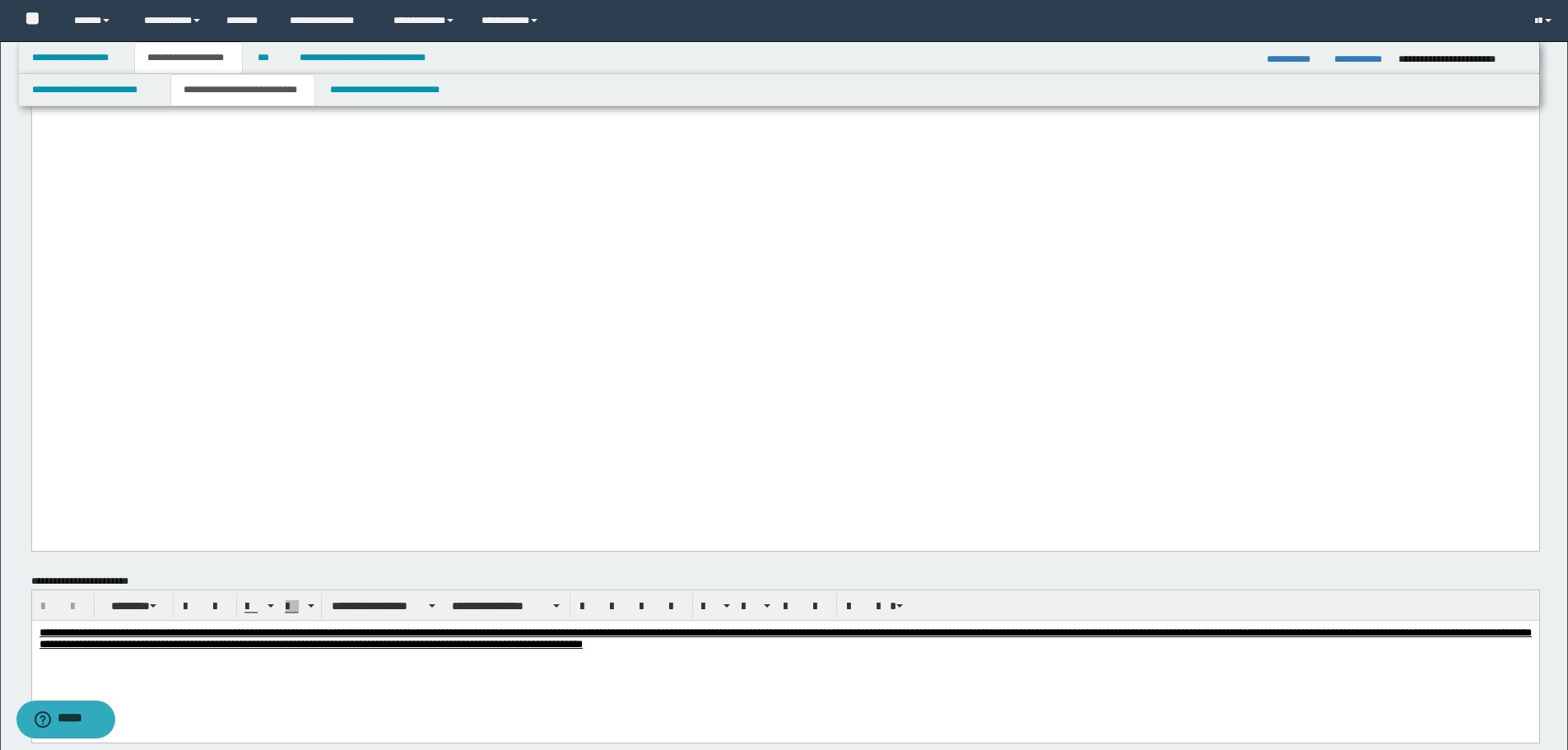 drag, startPoint x: 503, startPoint y: 454, endPoint x: 12, endPoint y: 411, distance: 492.8793 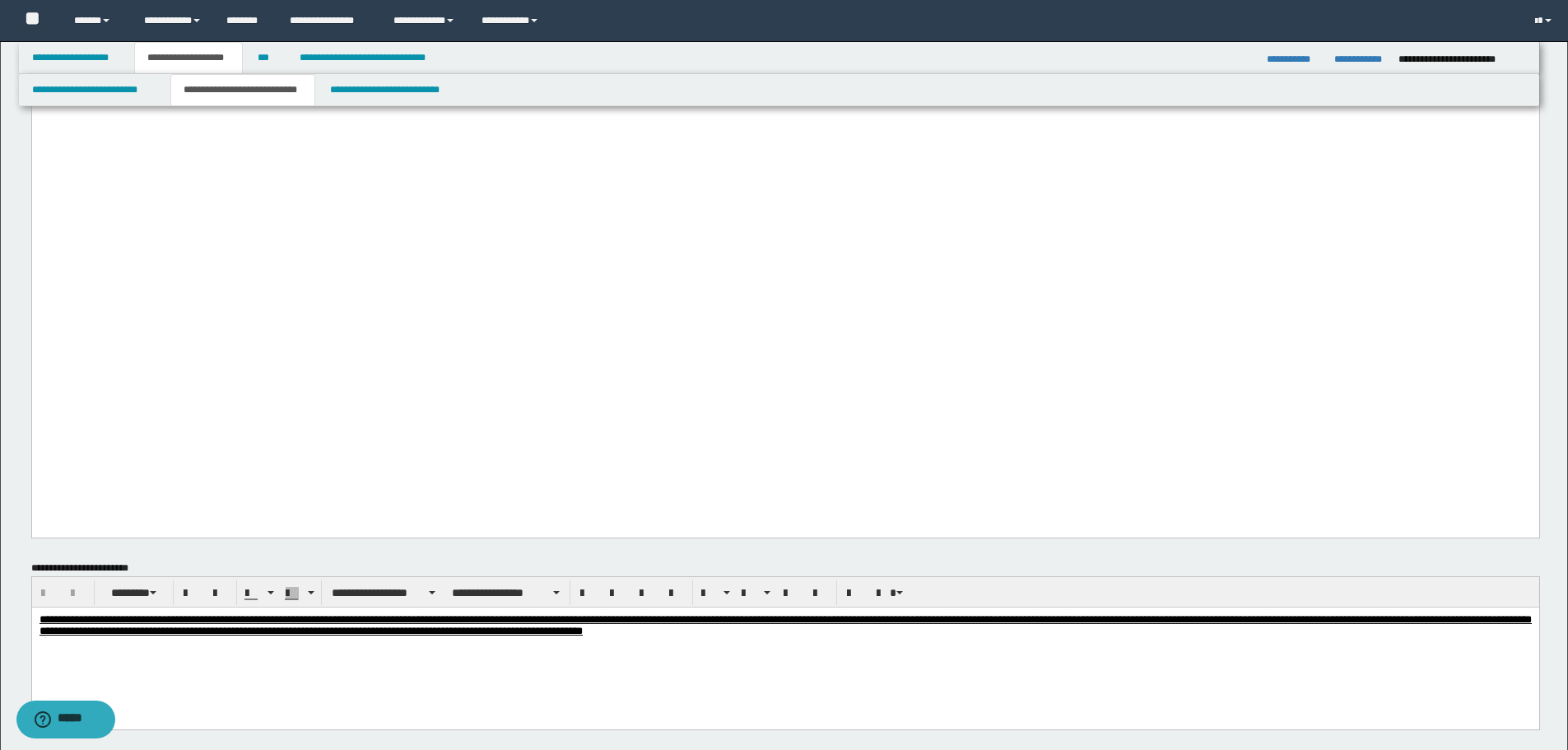 click on "**********" at bounding box center [784, 39] 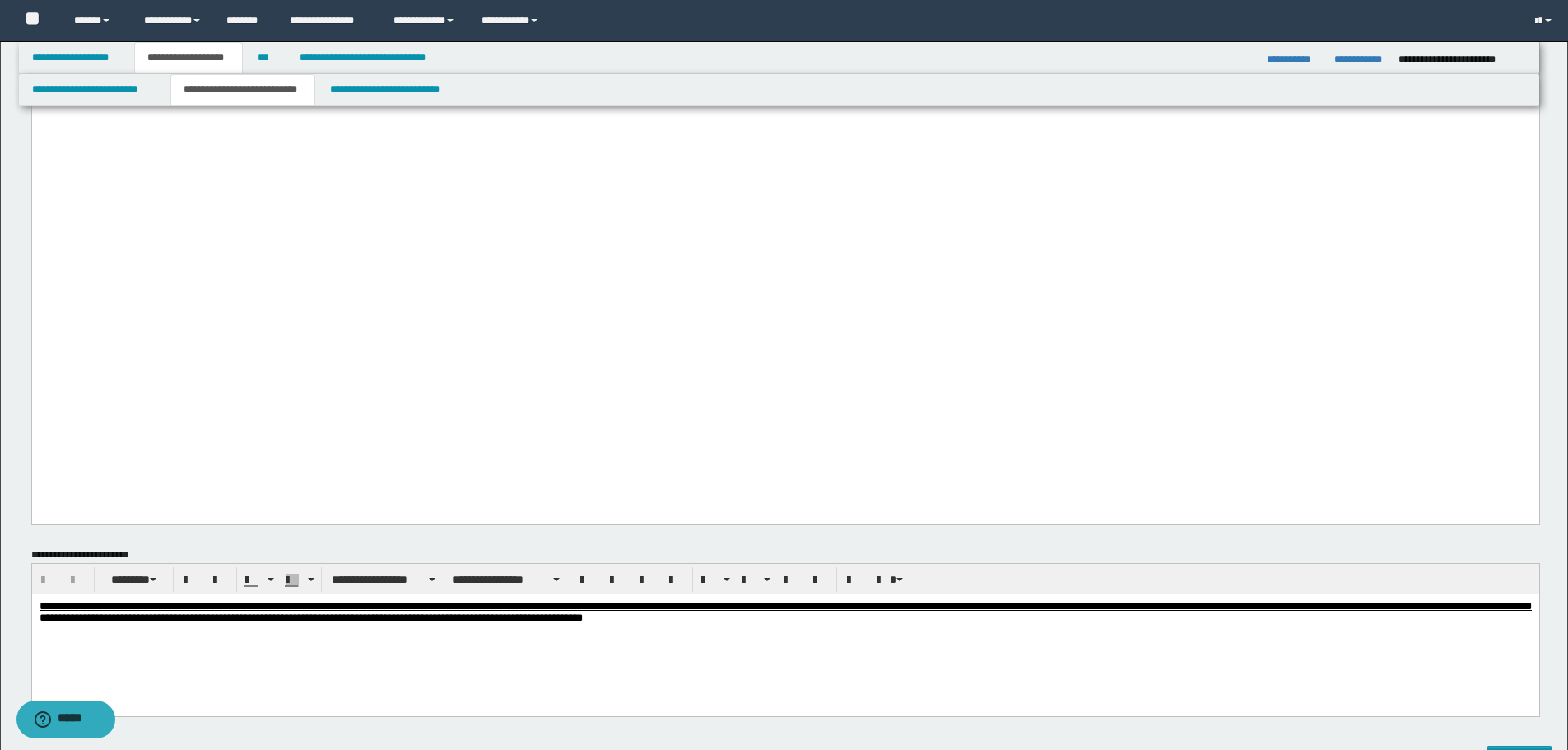 click on "**********" at bounding box center [784, 34] 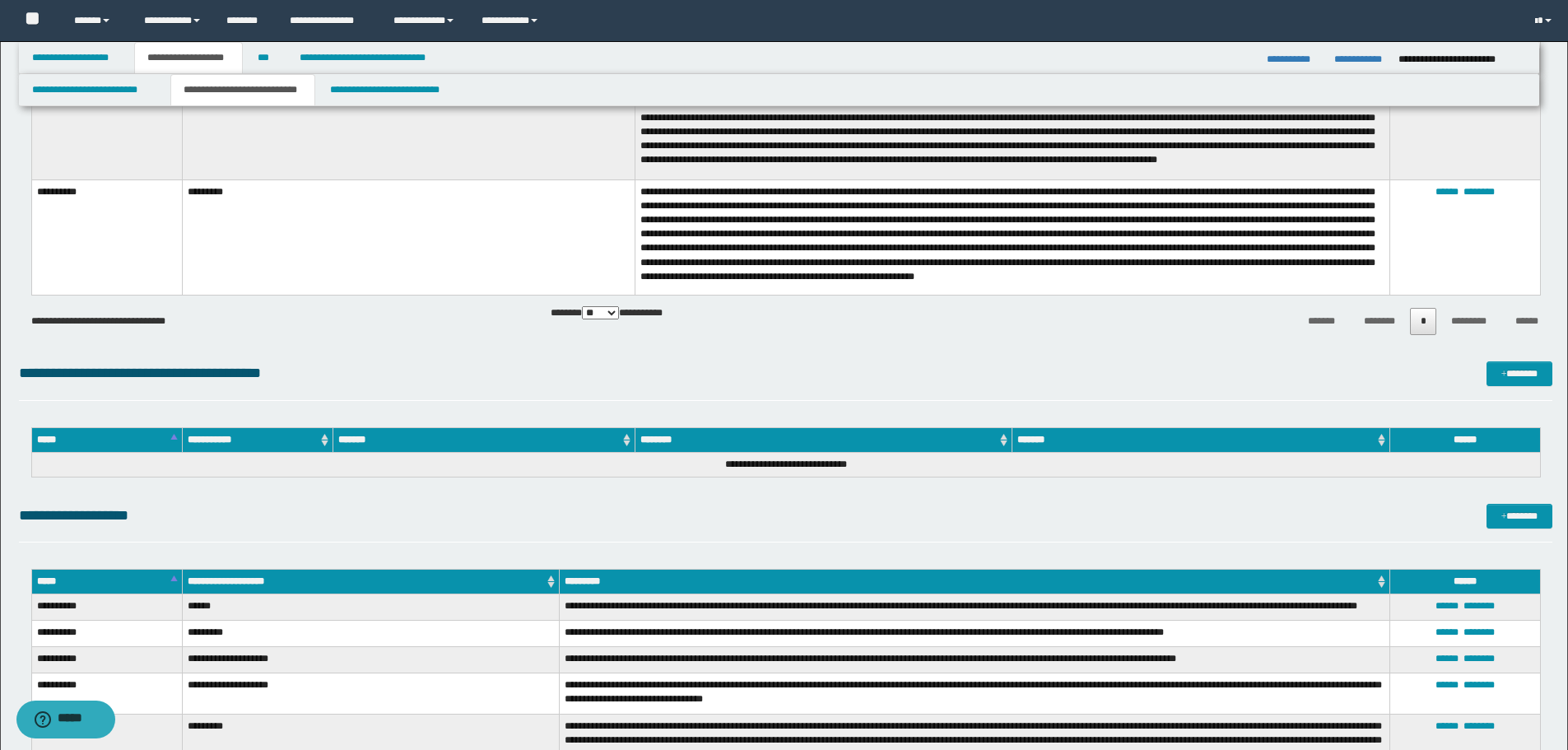scroll, scrollTop: 3952, scrollLeft: 0, axis: vertical 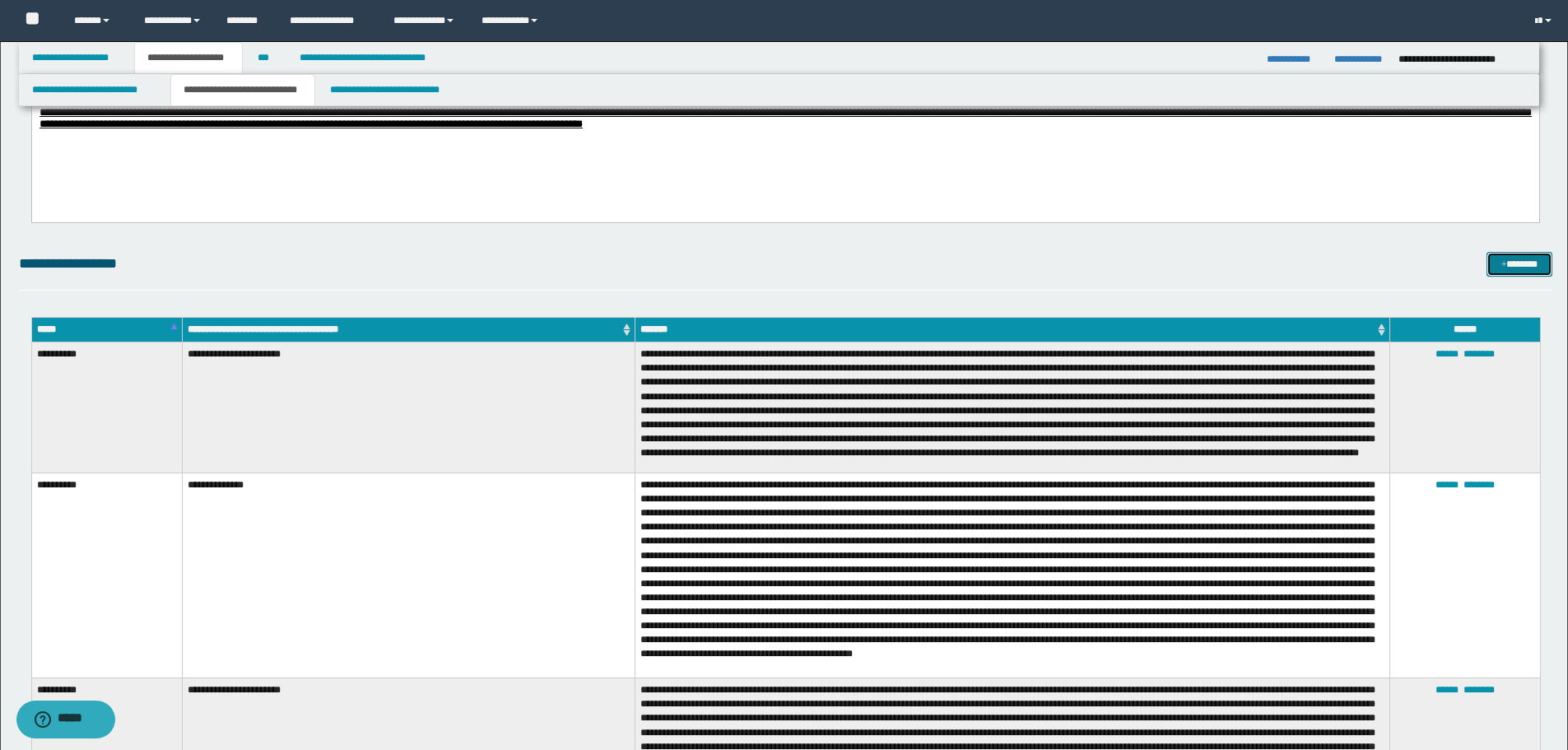 click on "*******" at bounding box center (1519, 264) 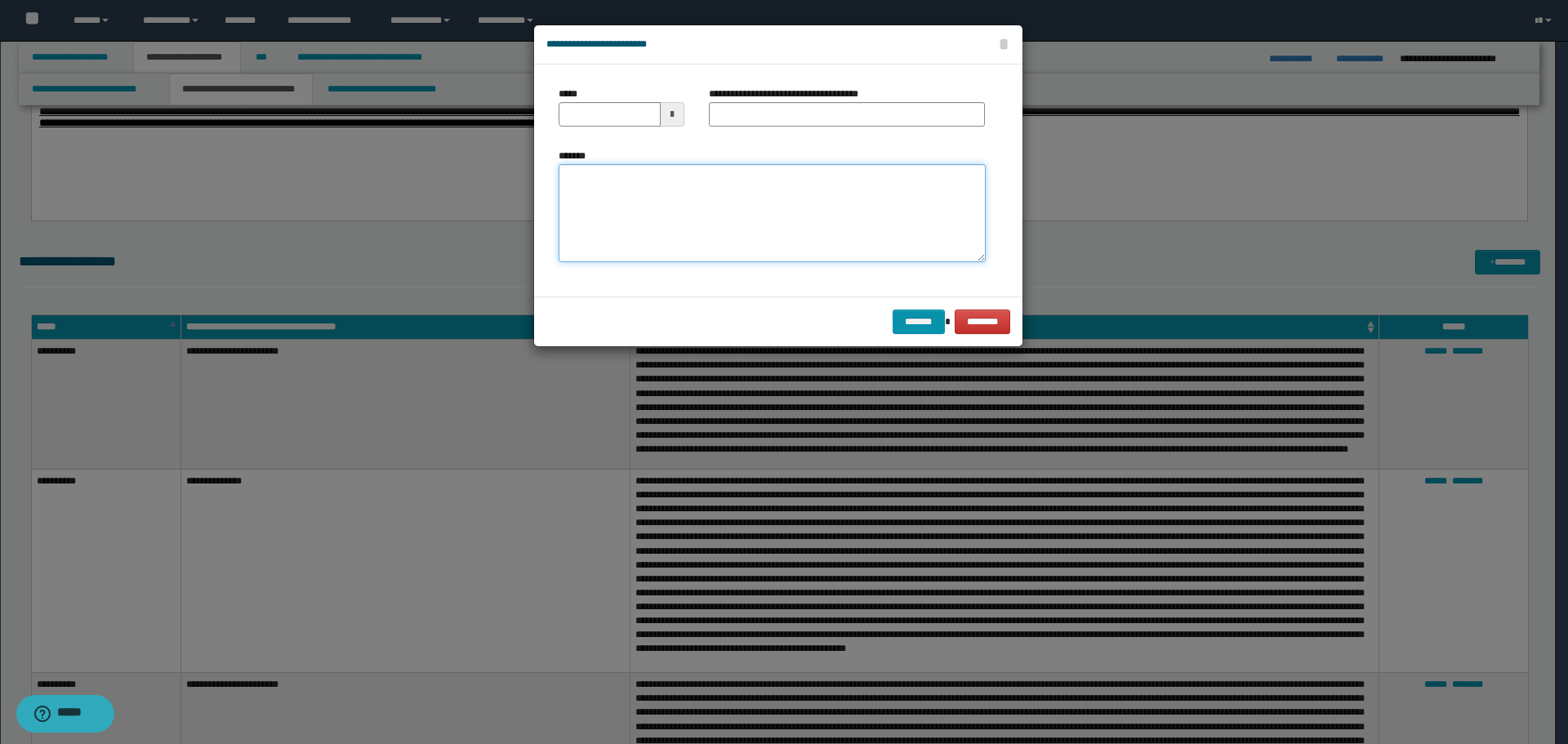click on "*******" at bounding box center (772, 213) 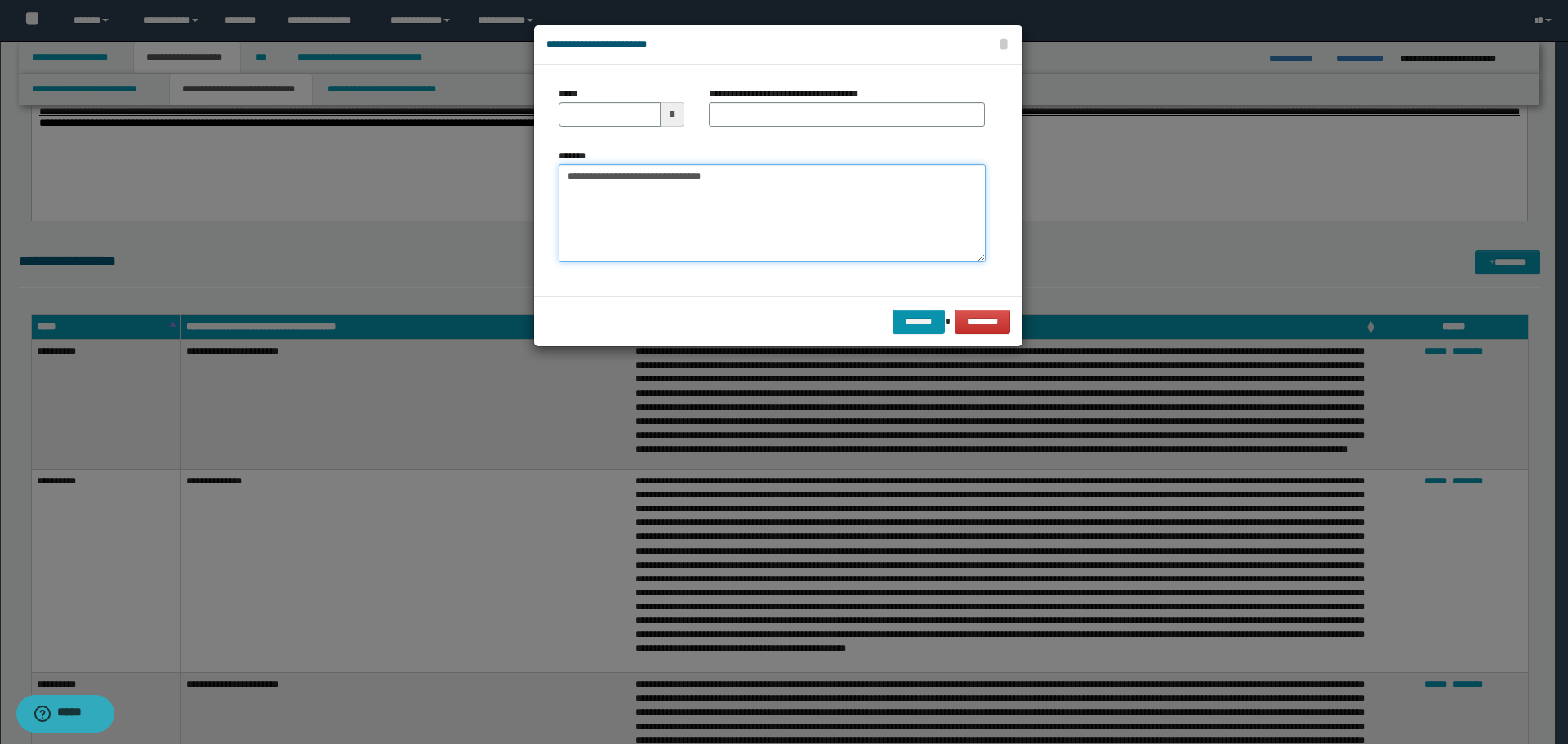 drag, startPoint x: 617, startPoint y: 178, endPoint x: 501, endPoint y: 175, distance: 116.03879 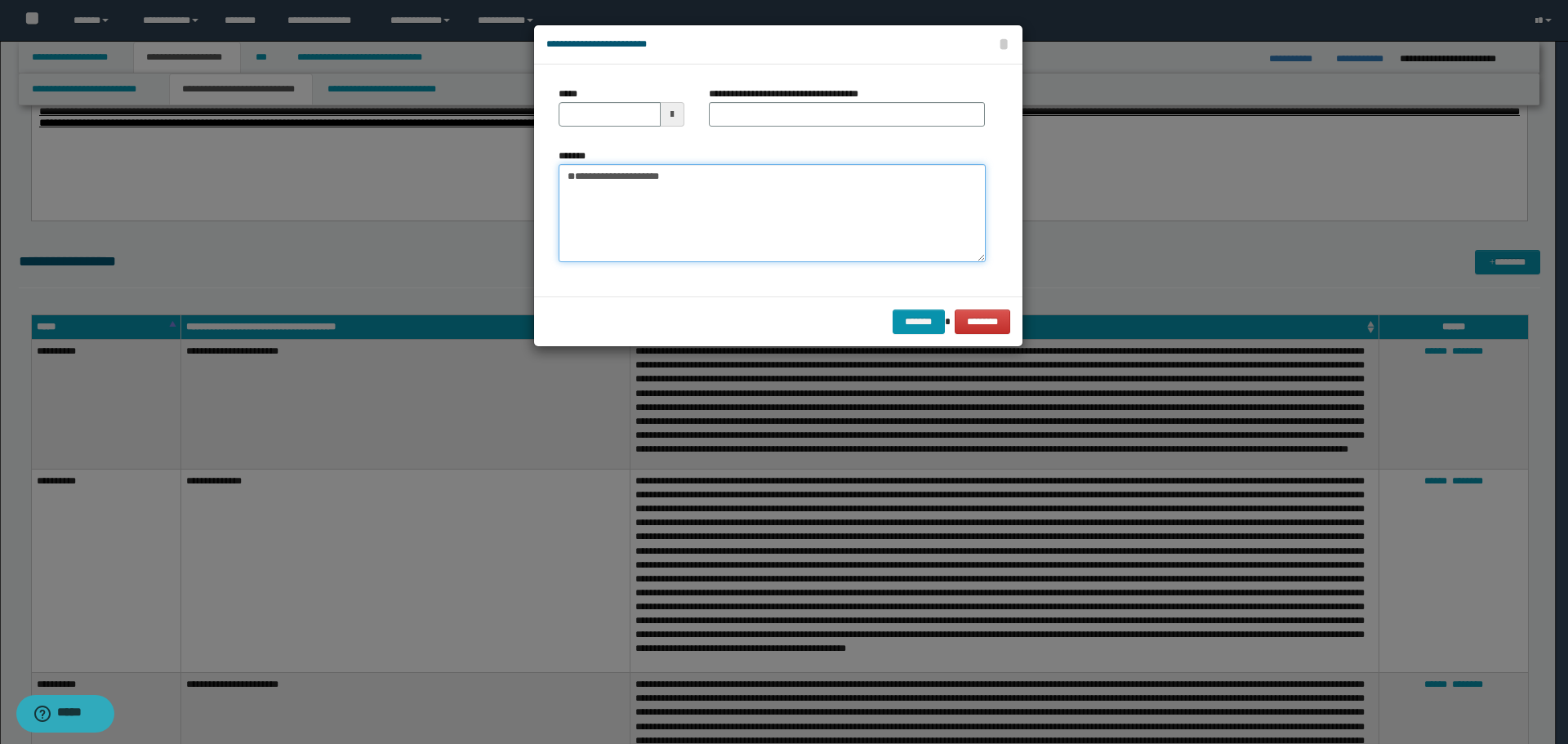 type 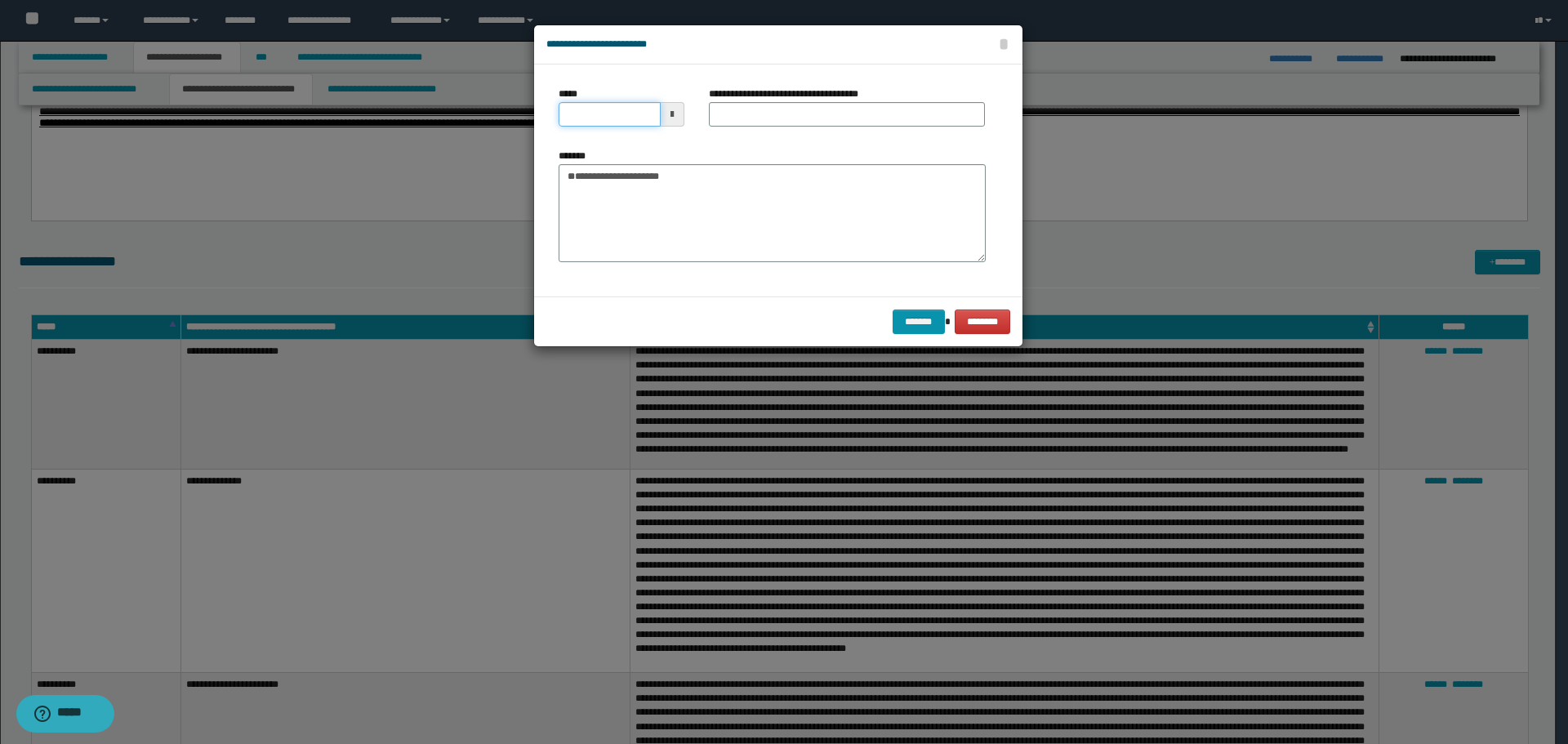 click on "*****" at bounding box center [609, 114] 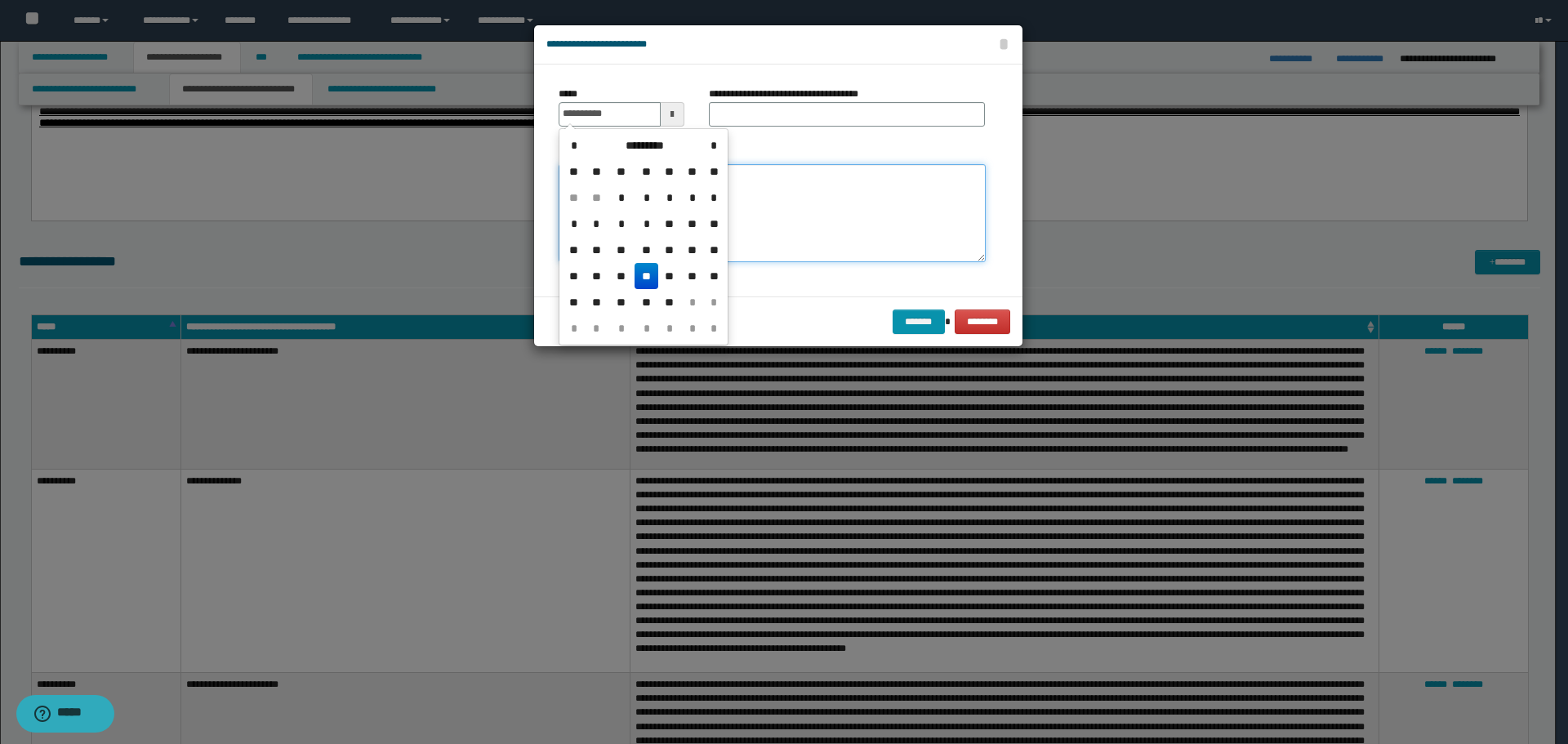 type on "**********" 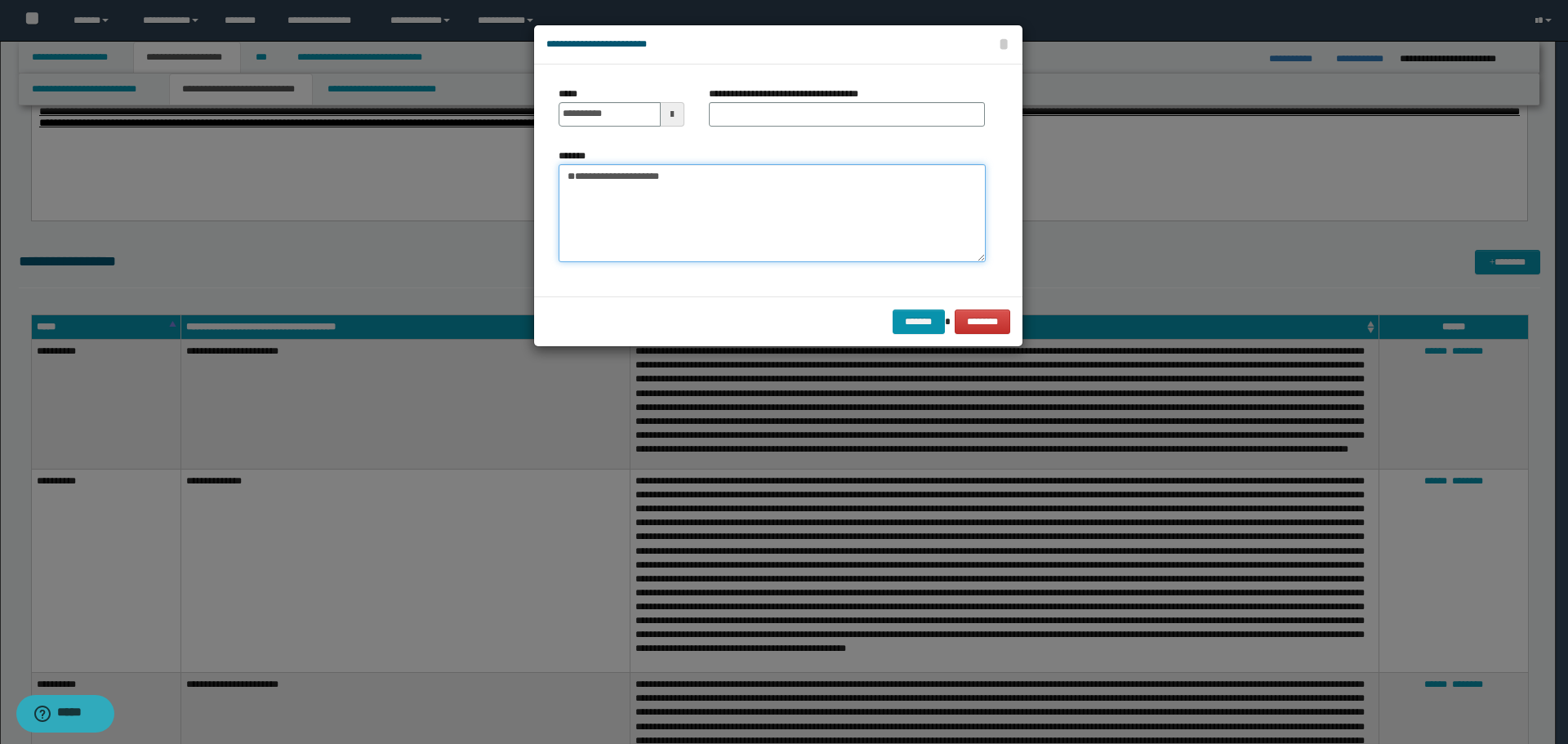 drag, startPoint x: 693, startPoint y: 173, endPoint x: 427, endPoint y: 153, distance: 266.7508 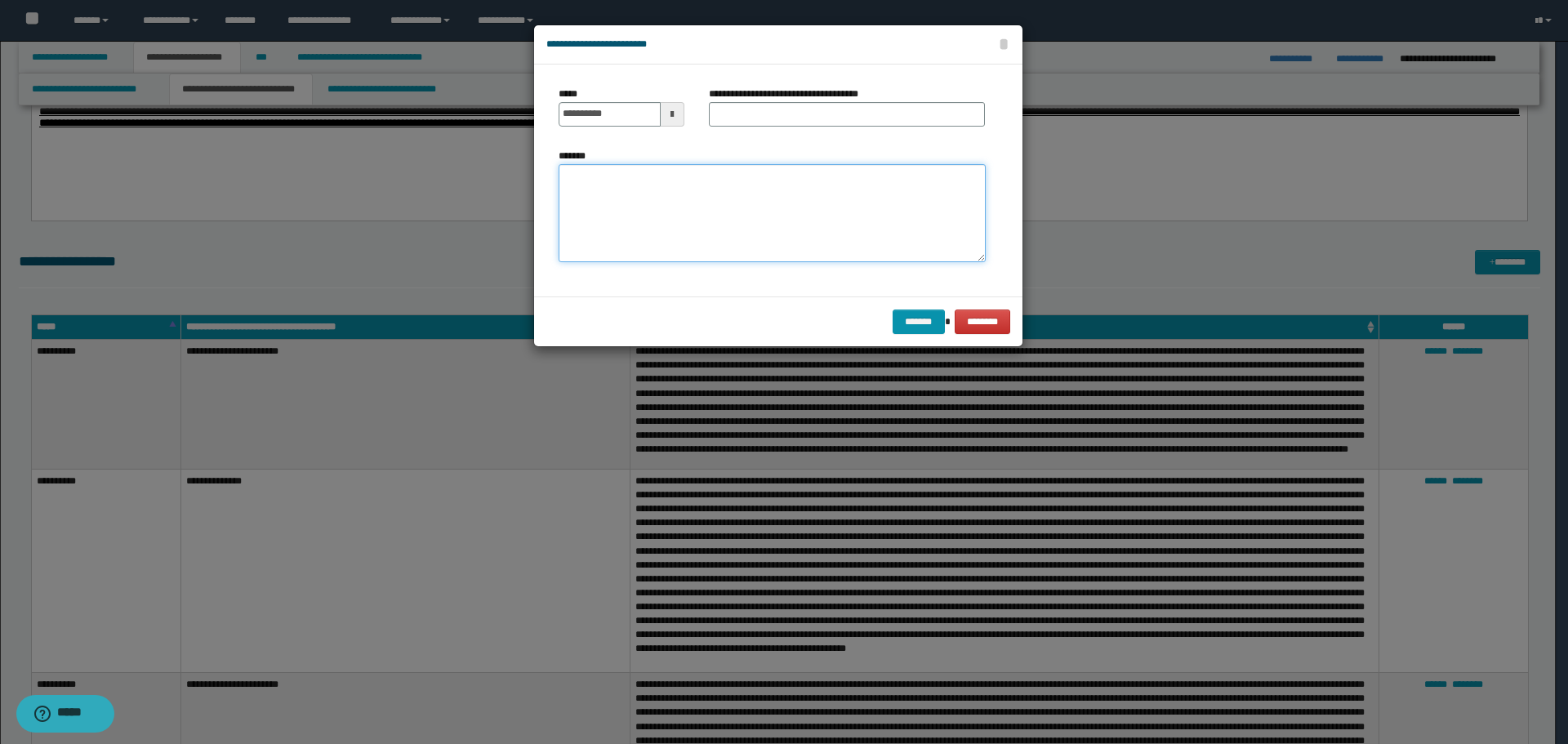 type 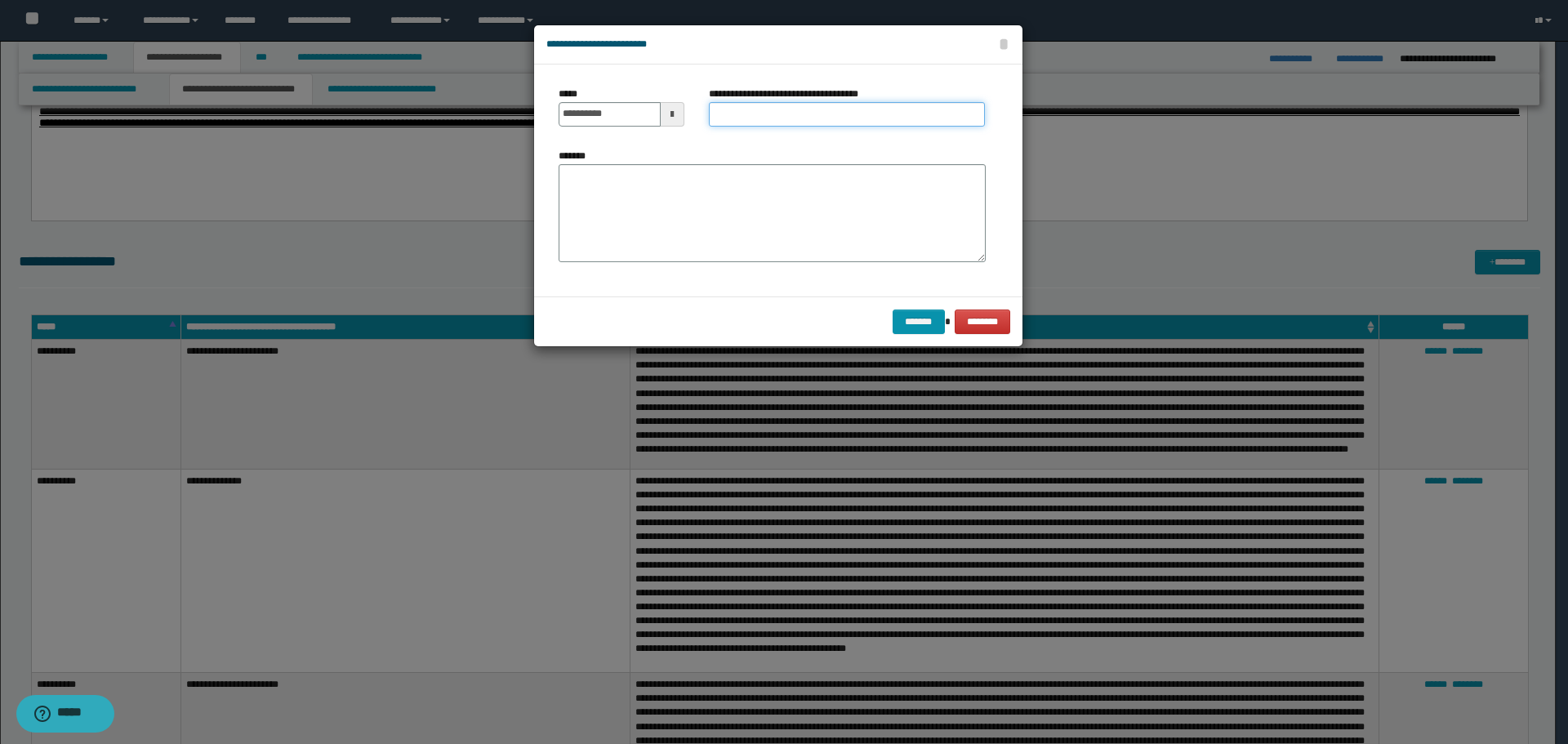 click on "**********" at bounding box center [847, 114] 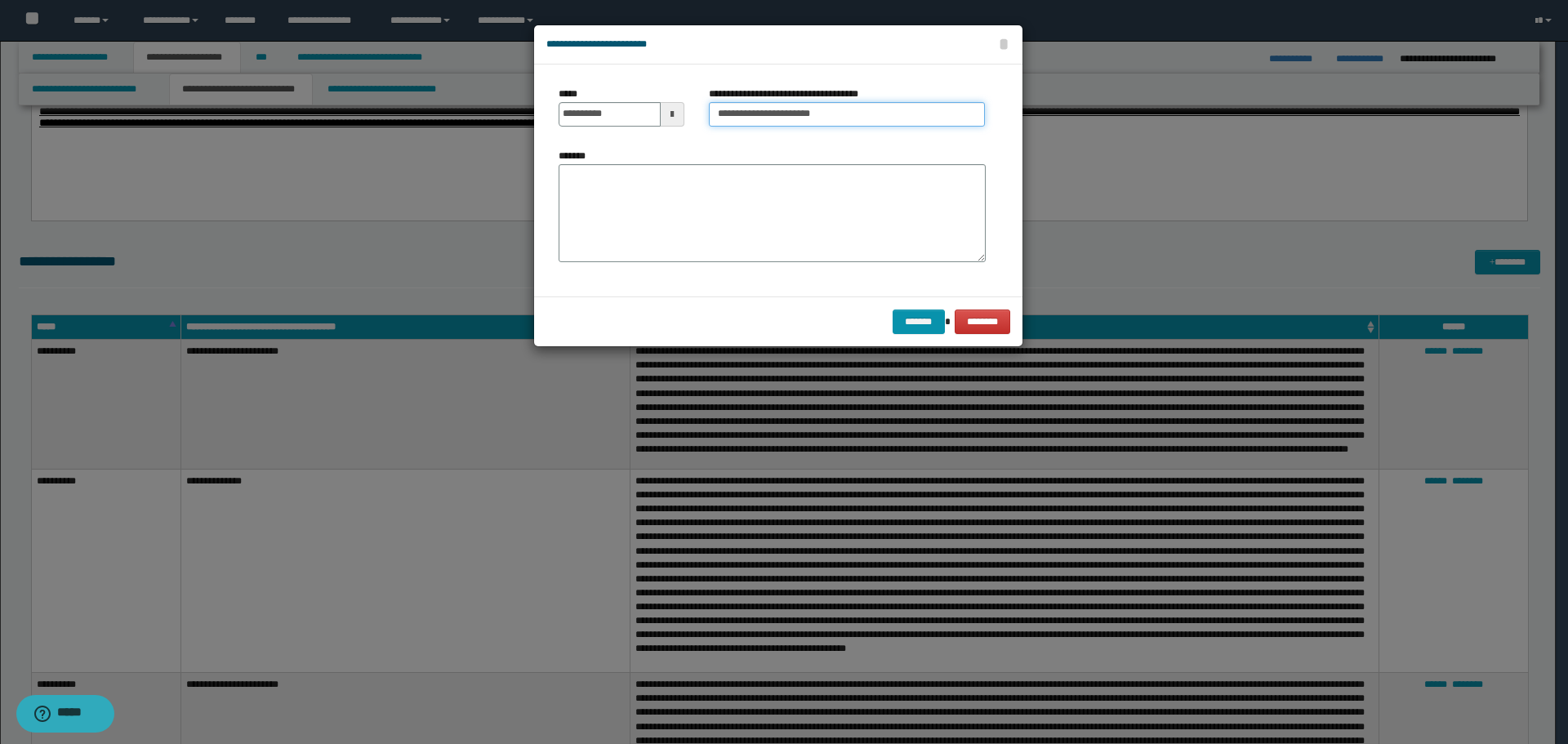 type on "**********" 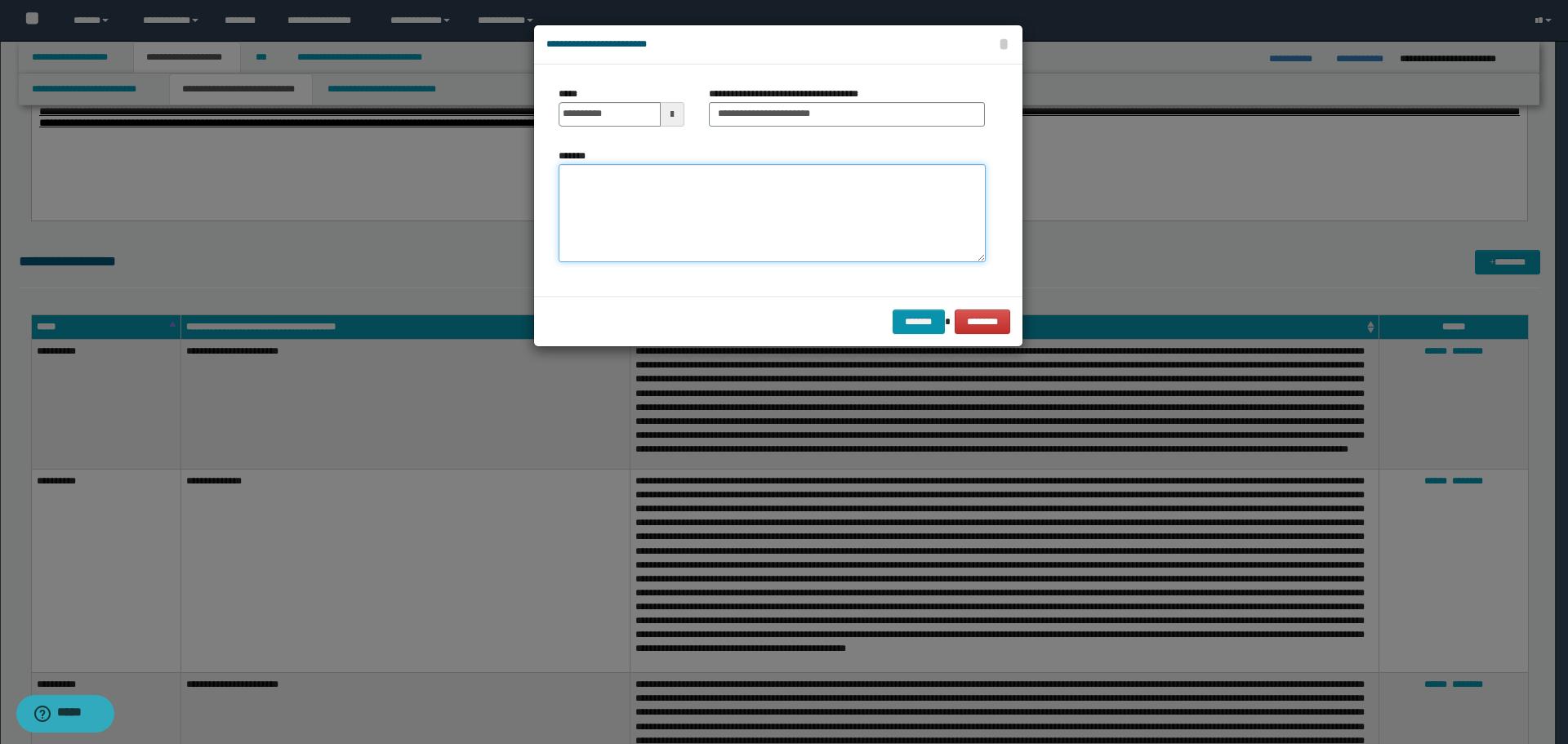 click on "*******" at bounding box center (772, 213) 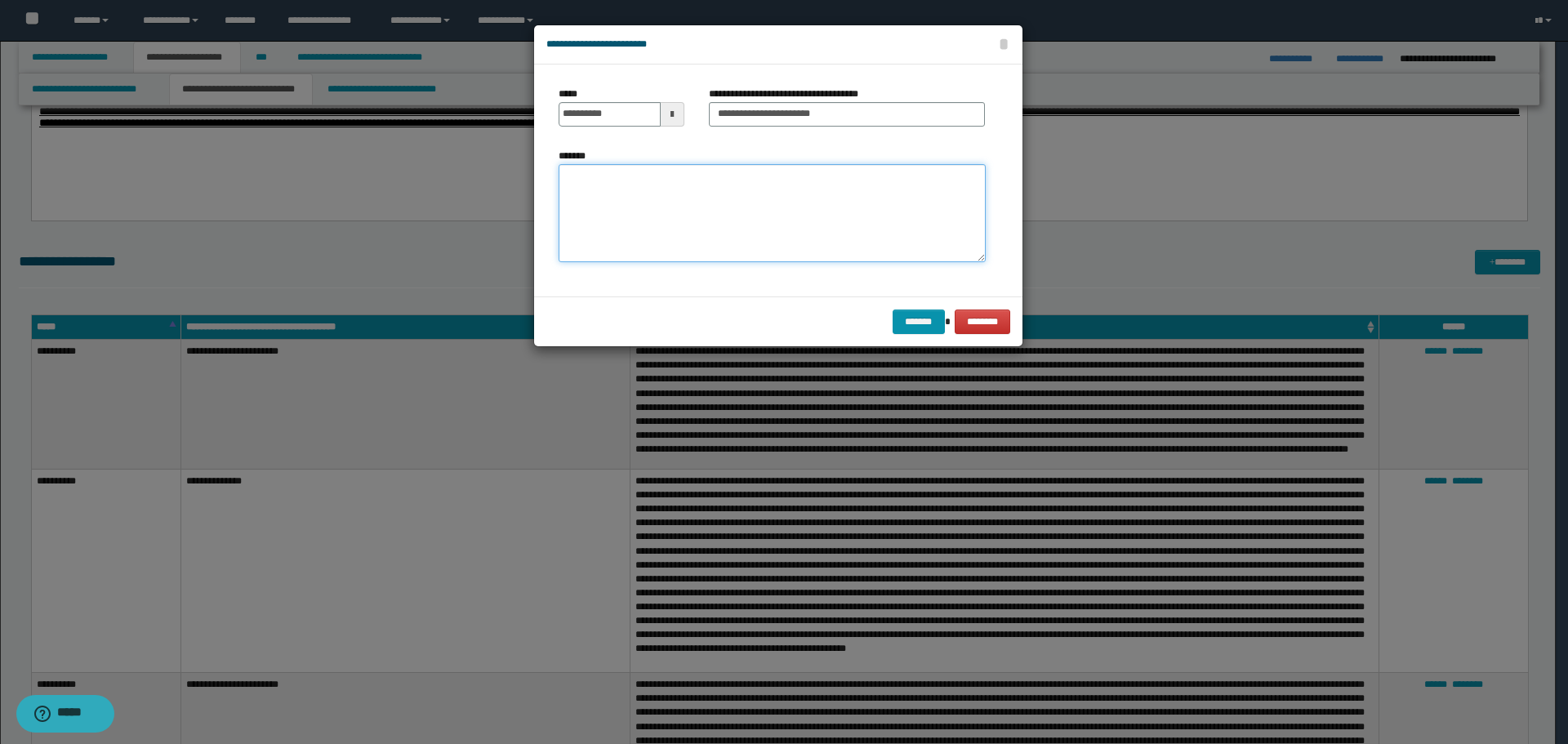 paste on "**********" 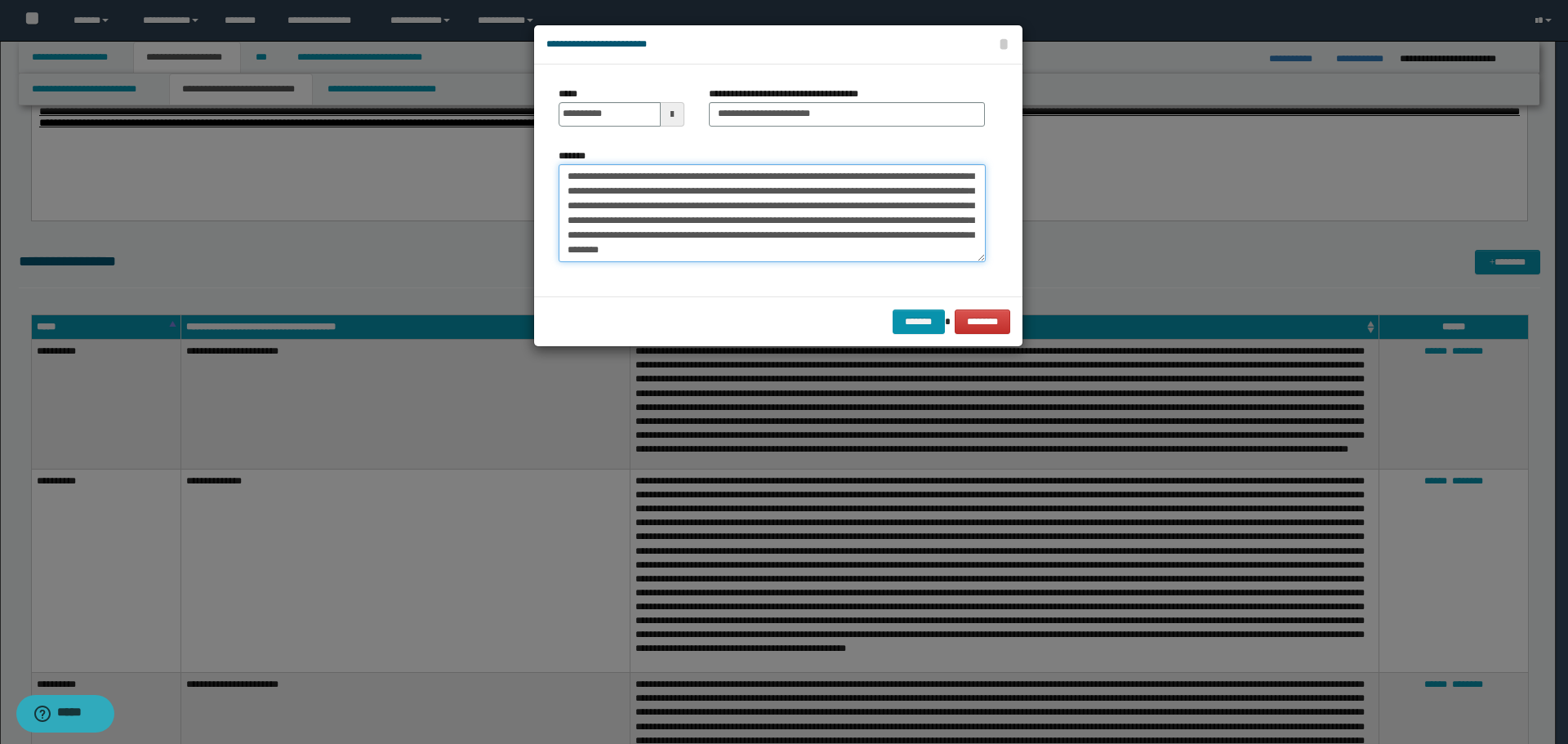 scroll, scrollTop: 0, scrollLeft: 0, axis: both 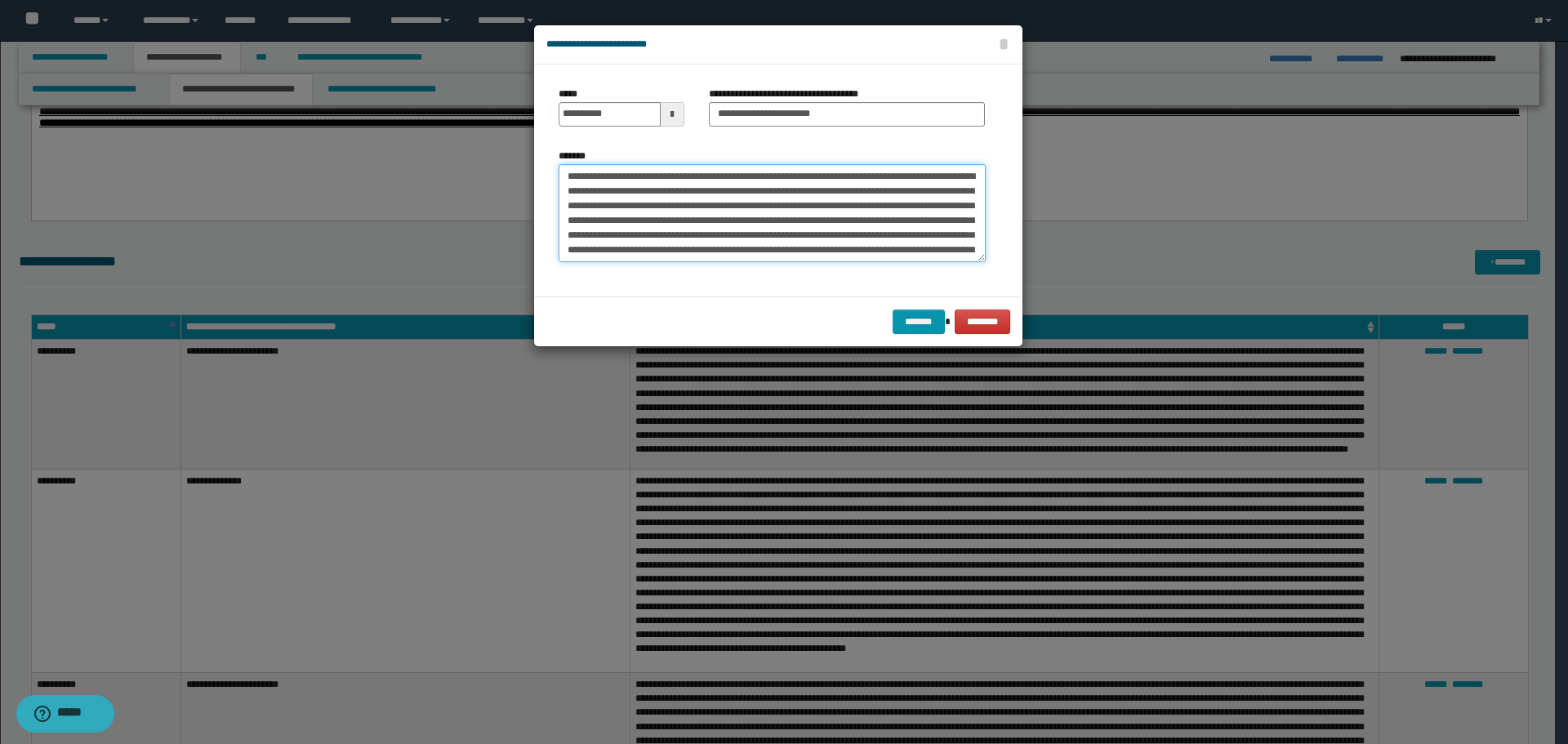 click on "*******" at bounding box center [772, 213] 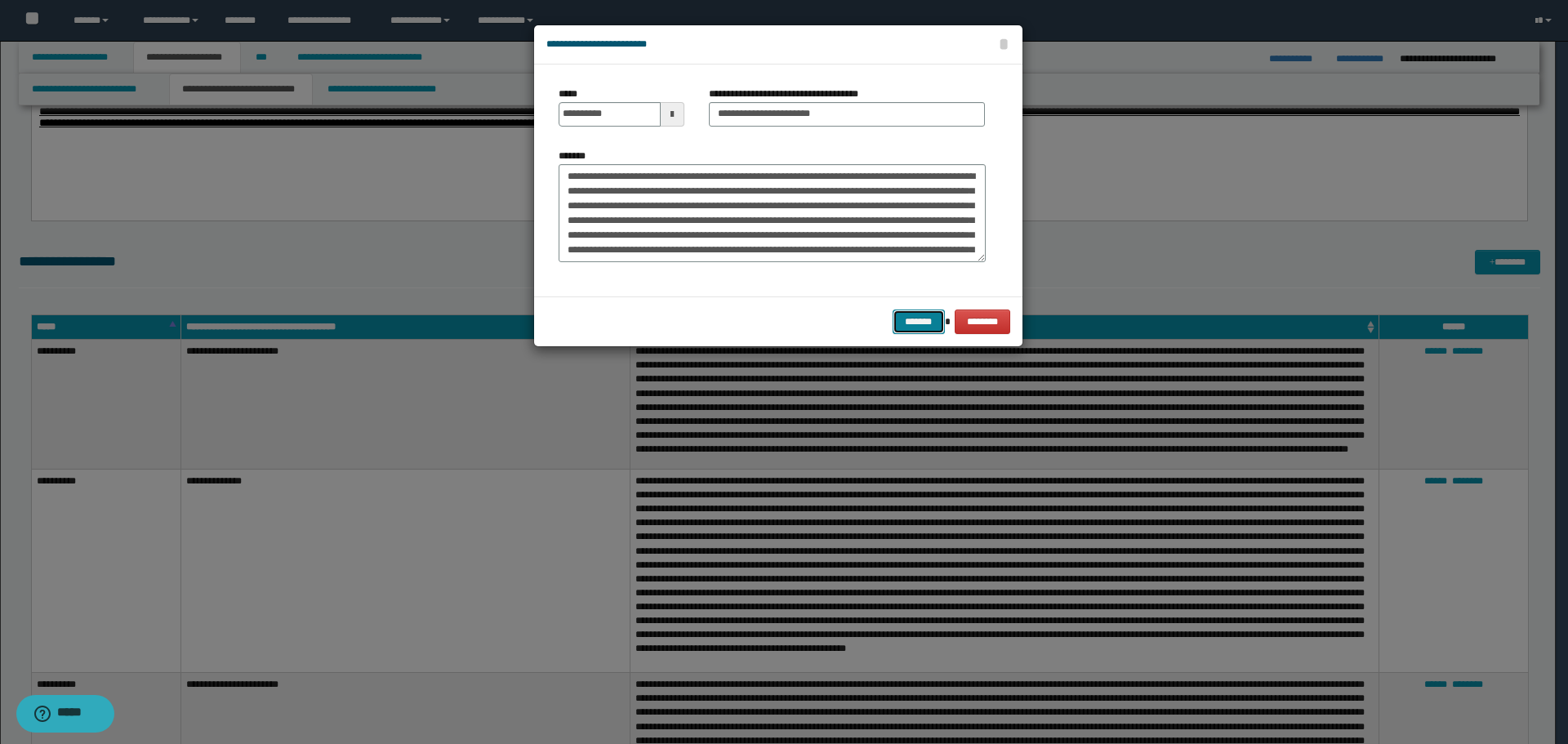 click on "*******" at bounding box center [919, 322] 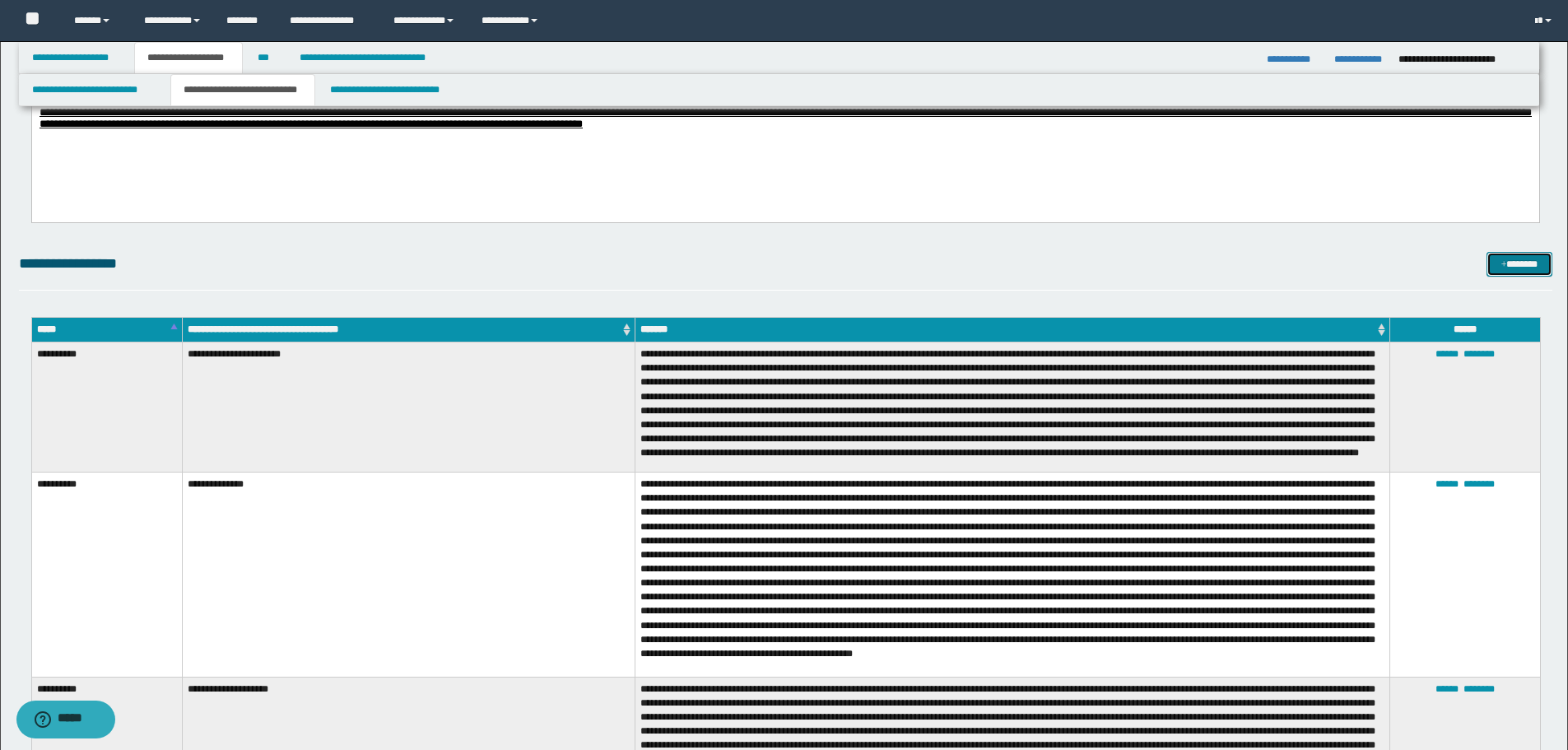 click on "*******" at bounding box center [1519, 264] 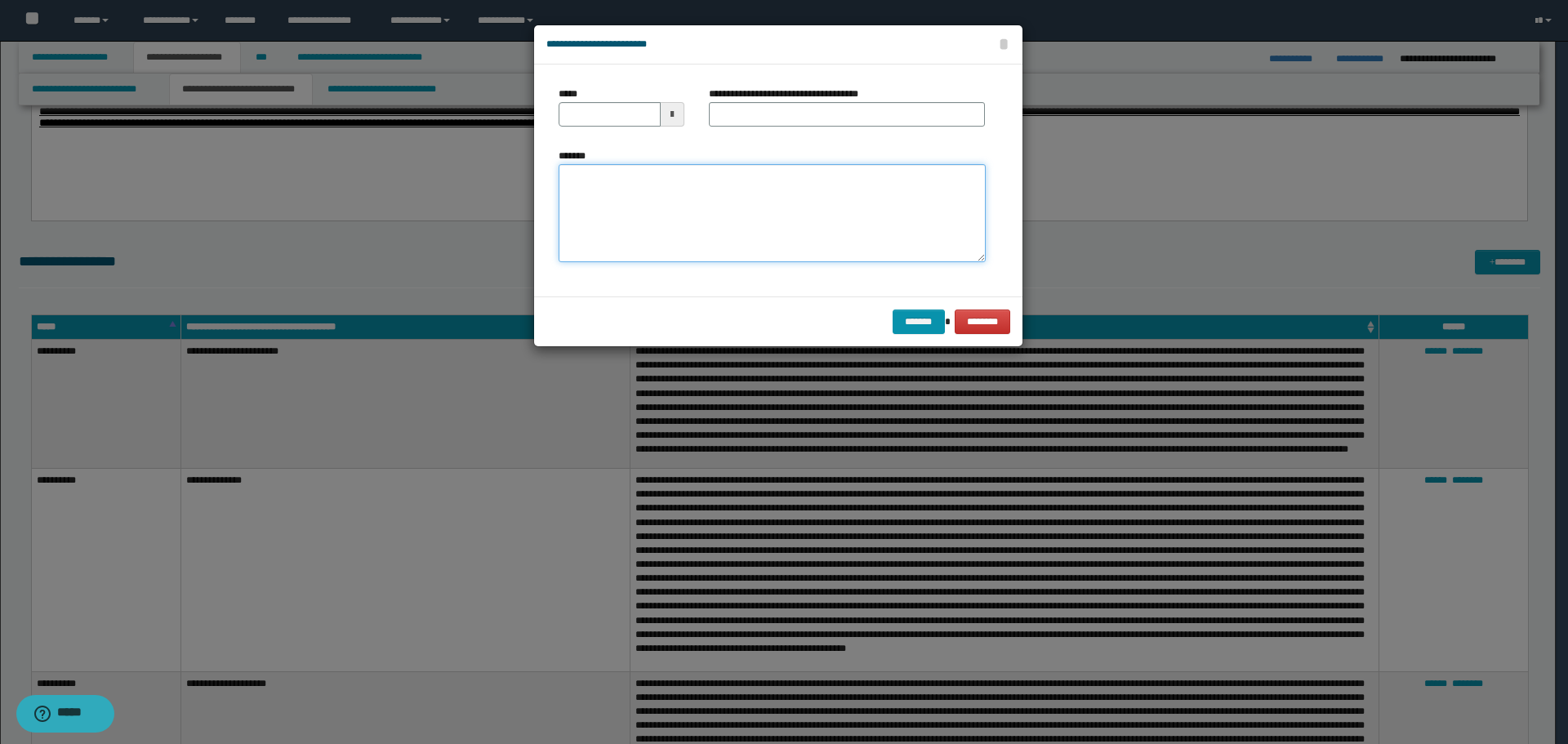 click on "*******" at bounding box center [772, 213] 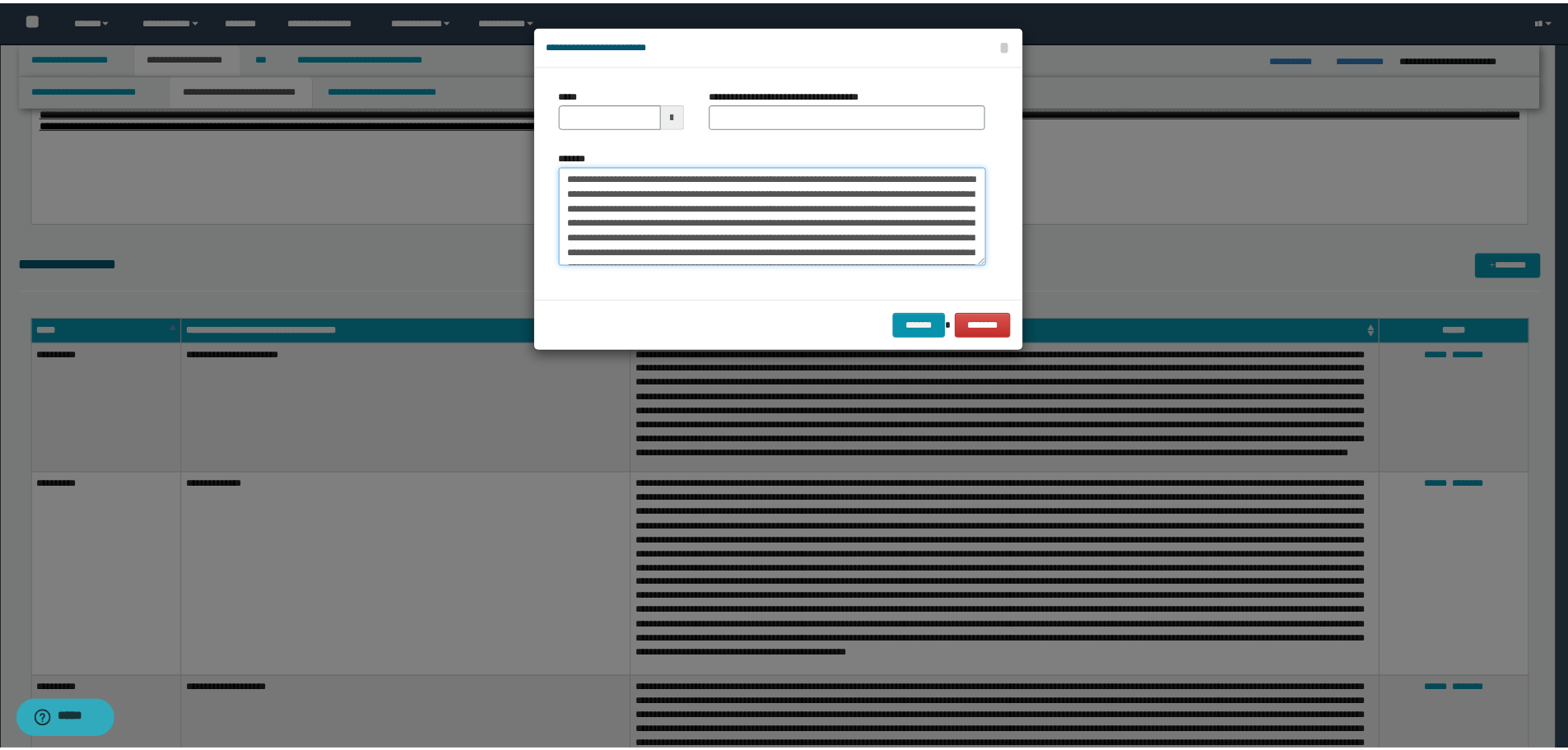 scroll, scrollTop: 69, scrollLeft: 0, axis: vertical 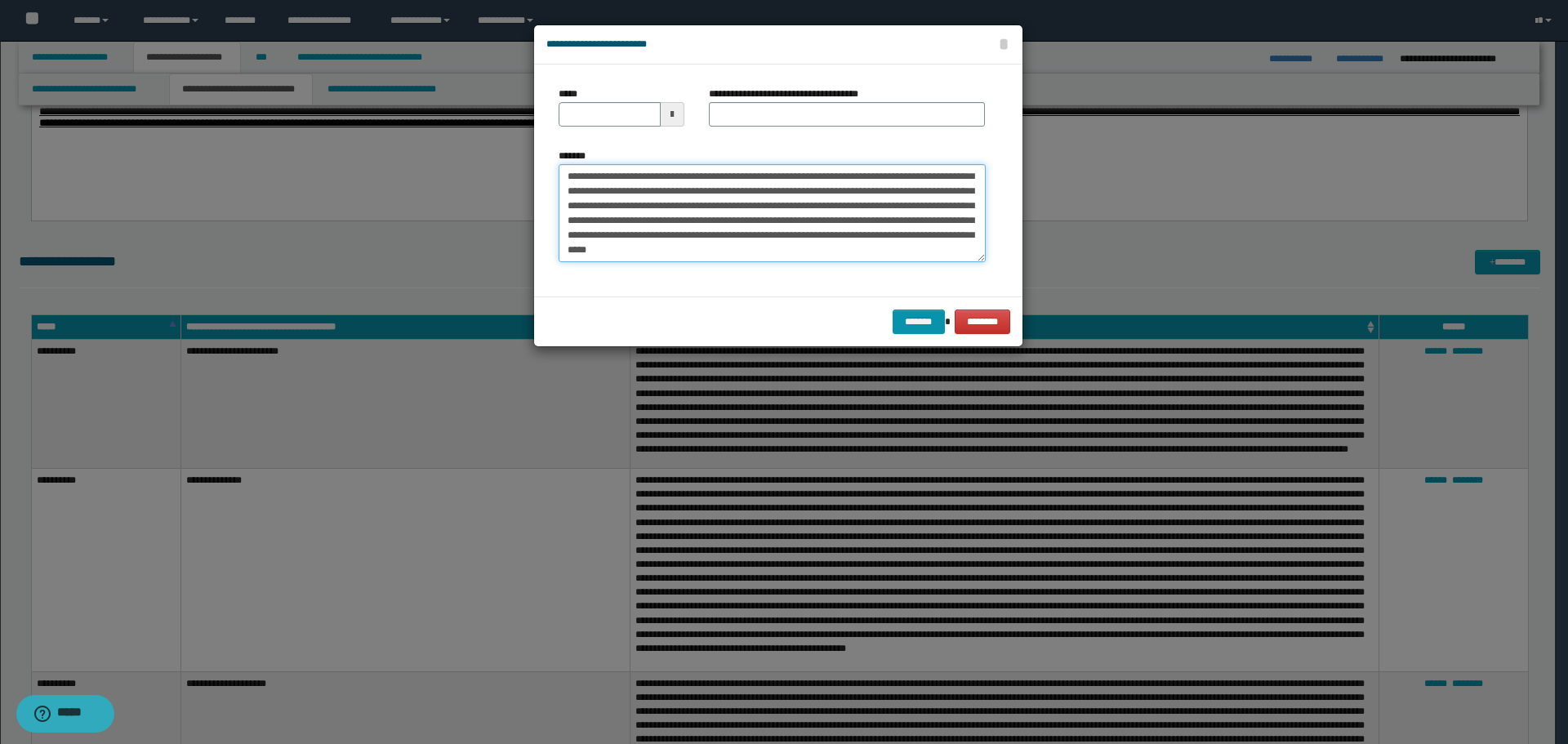 type on "**********" 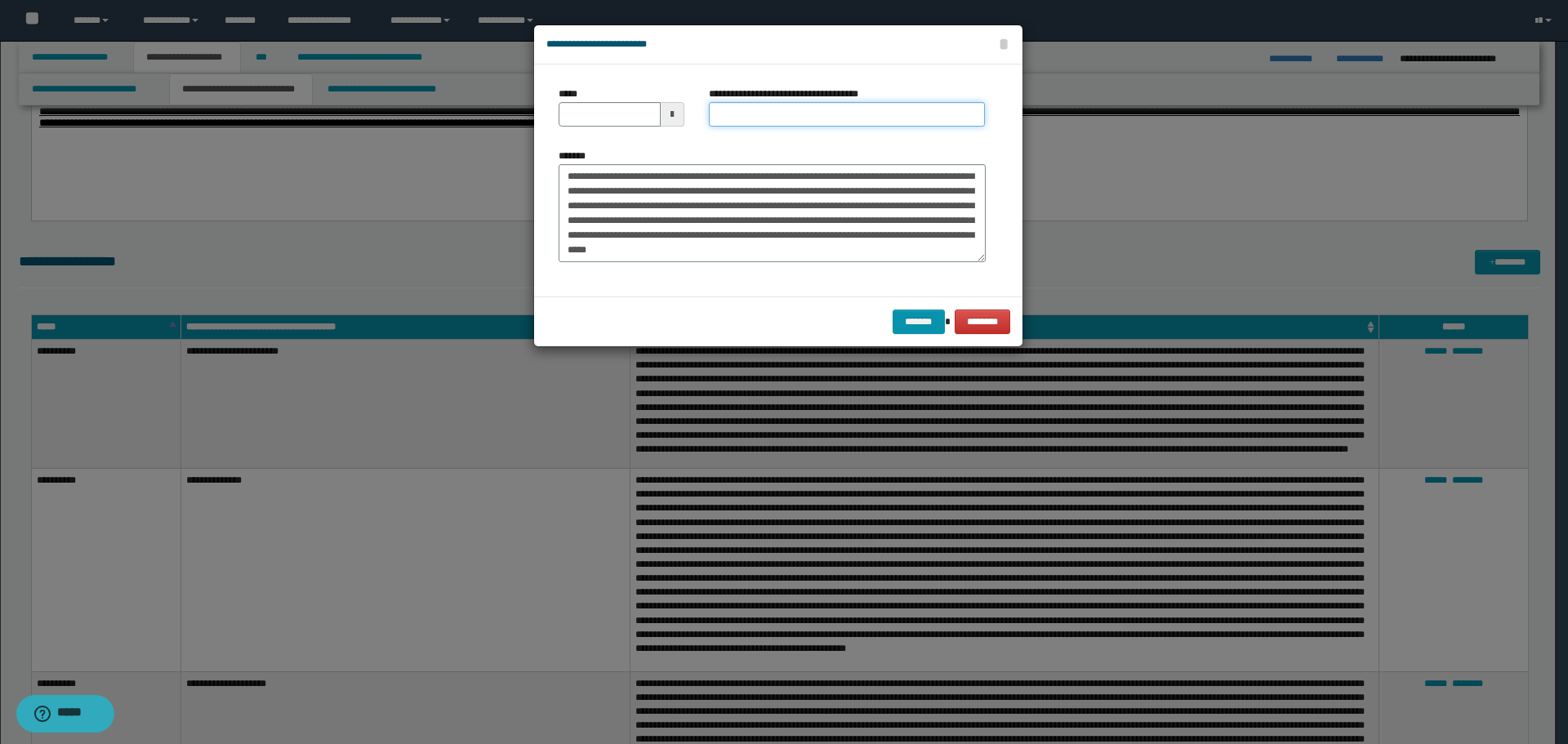 click on "**********" at bounding box center (847, 114) 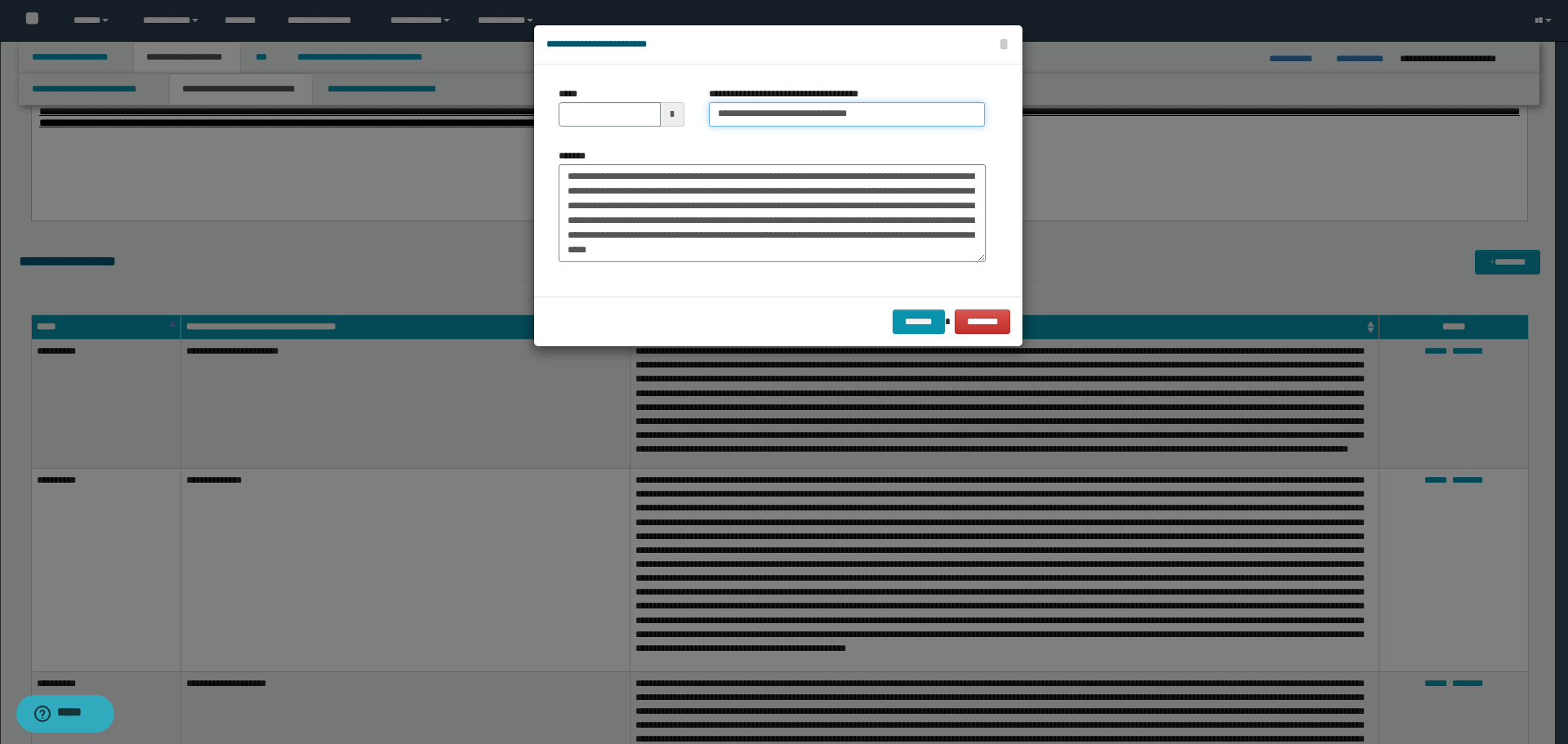 type 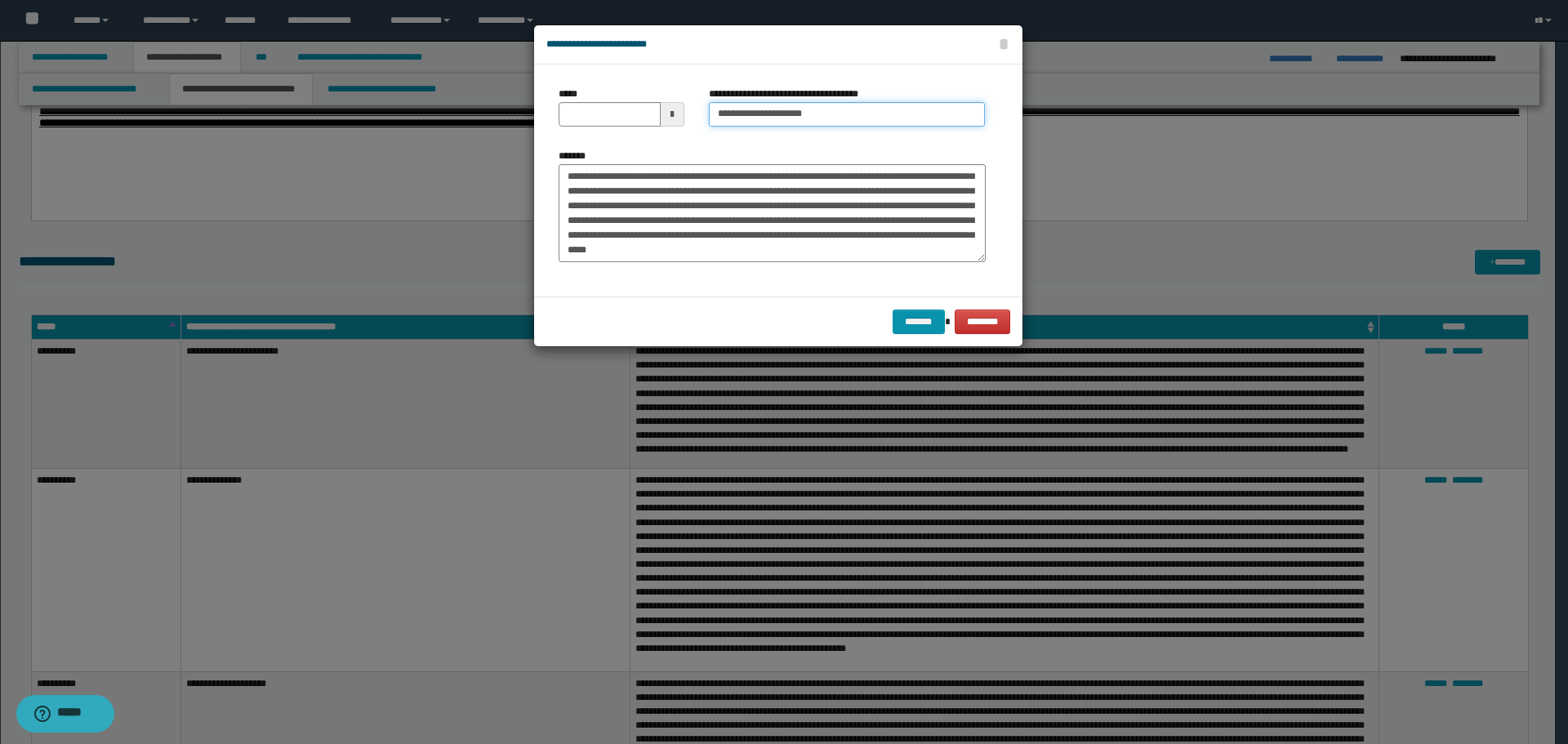 type on "**********" 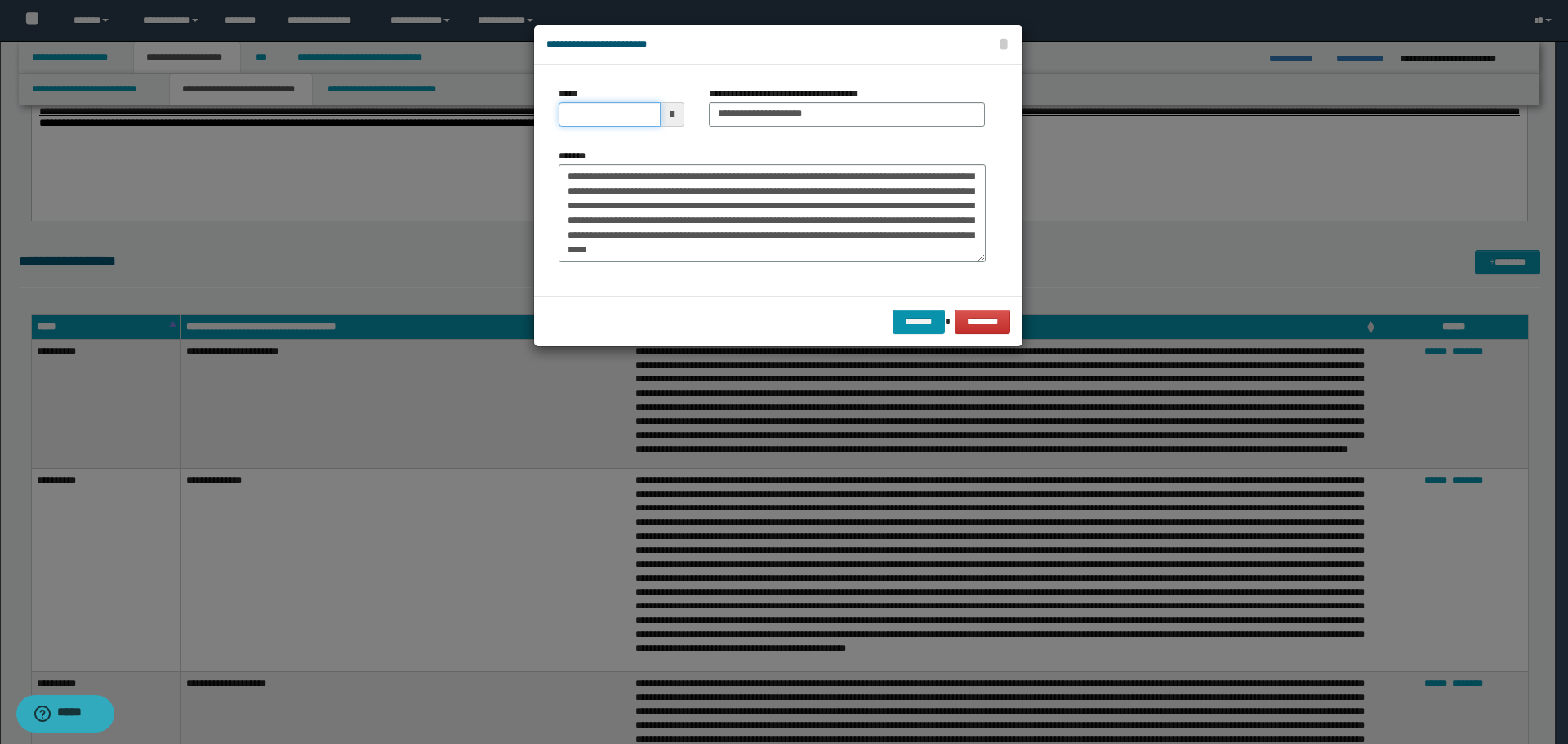 click on "*****" at bounding box center (609, 114) 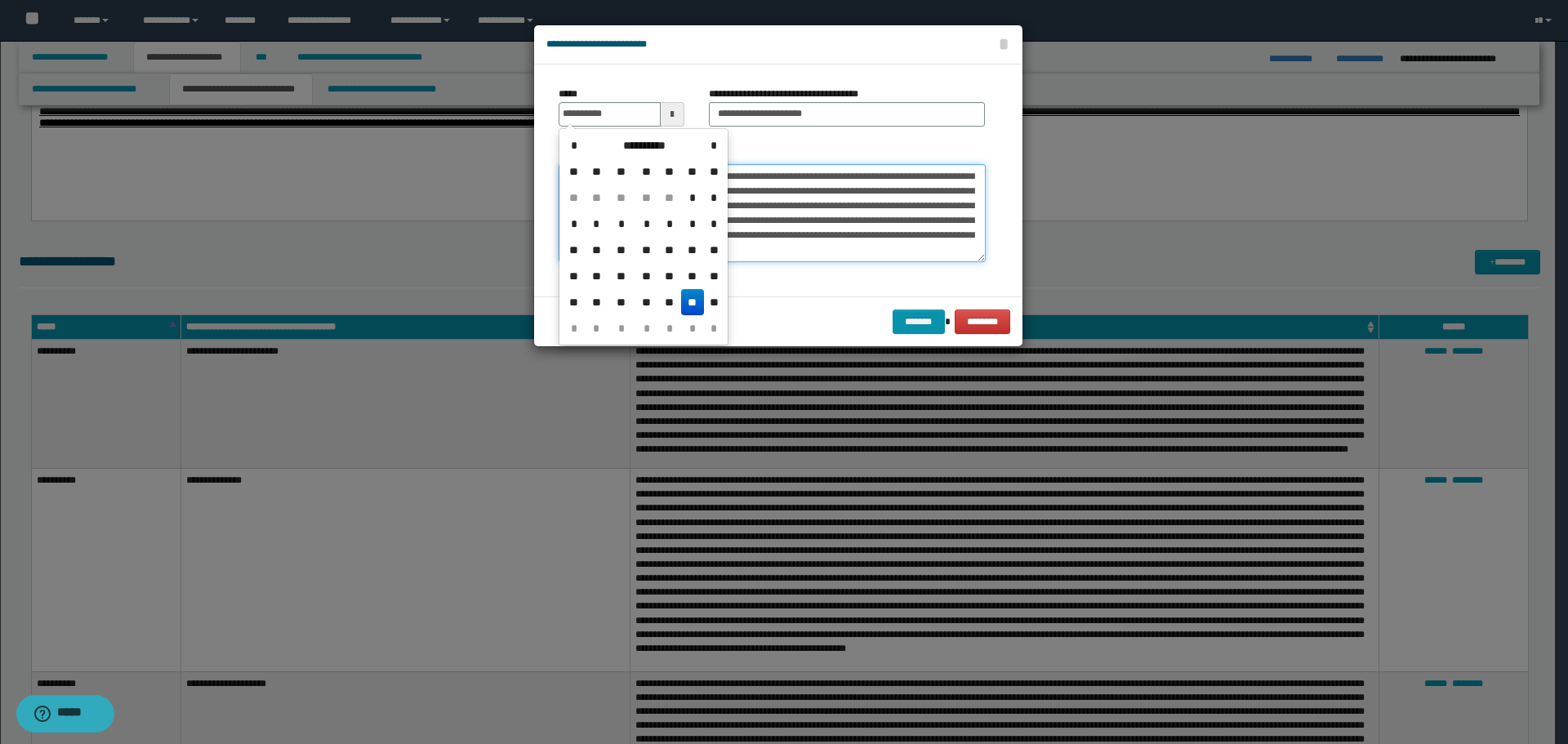 type on "**********" 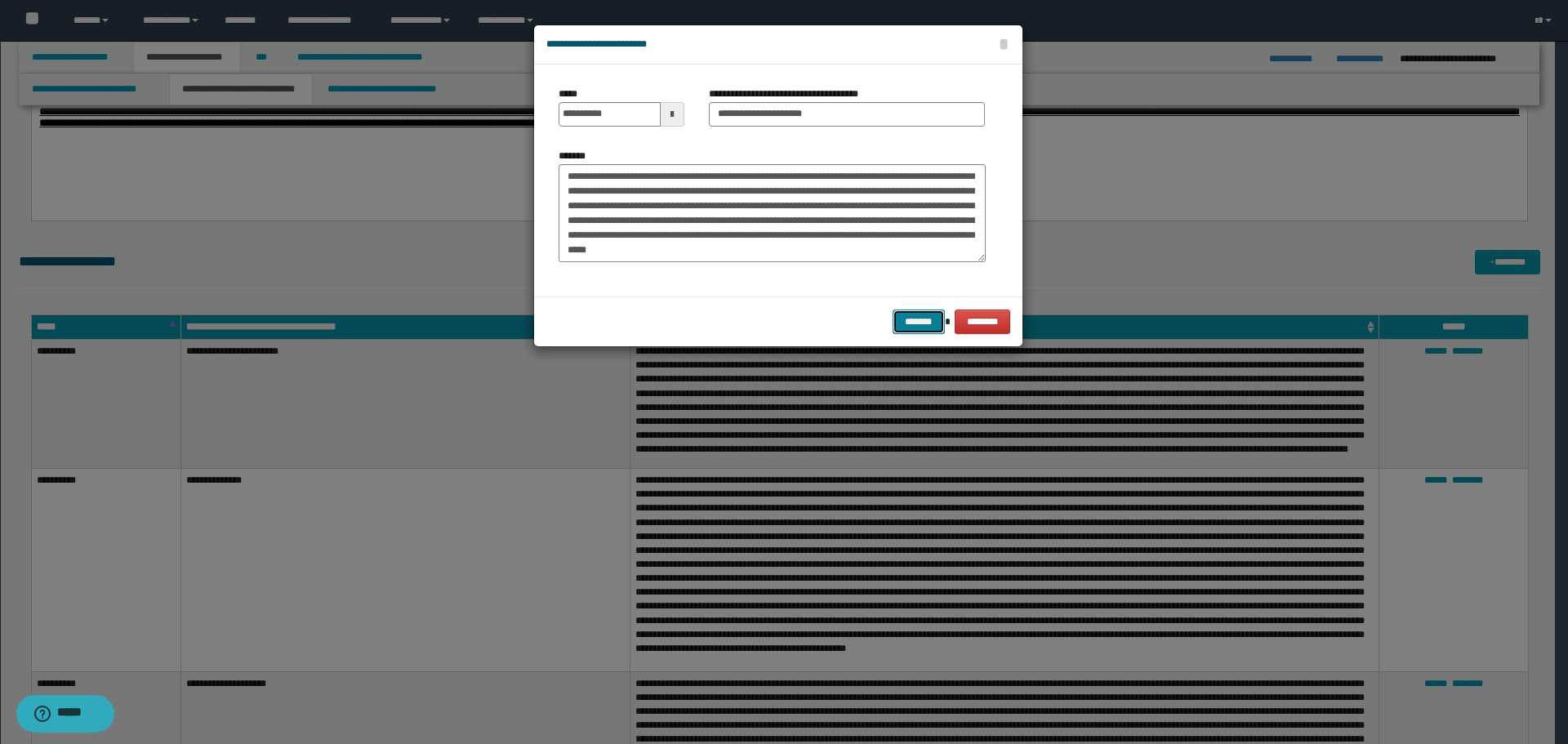 click on "*******" at bounding box center (919, 322) 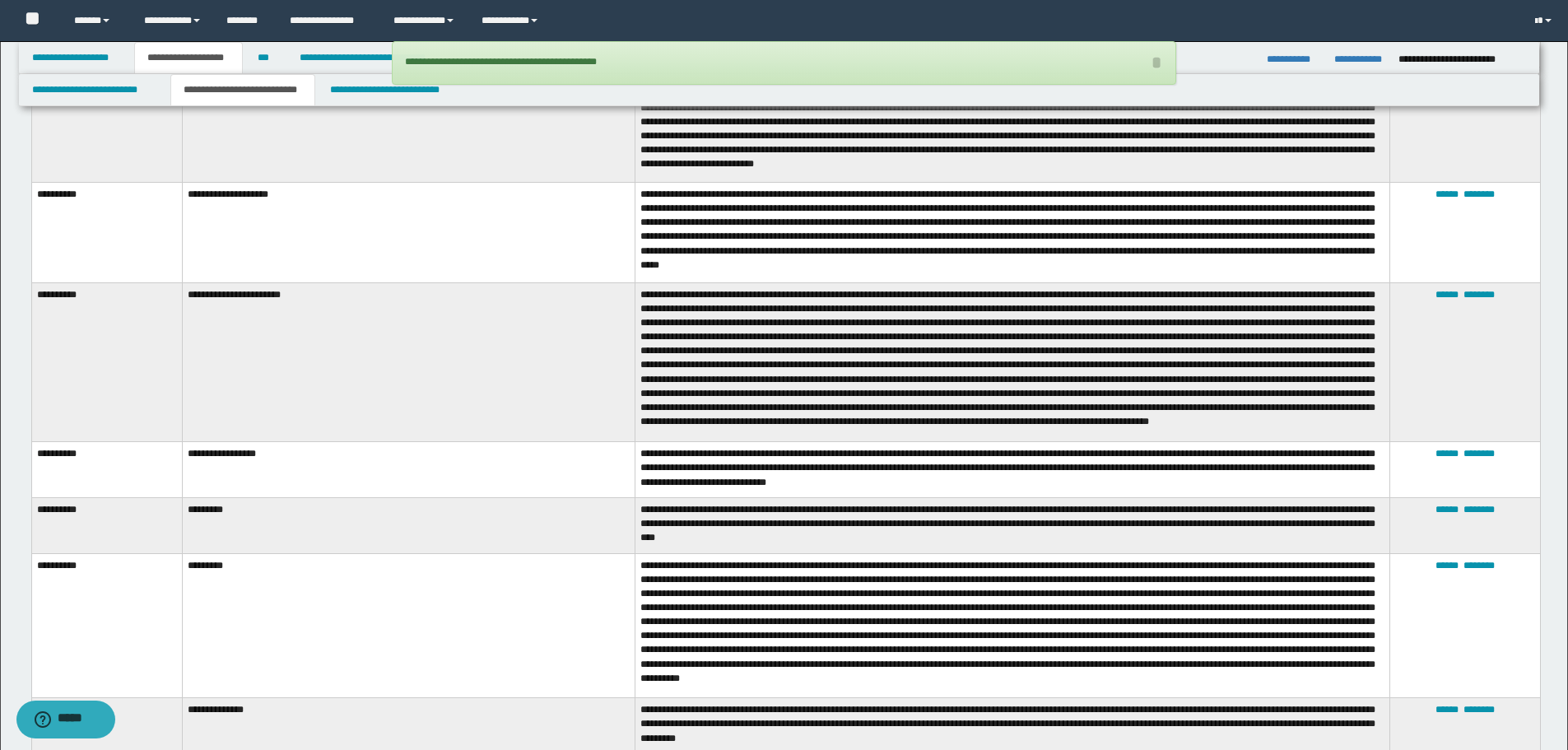 scroll, scrollTop: 2881, scrollLeft: 0, axis: vertical 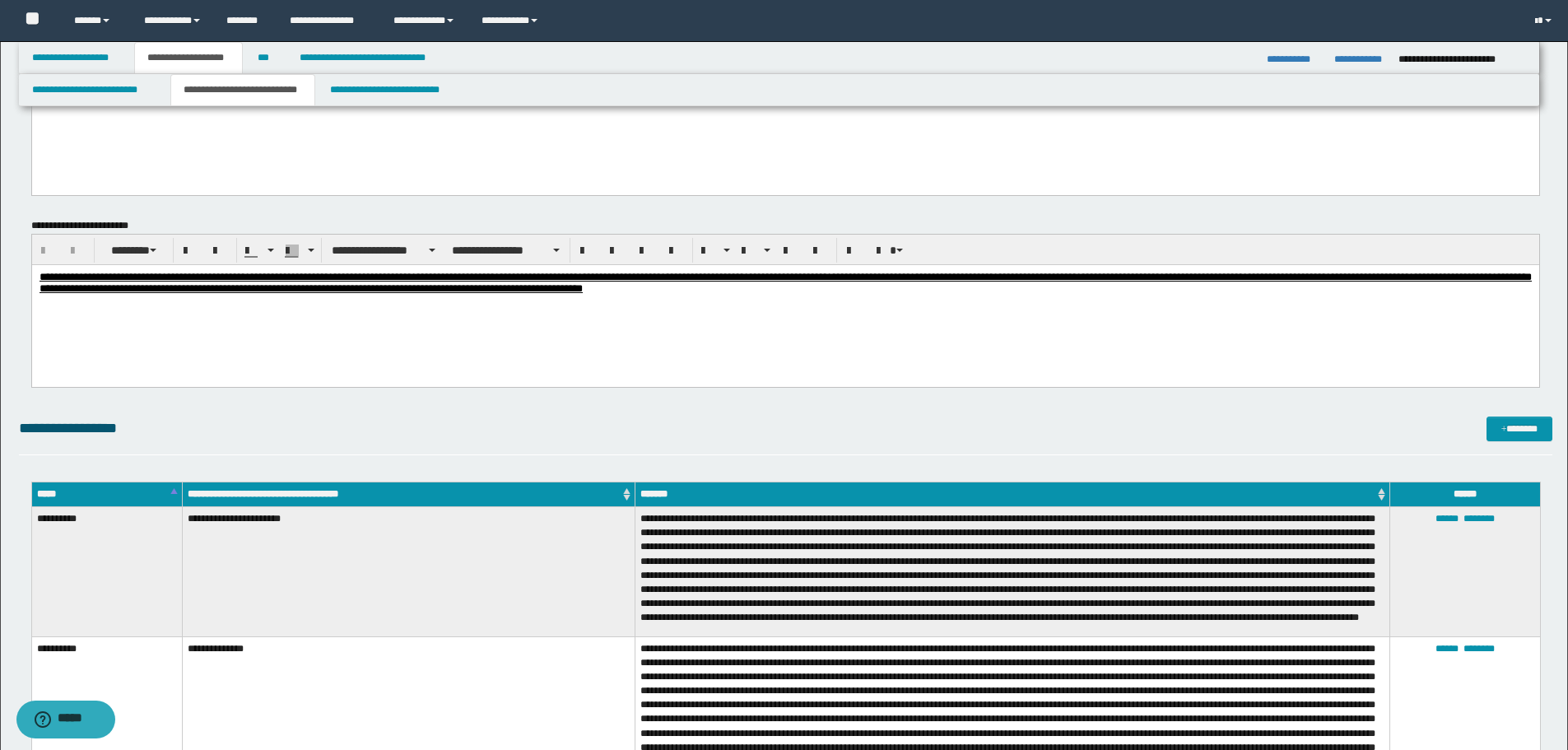 click on "**********" at bounding box center [785, 436] 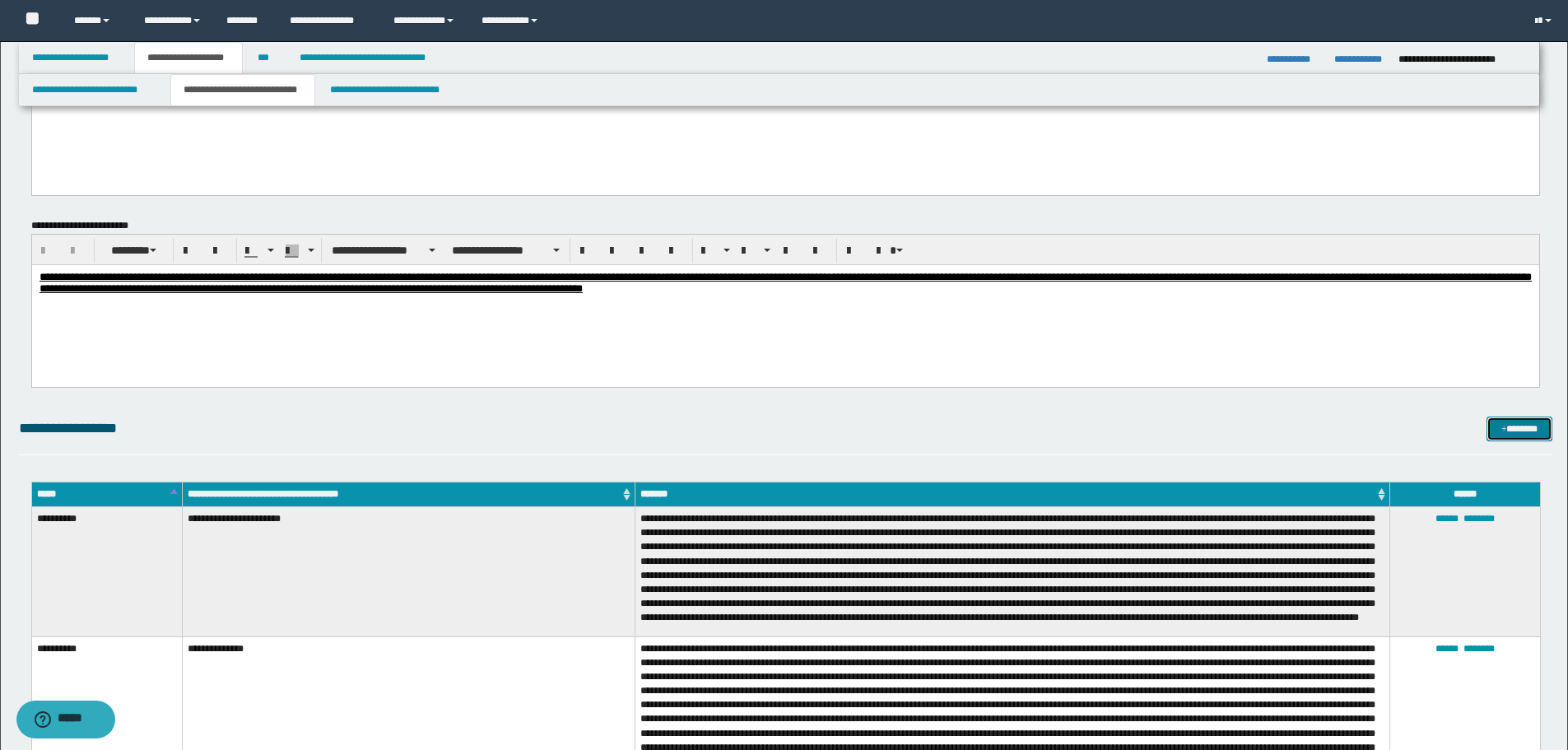 click on "*******" at bounding box center [1519, 429] 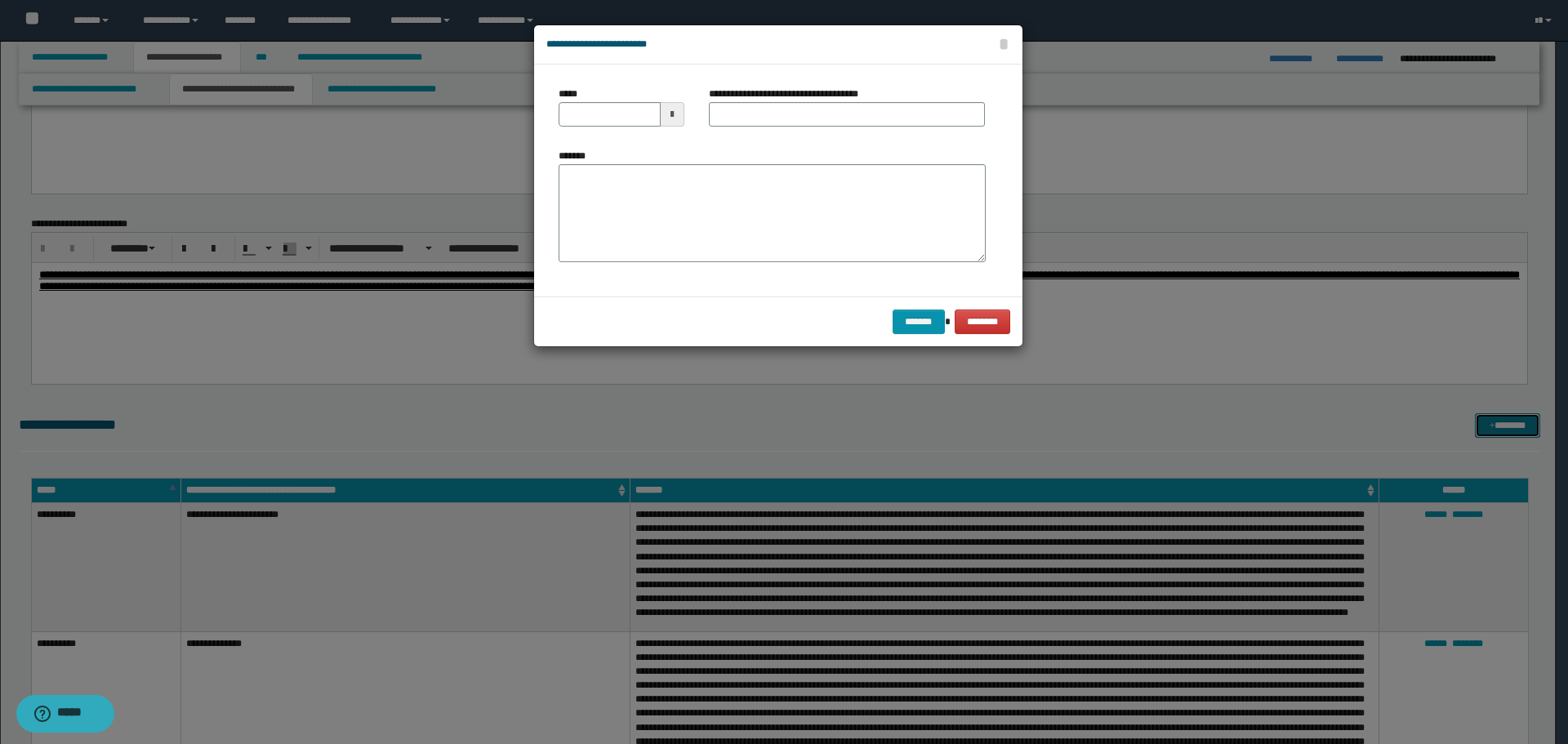 scroll, scrollTop: 0, scrollLeft: 0, axis: both 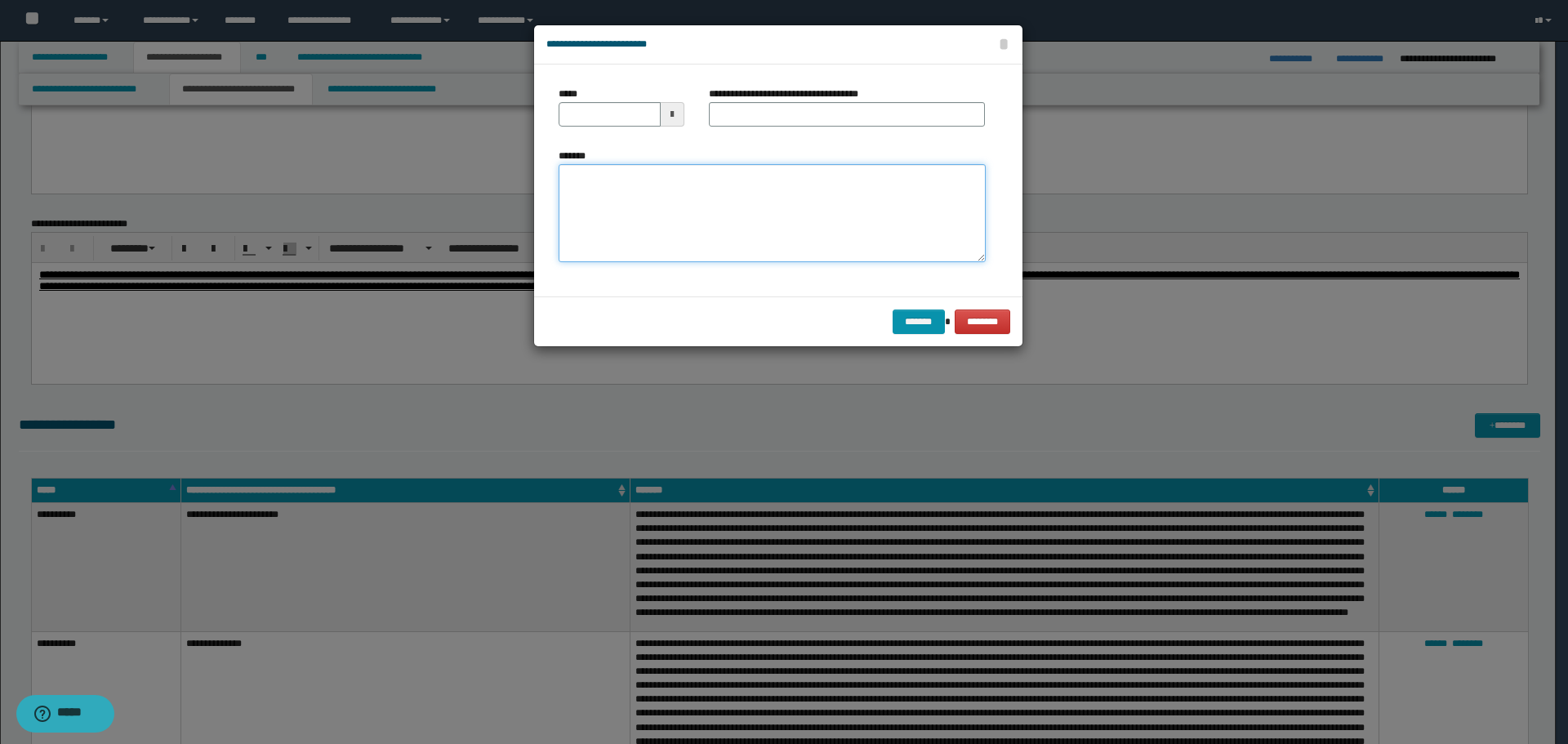 click on "*******" at bounding box center [772, 213] 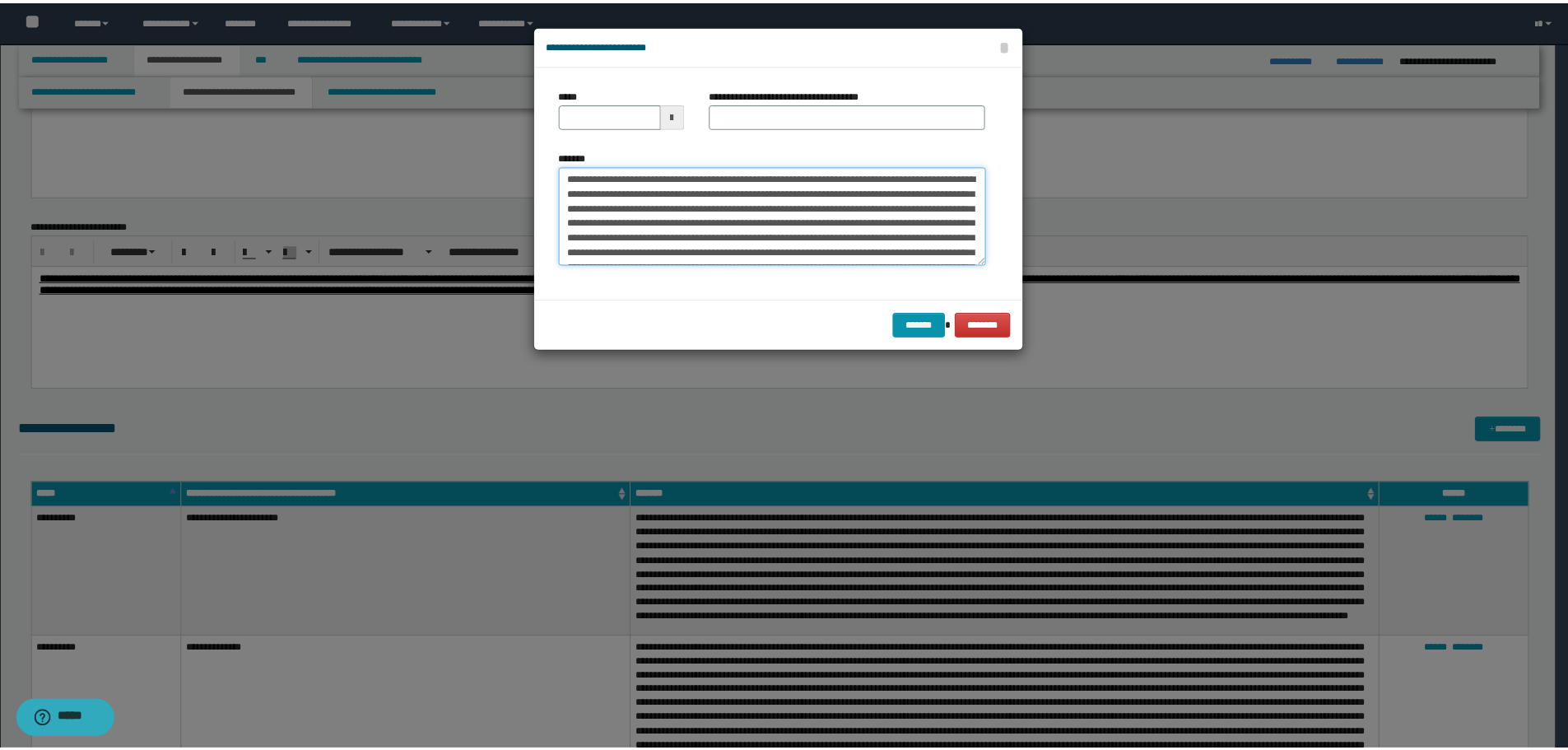 scroll, scrollTop: 247, scrollLeft: 0, axis: vertical 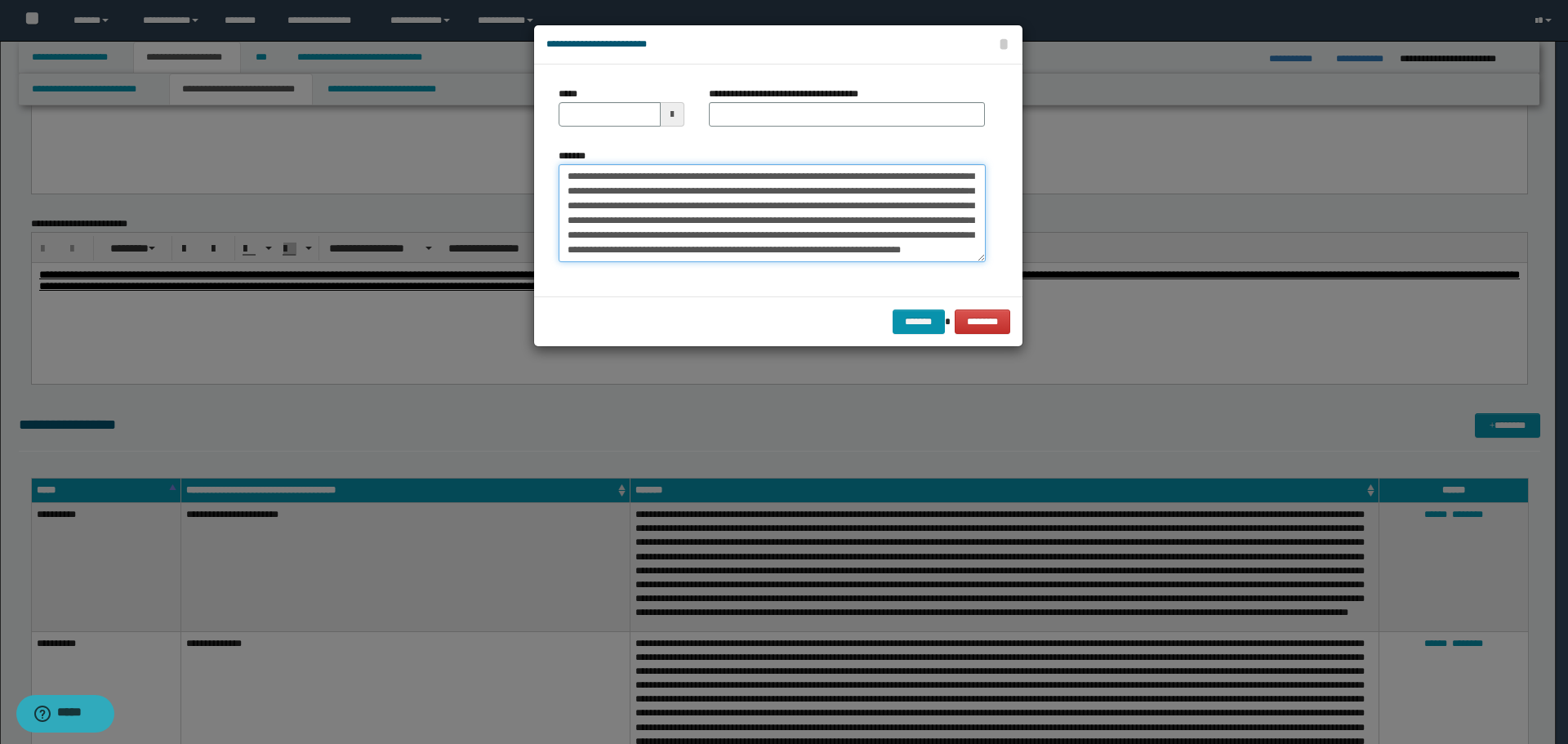 type on "**********" 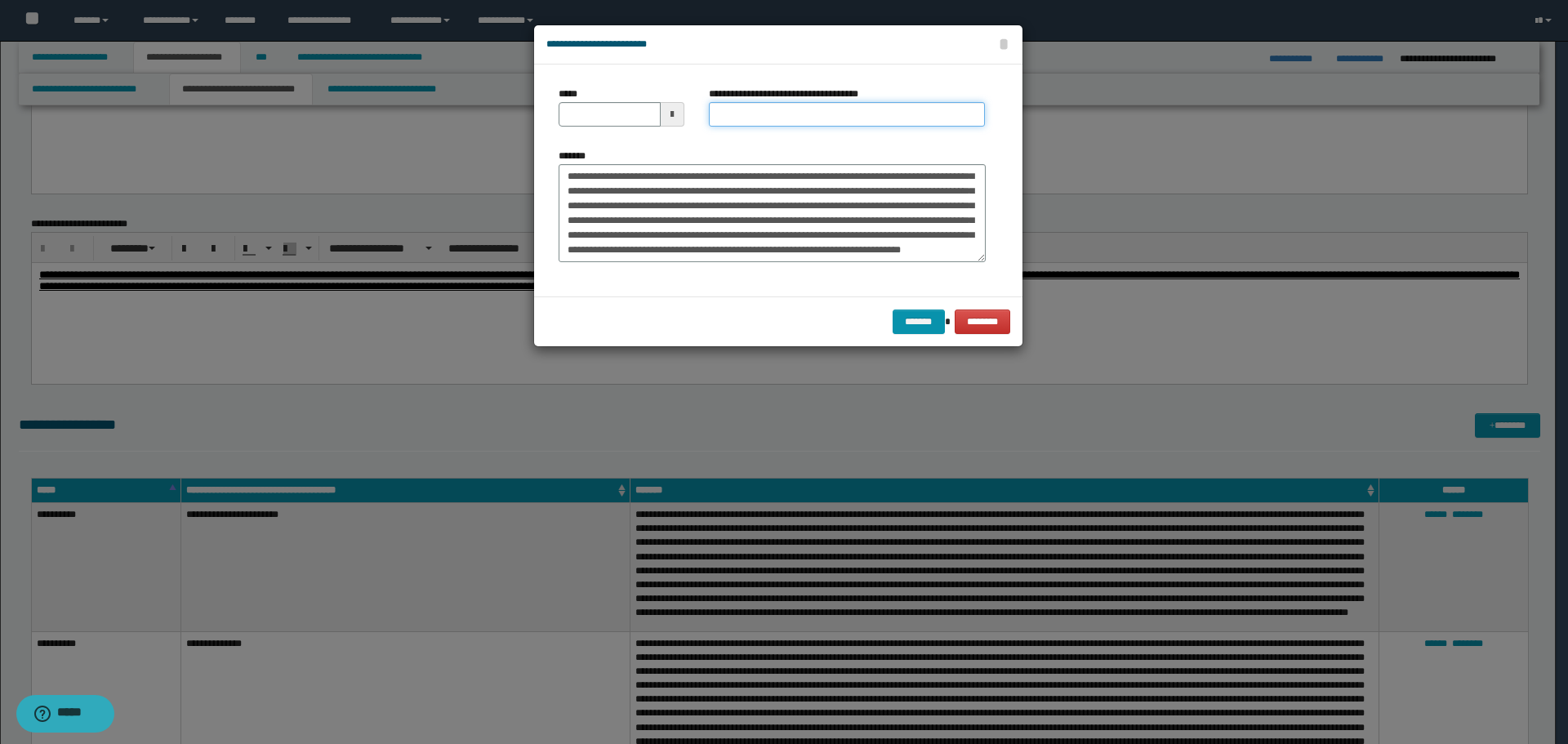 click on "**********" at bounding box center [847, 114] 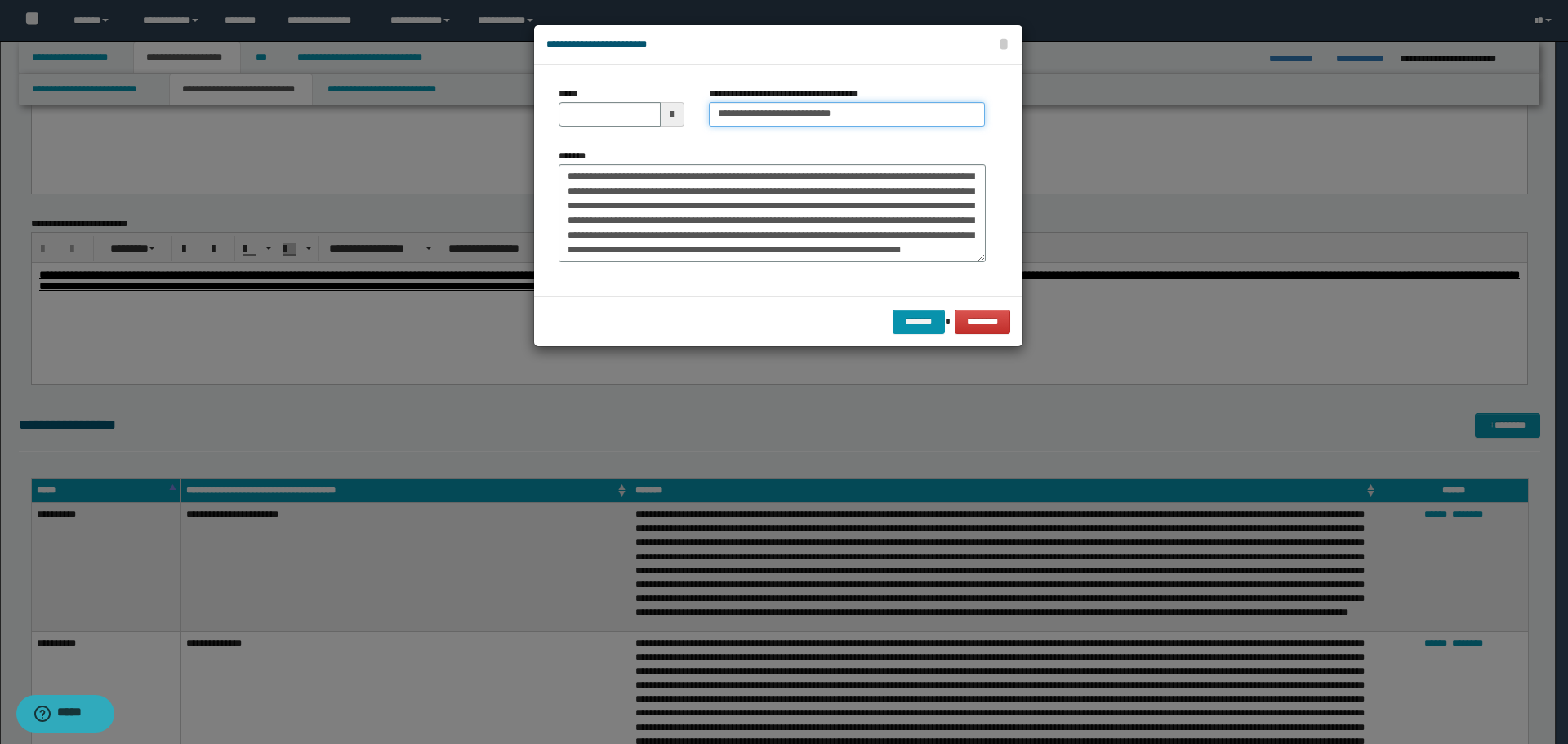 type 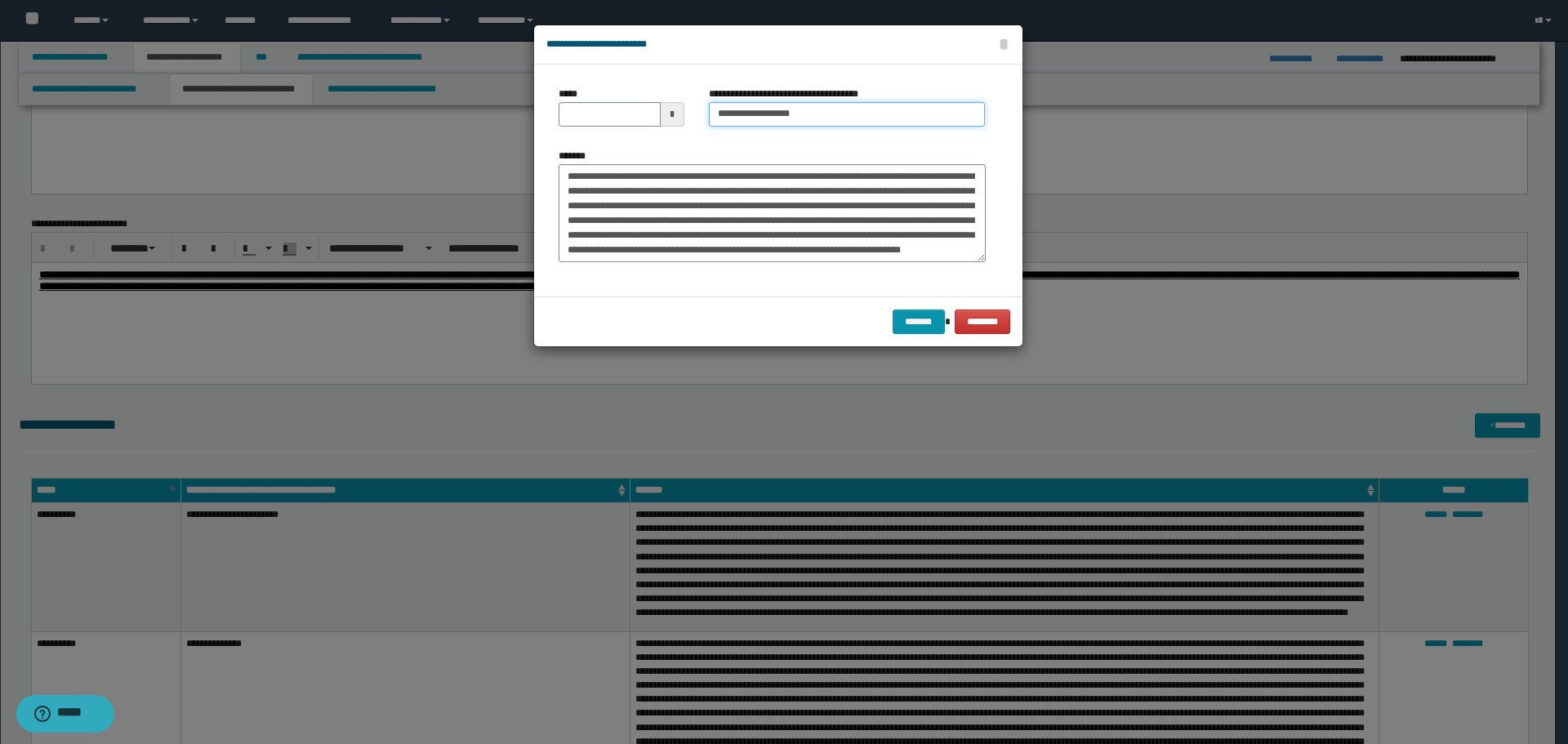 type 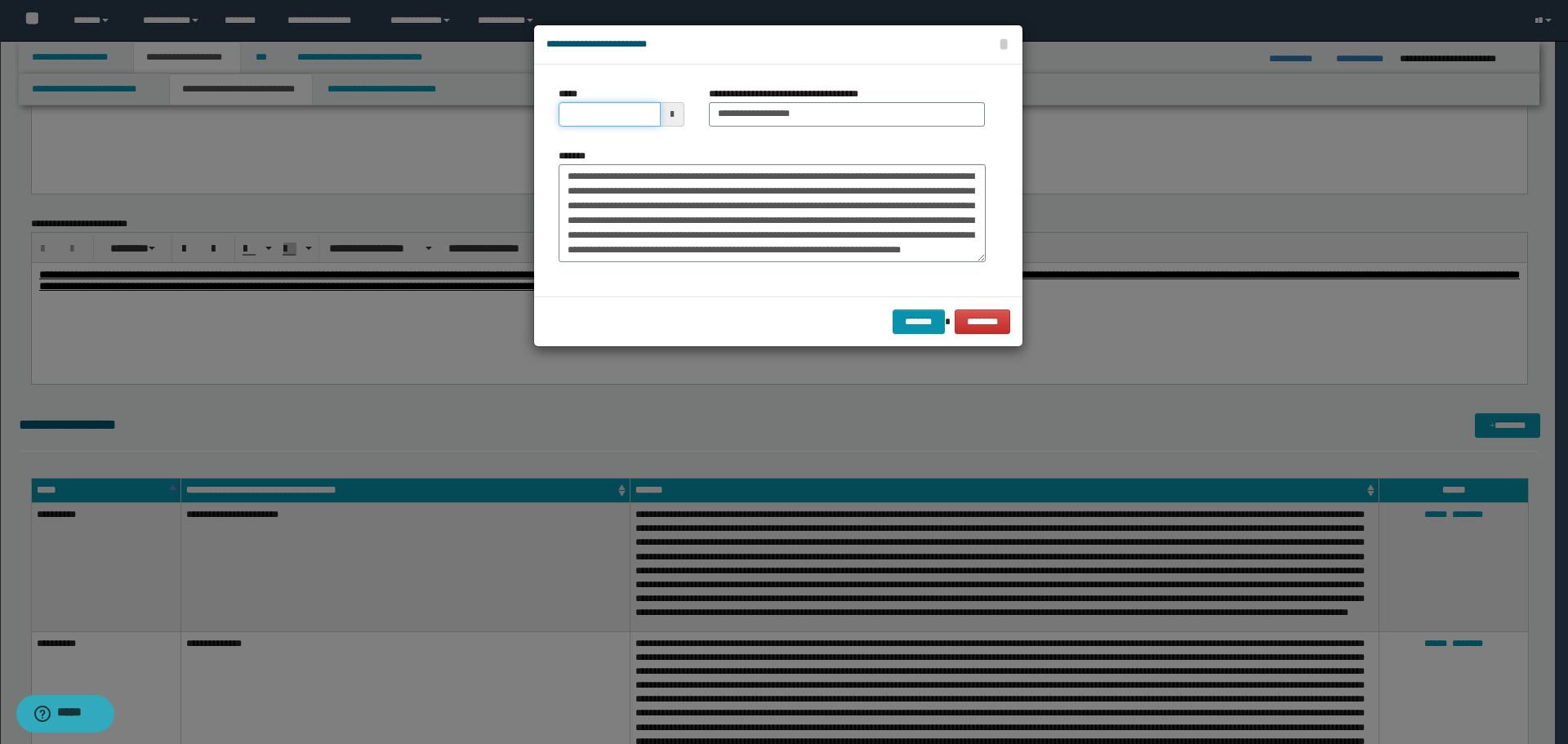 click on "*****" at bounding box center [609, 114] 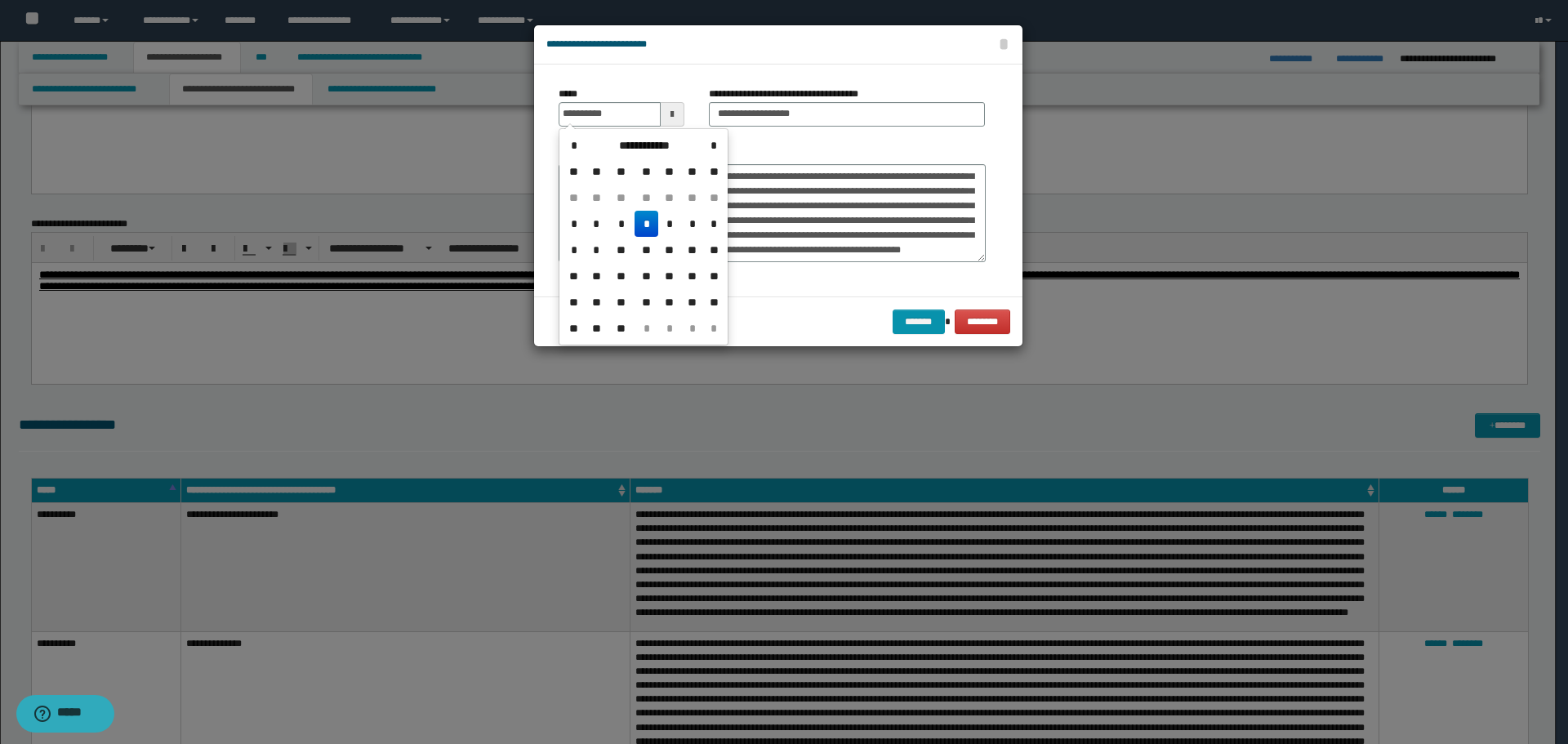 type on "**********" 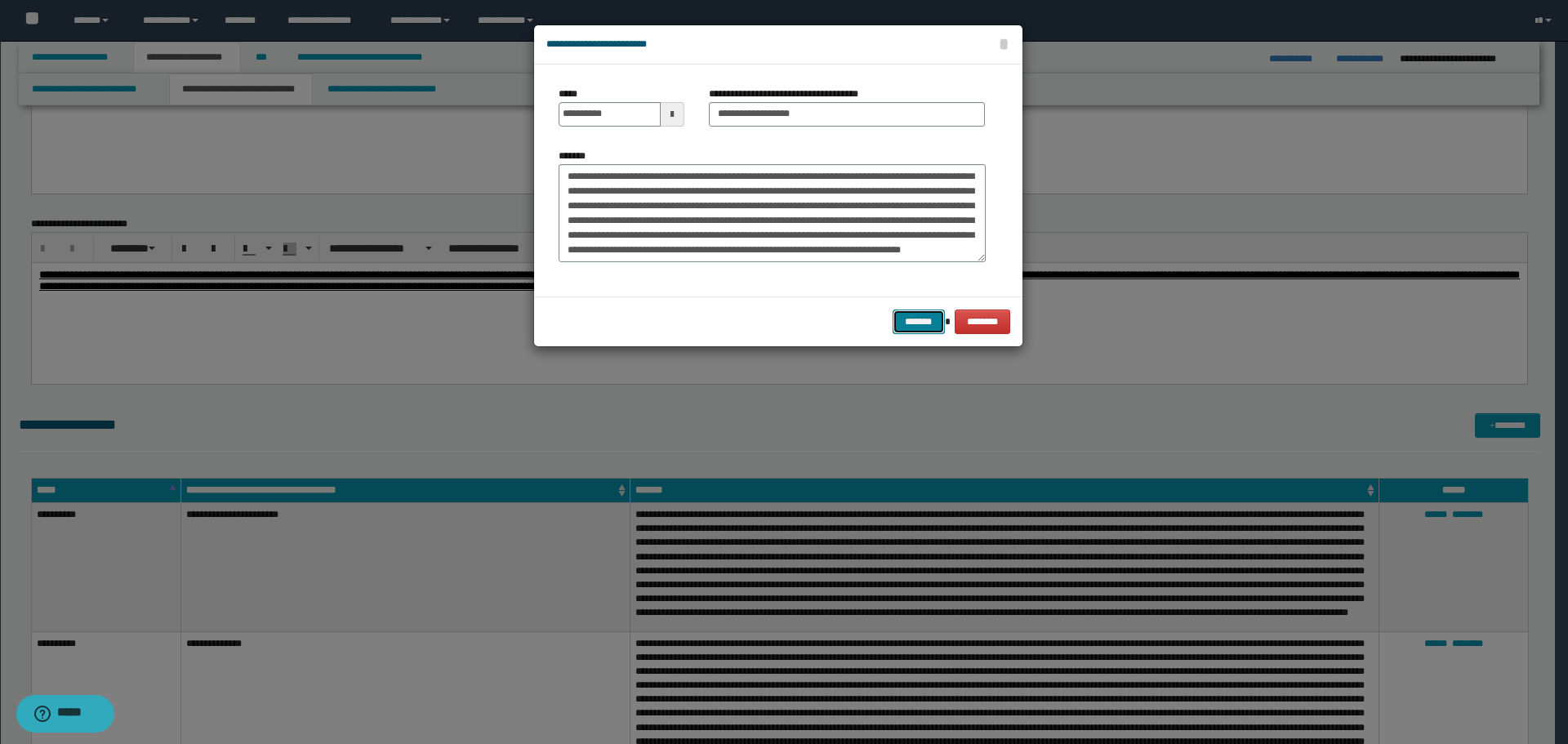 click on "*******" at bounding box center (919, 322) 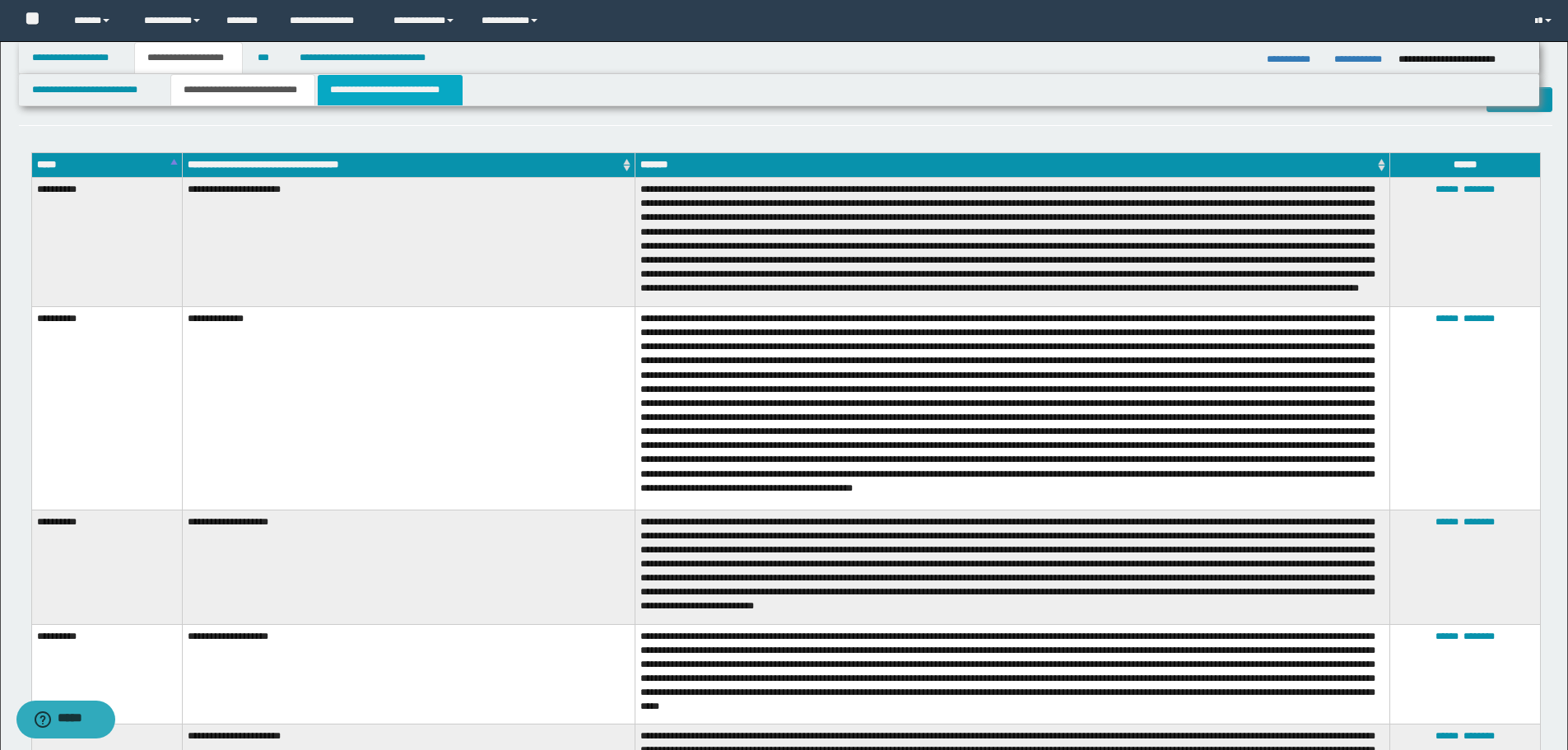 click on "**********" at bounding box center (390, 90) 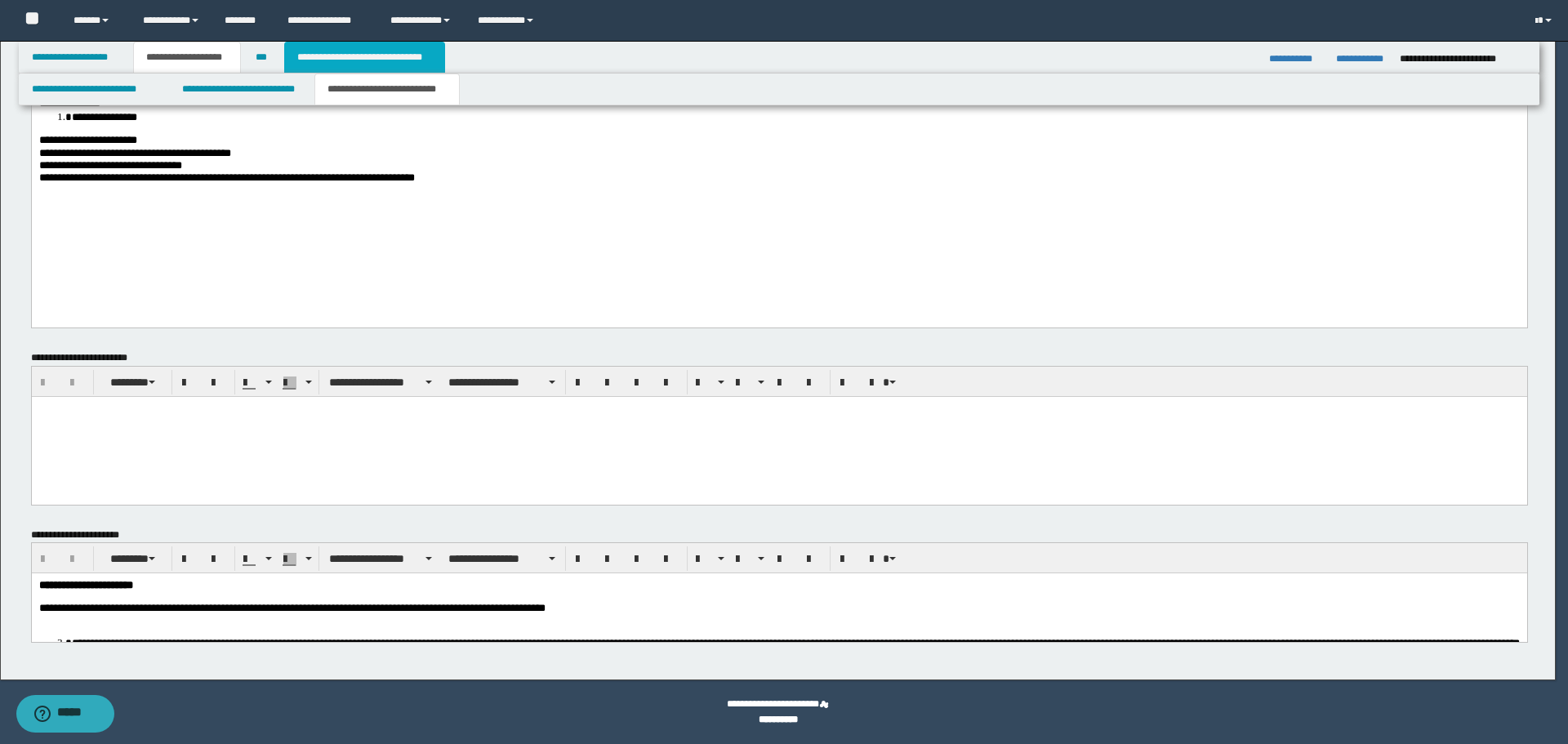 click on "**********" at bounding box center (364, 57) 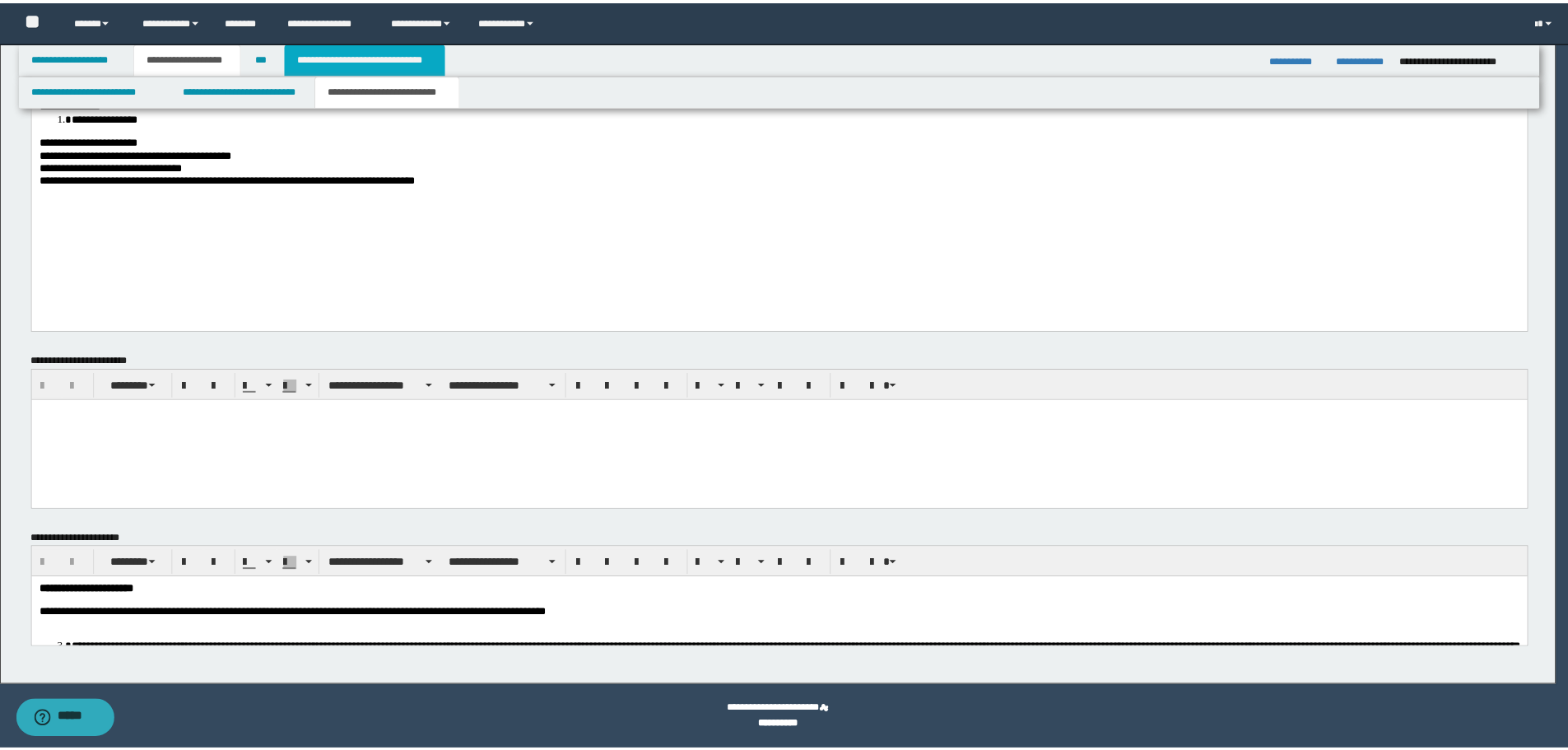 scroll, scrollTop: 375, scrollLeft: 0, axis: vertical 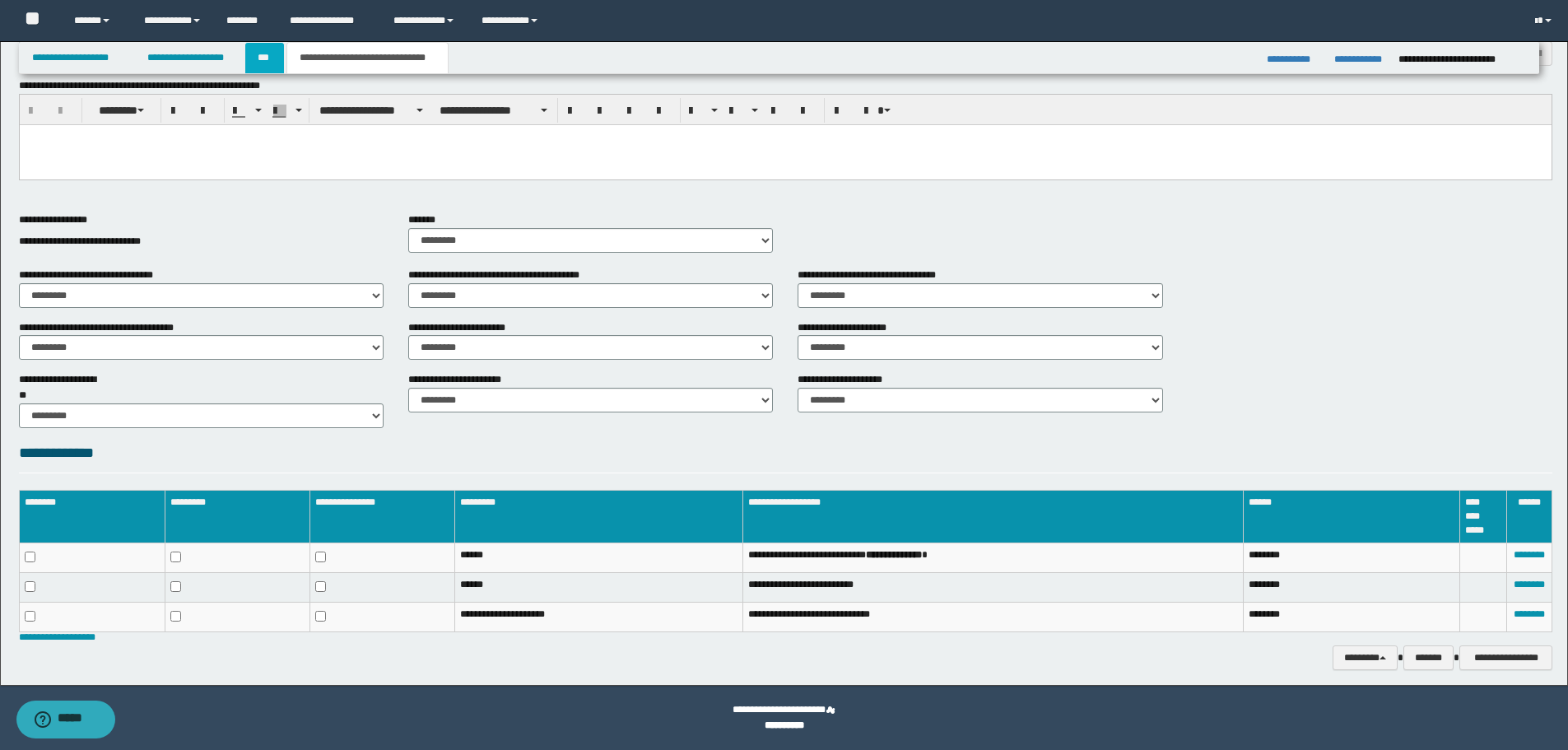 click on "***" at bounding box center [264, 58] 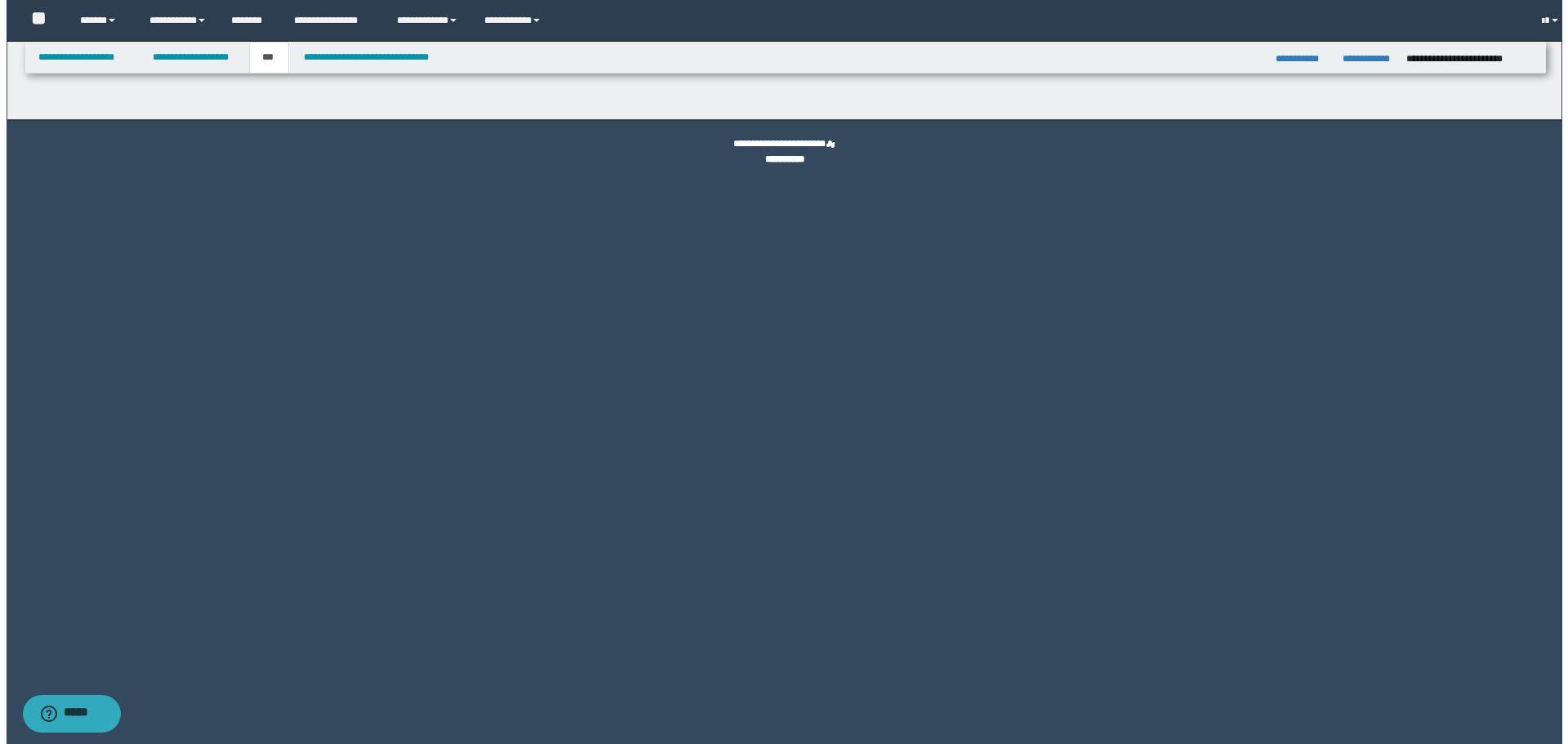 scroll, scrollTop: 0, scrollLeft: 0, axis: both 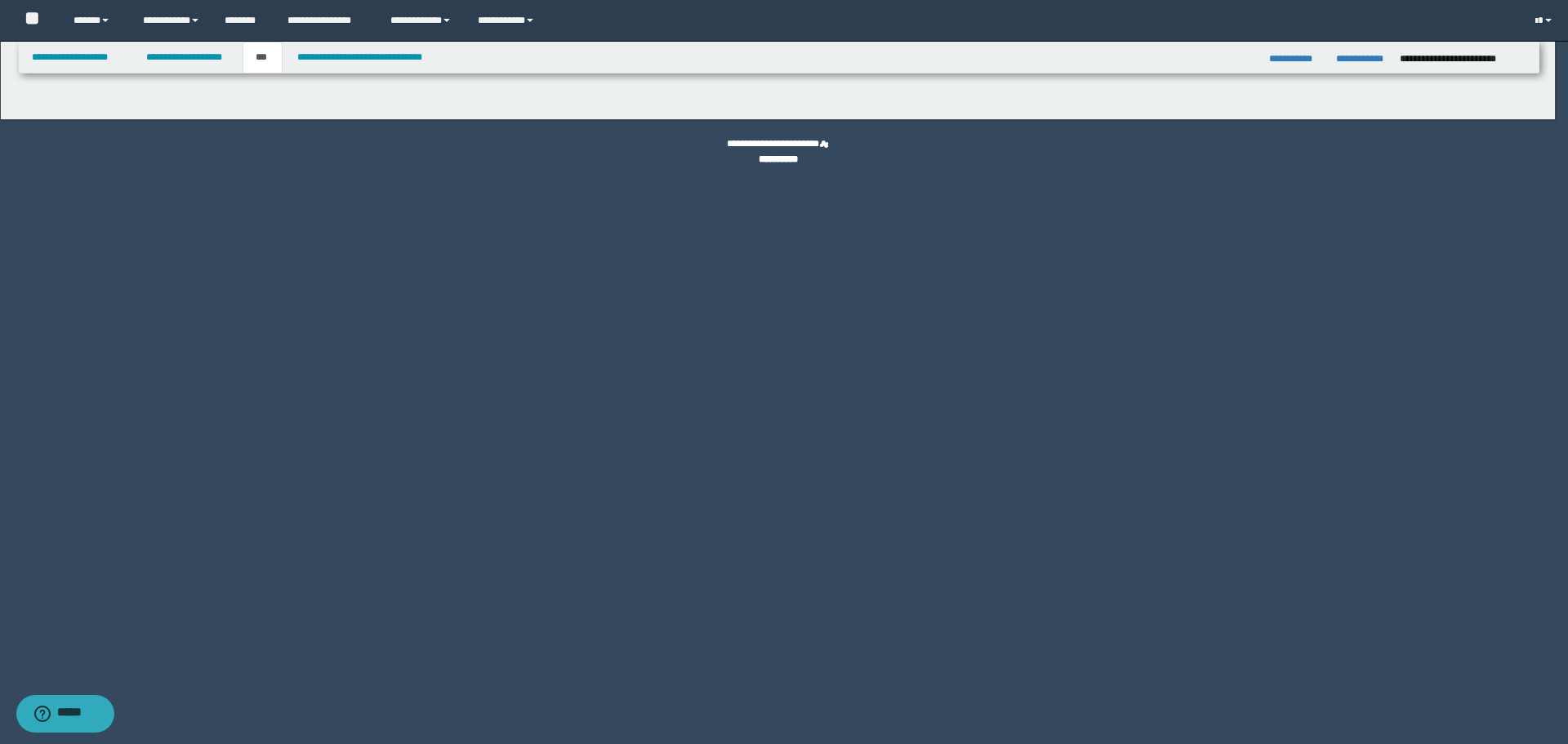 select on "**" 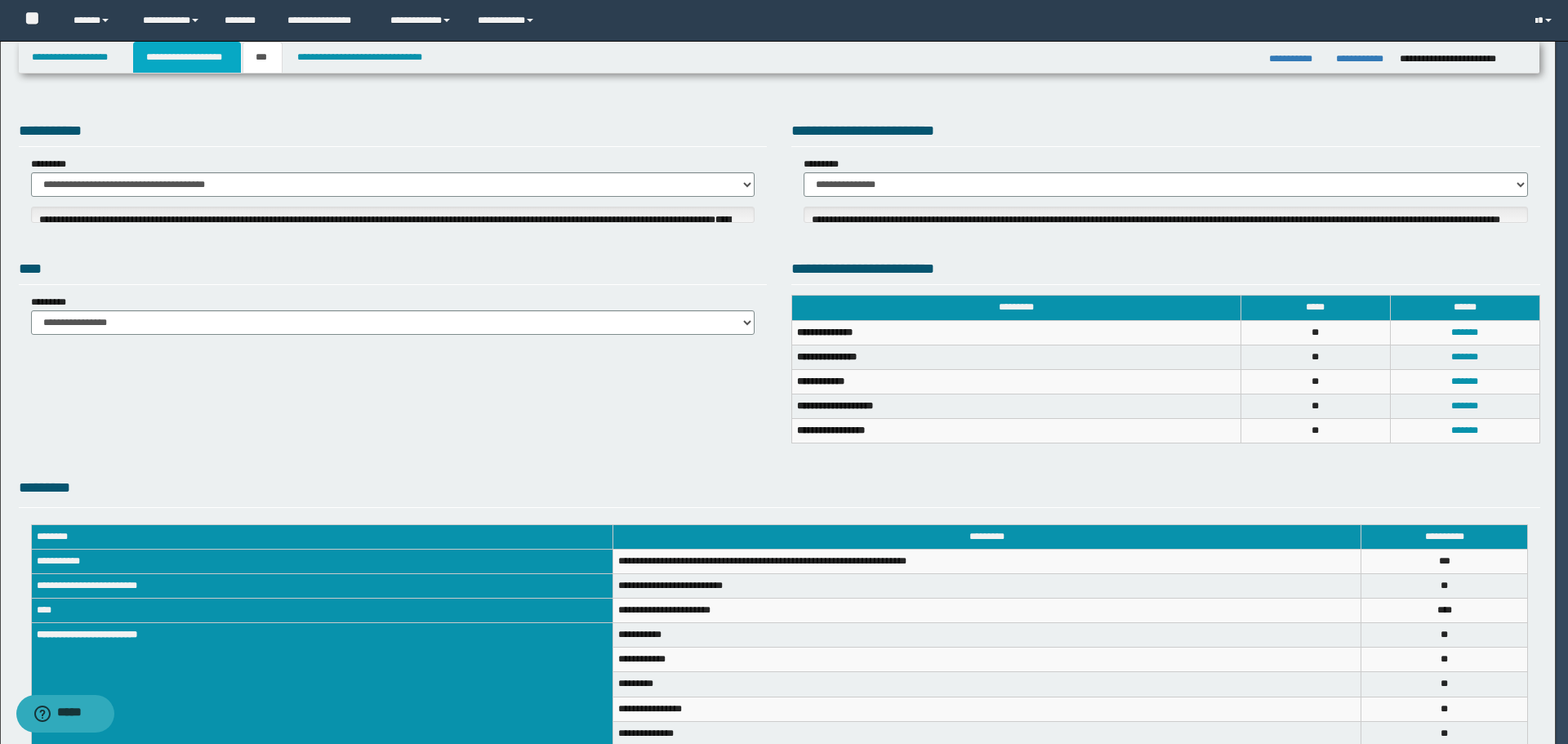 click on "**********" at bounding box center (187, 57) 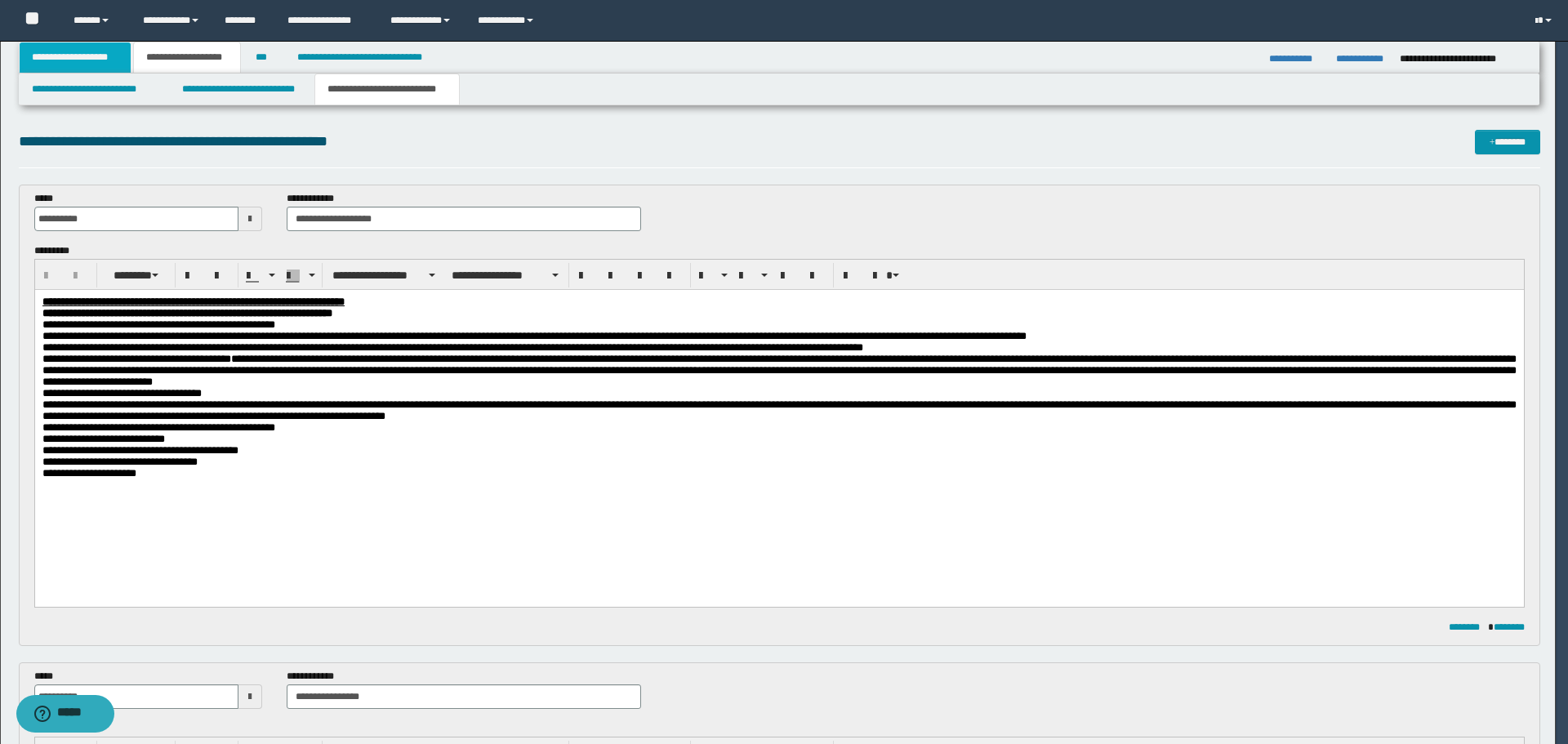 click on "**********" at bounding box center (75, 57) 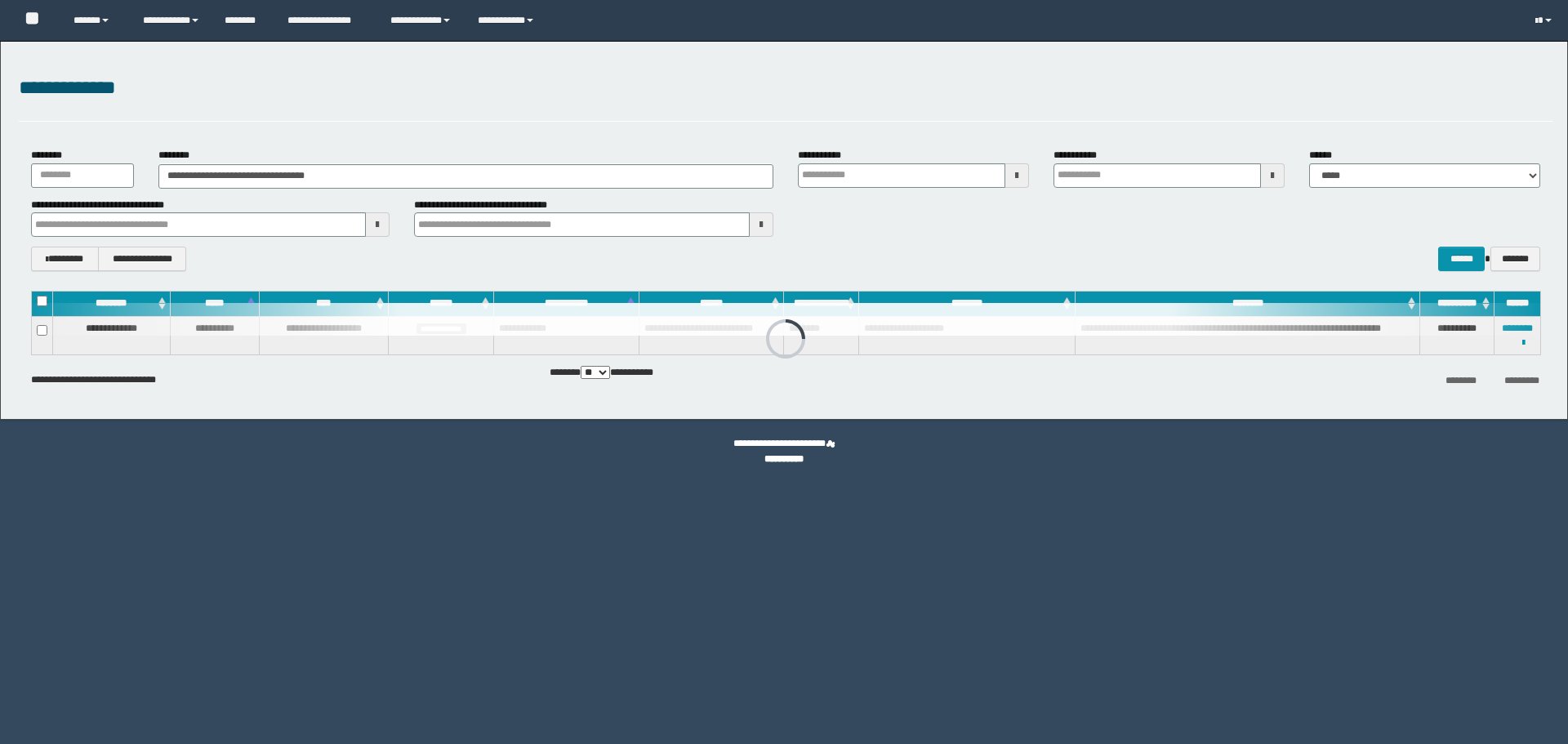 scroll, scrollTop: 0, scrollLeft: 0, axis: both 